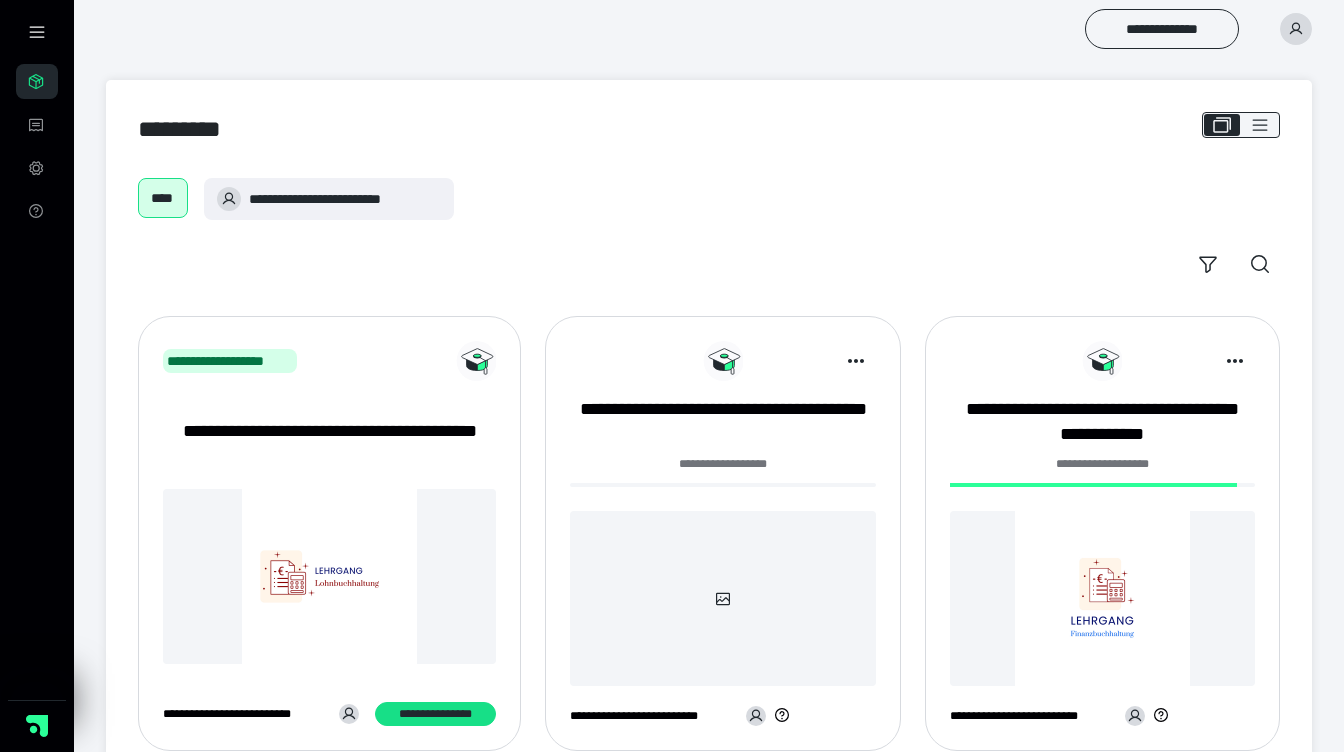 scroll, scrollTop: 301, scrollLeft: 0, axis: vertical 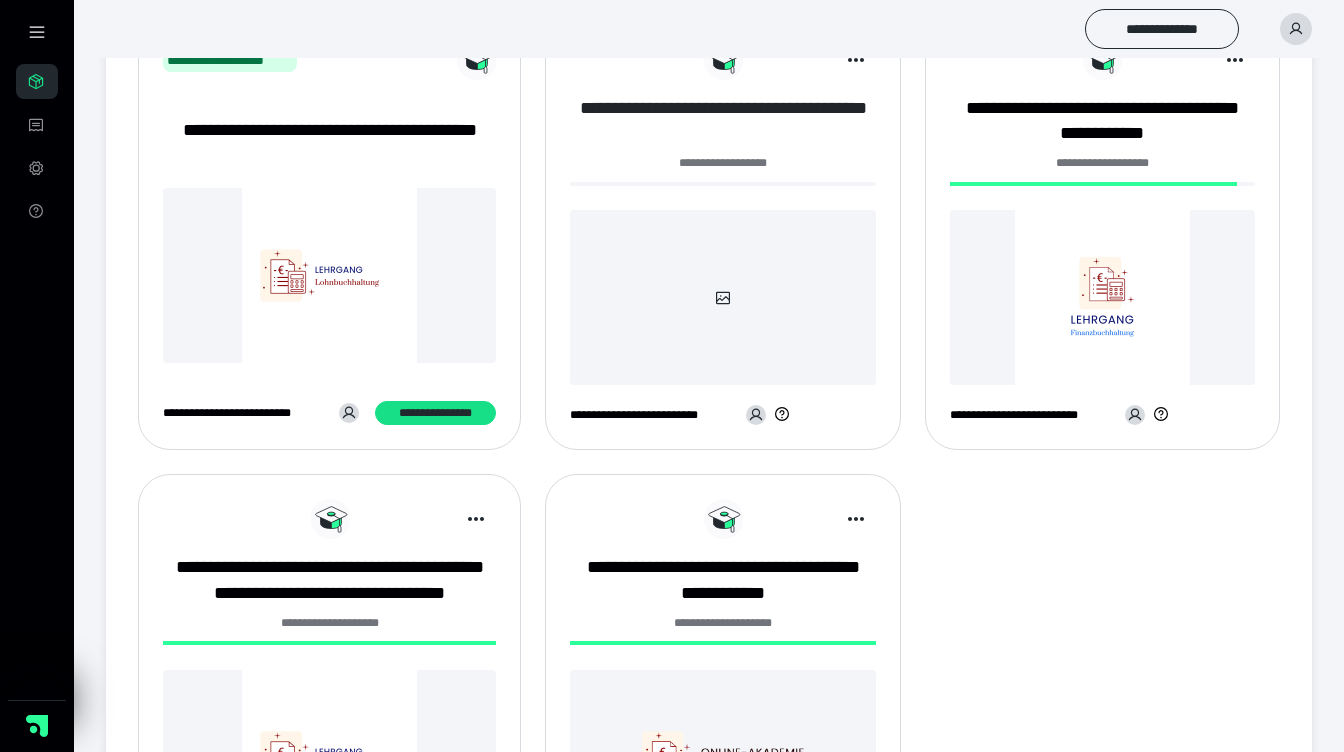 click on "**********" at bounding box center (722, 121) 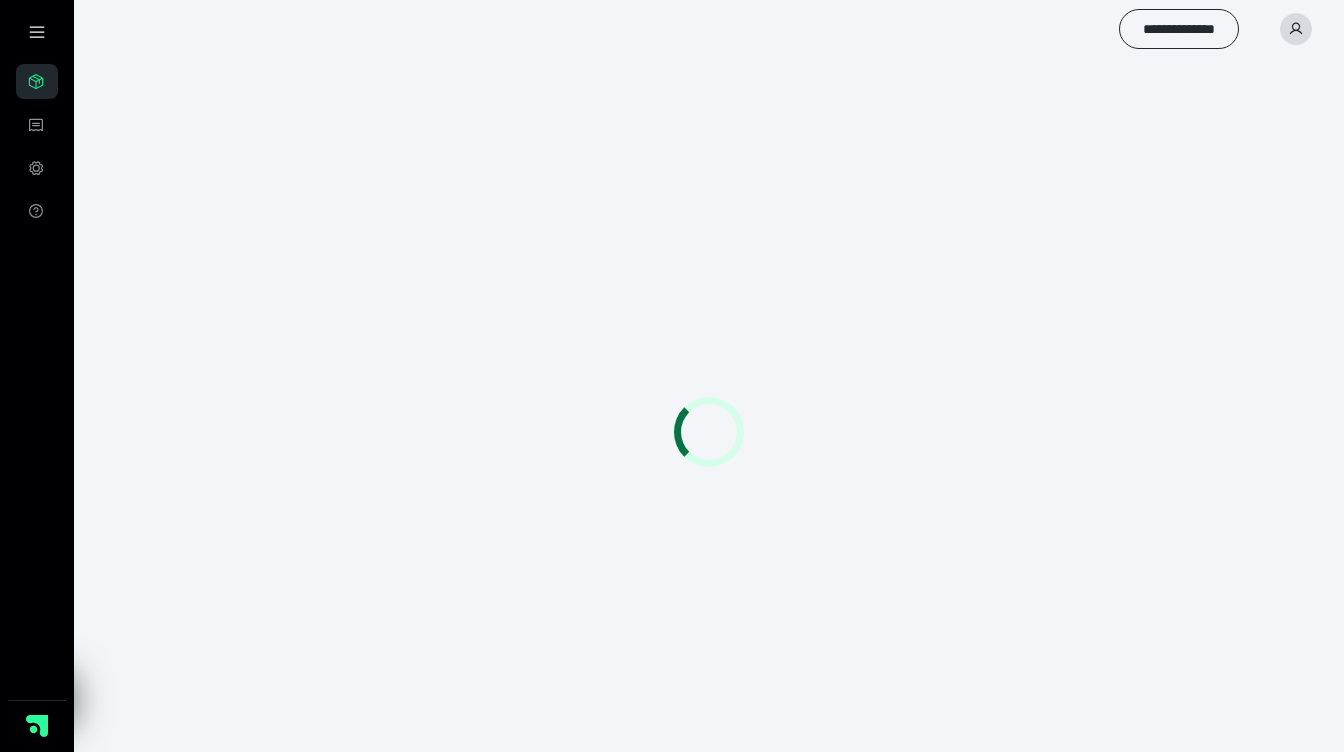 scroll, scrollTop: 0, scrollLeft: 0, axis: both 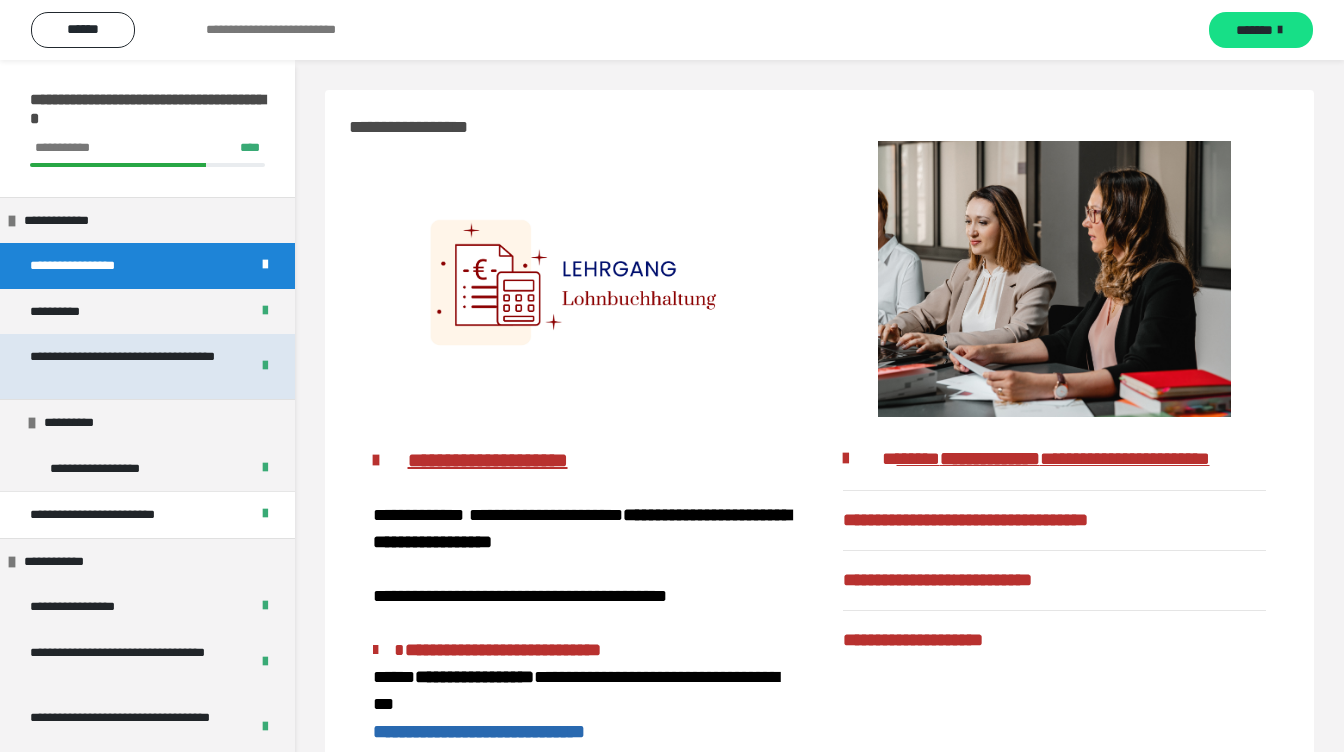 click on "**********" at bounding box center [131, 366] 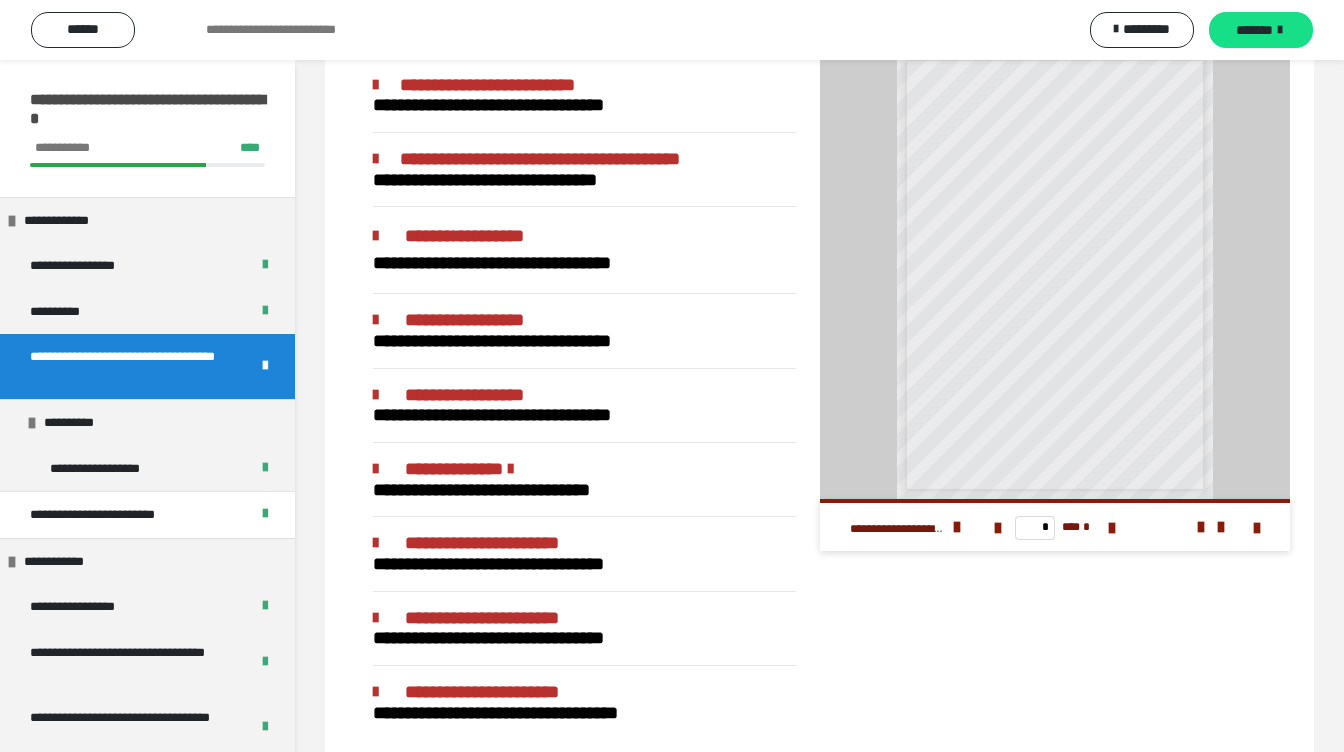 scroll, scrollTop: 89, scrollLeft: 0, axis: vertical 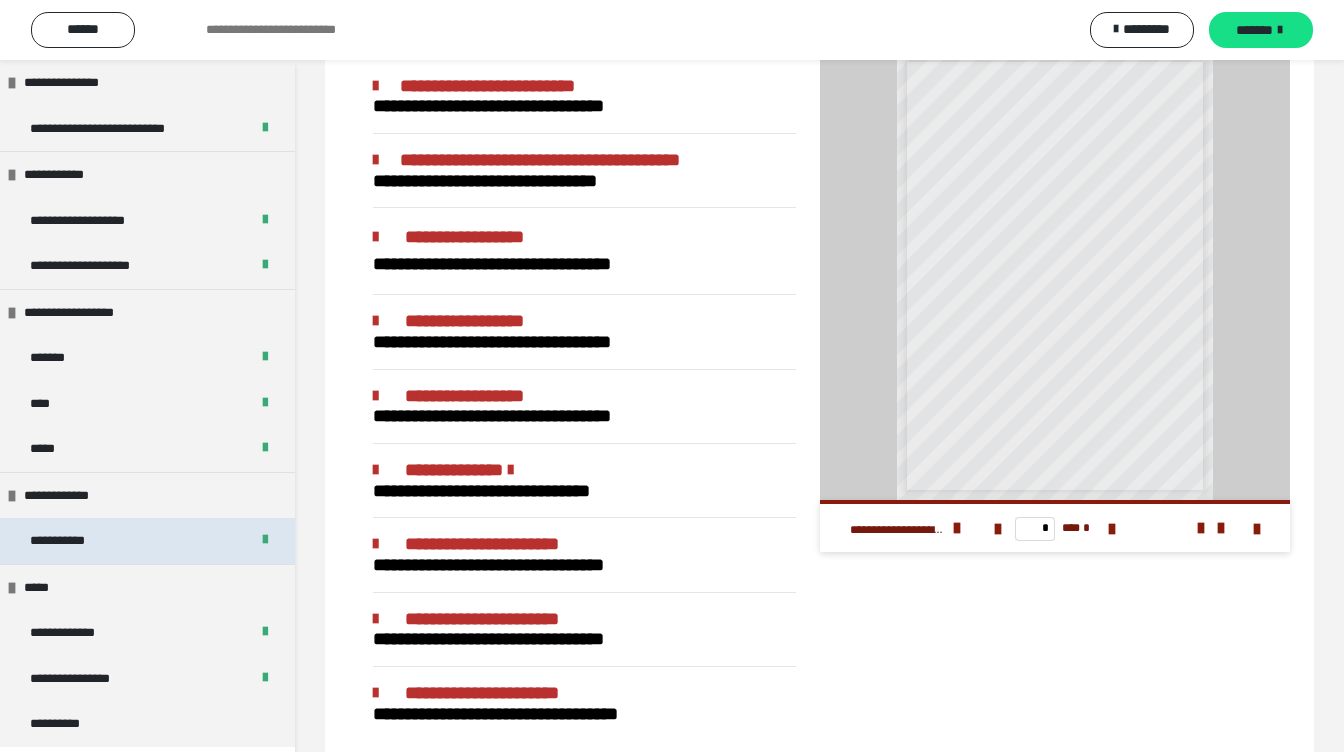 click on "**********" at bounding box center [147, 541] 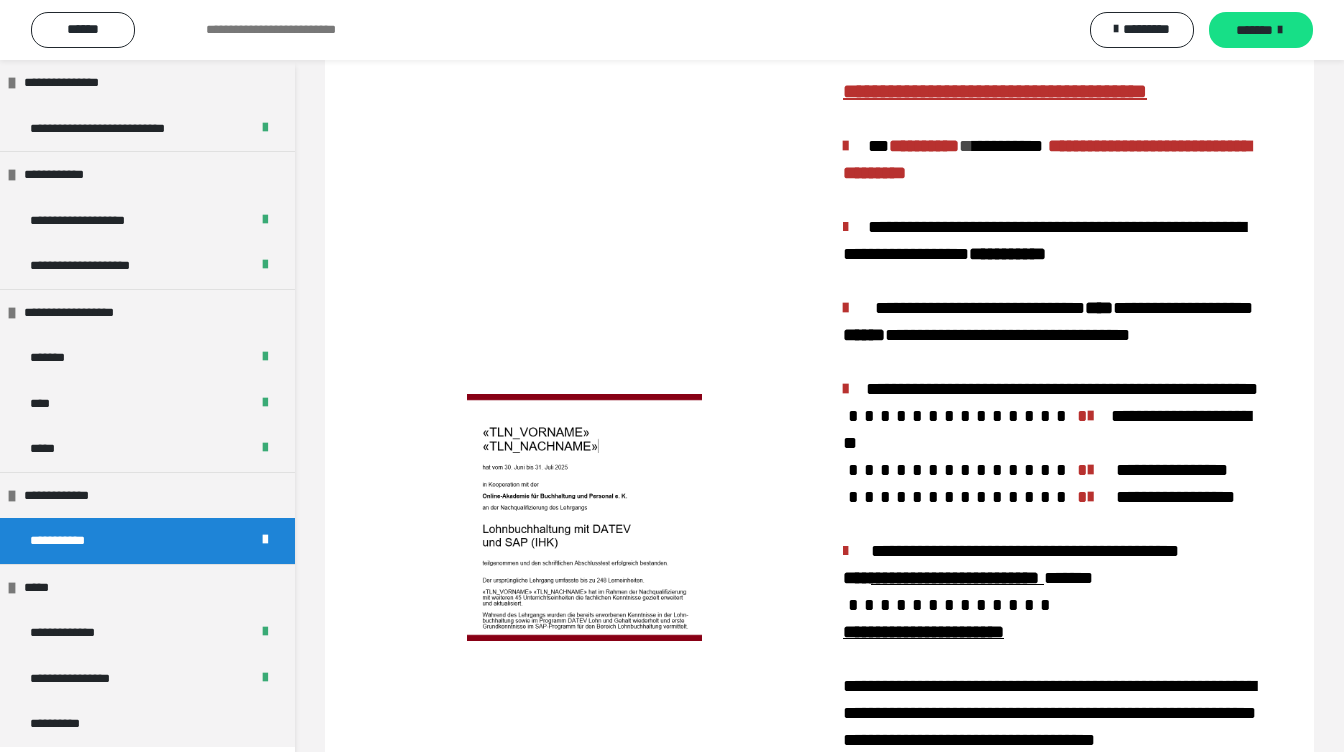 click at bounding box center (584, 517) 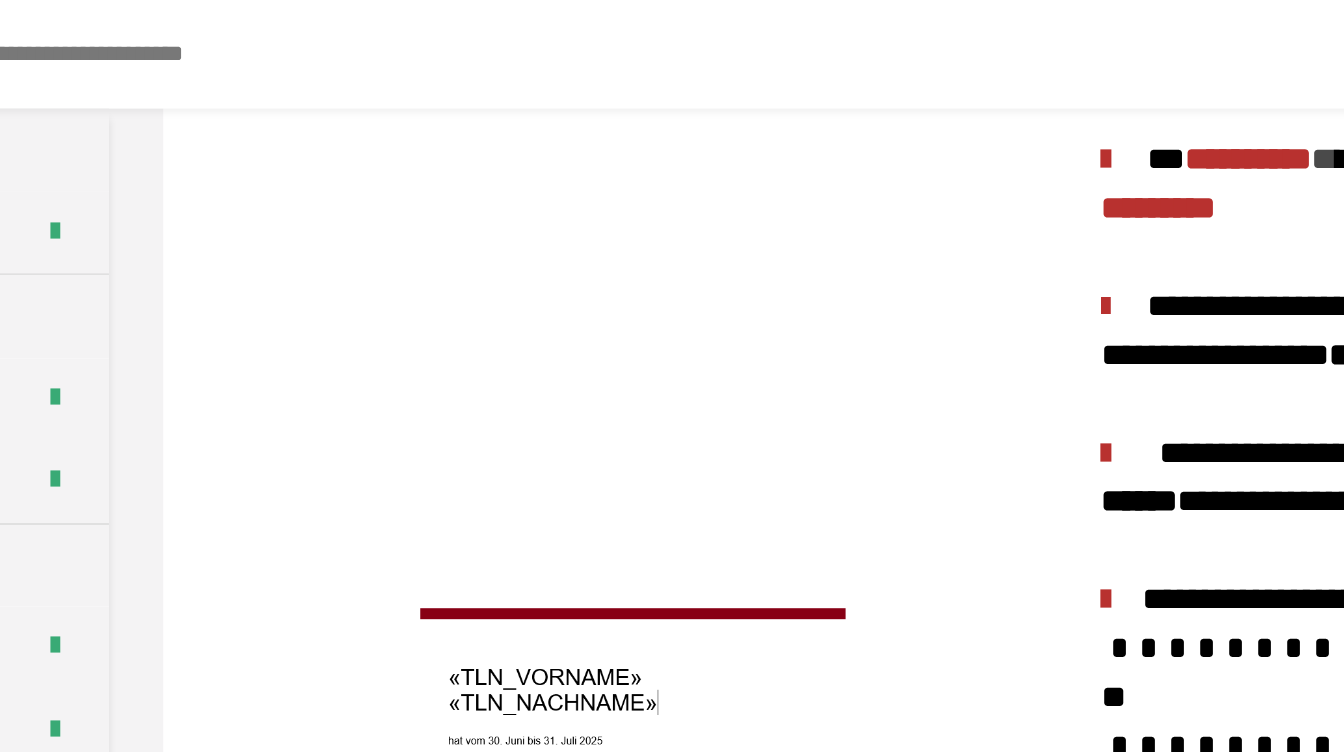 scroll, scrollTop: 129, scrollLeft: 0, axis: vertical 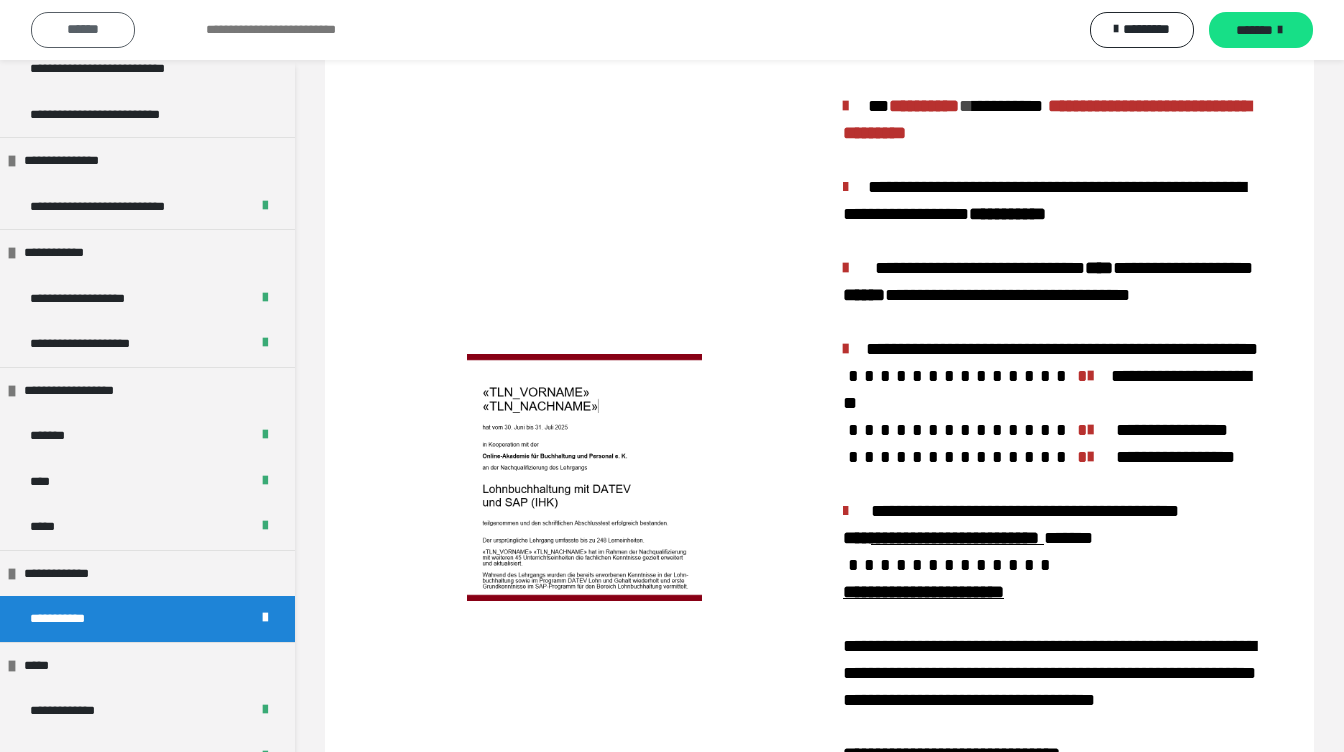 click on "******" at bounding box center (83, 30) 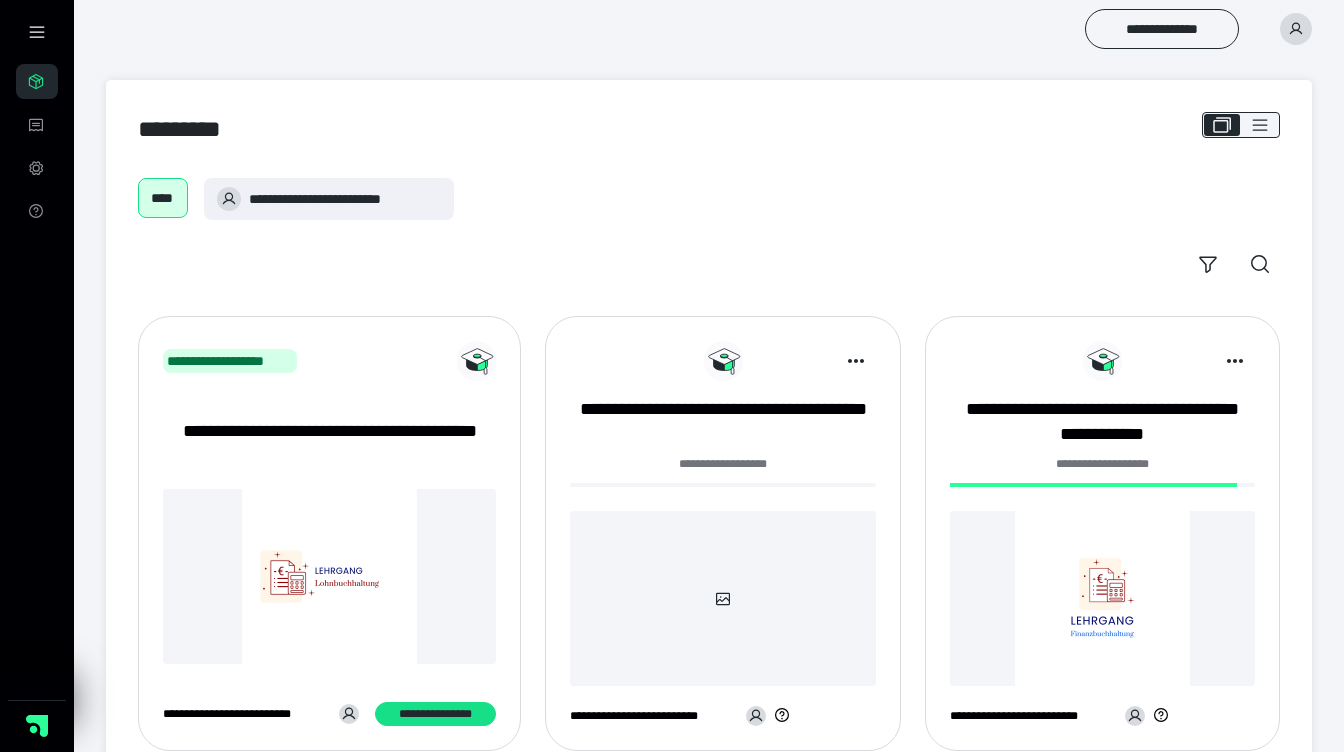 scroll, scrollTop: 301, scrollLeft: 0, axis: vertical 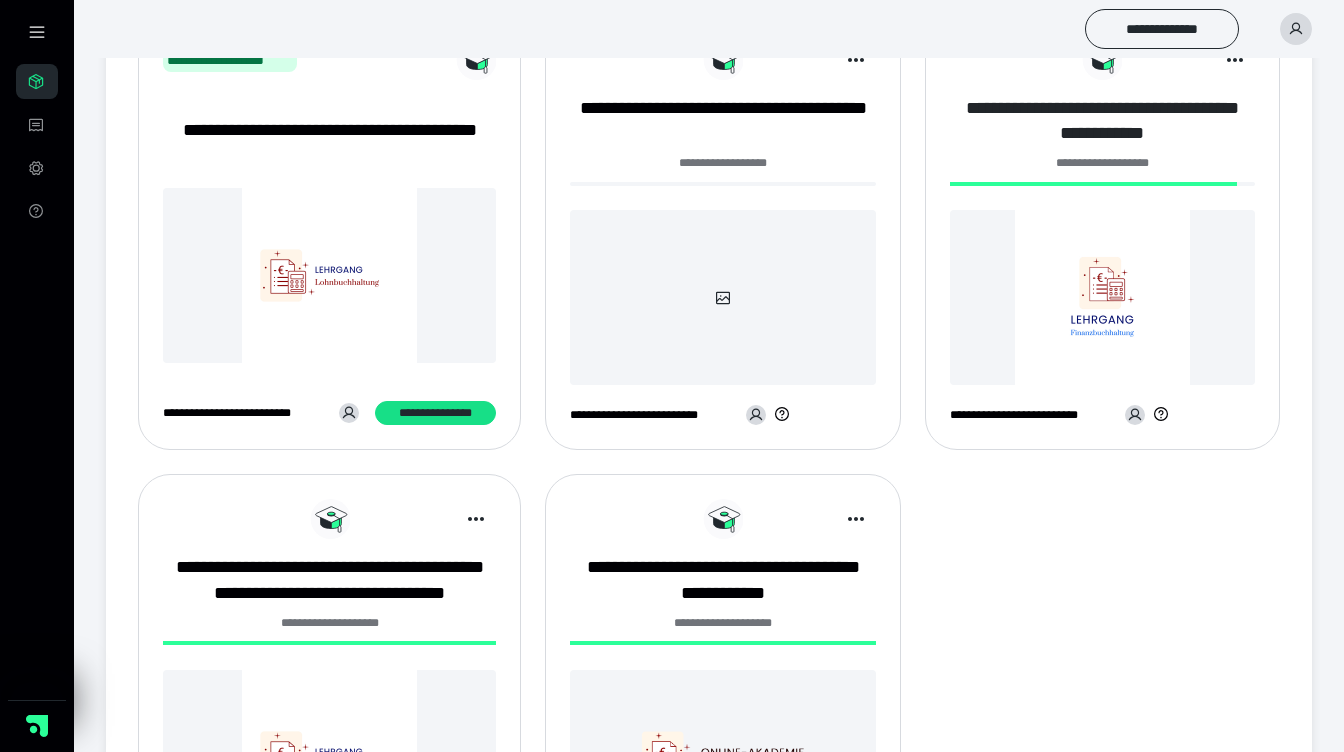 click on "**********" at bounding box center (1102, 121) 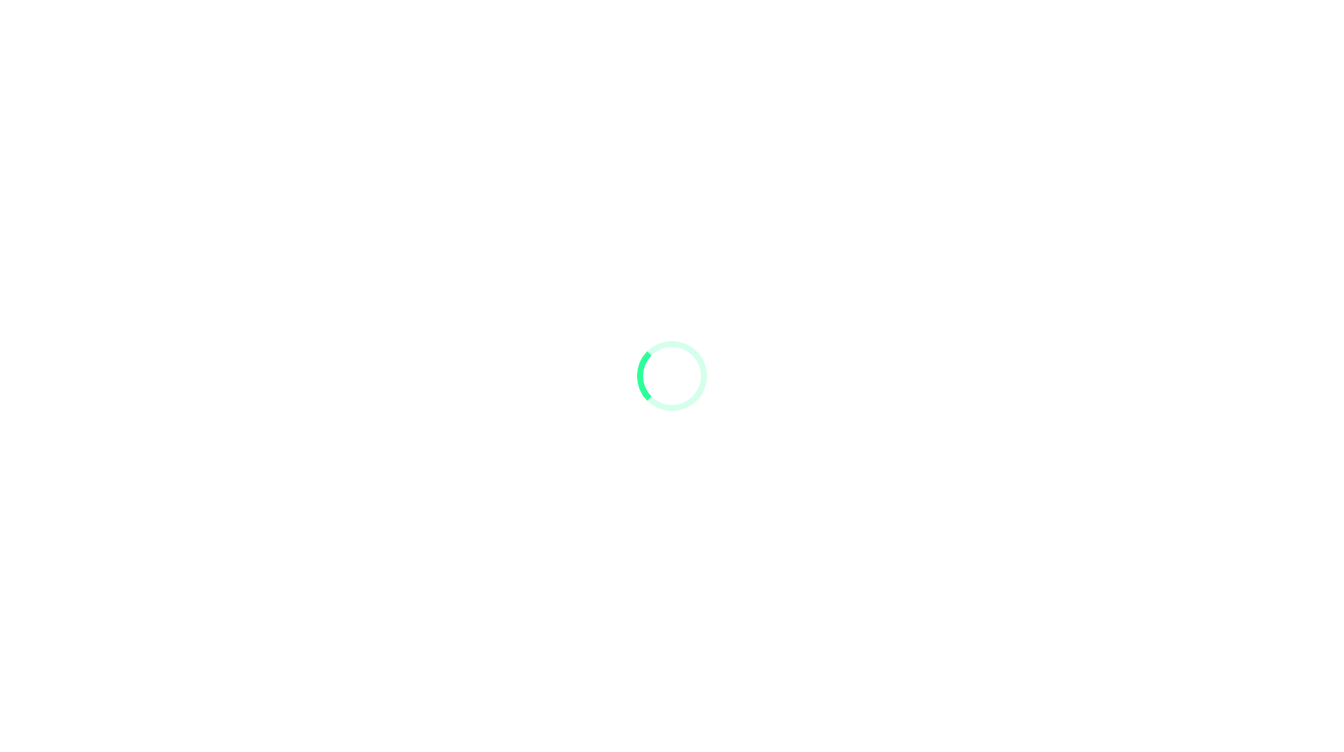 scroll, scrollTop: 0, scrollLeft: 0, axis: both 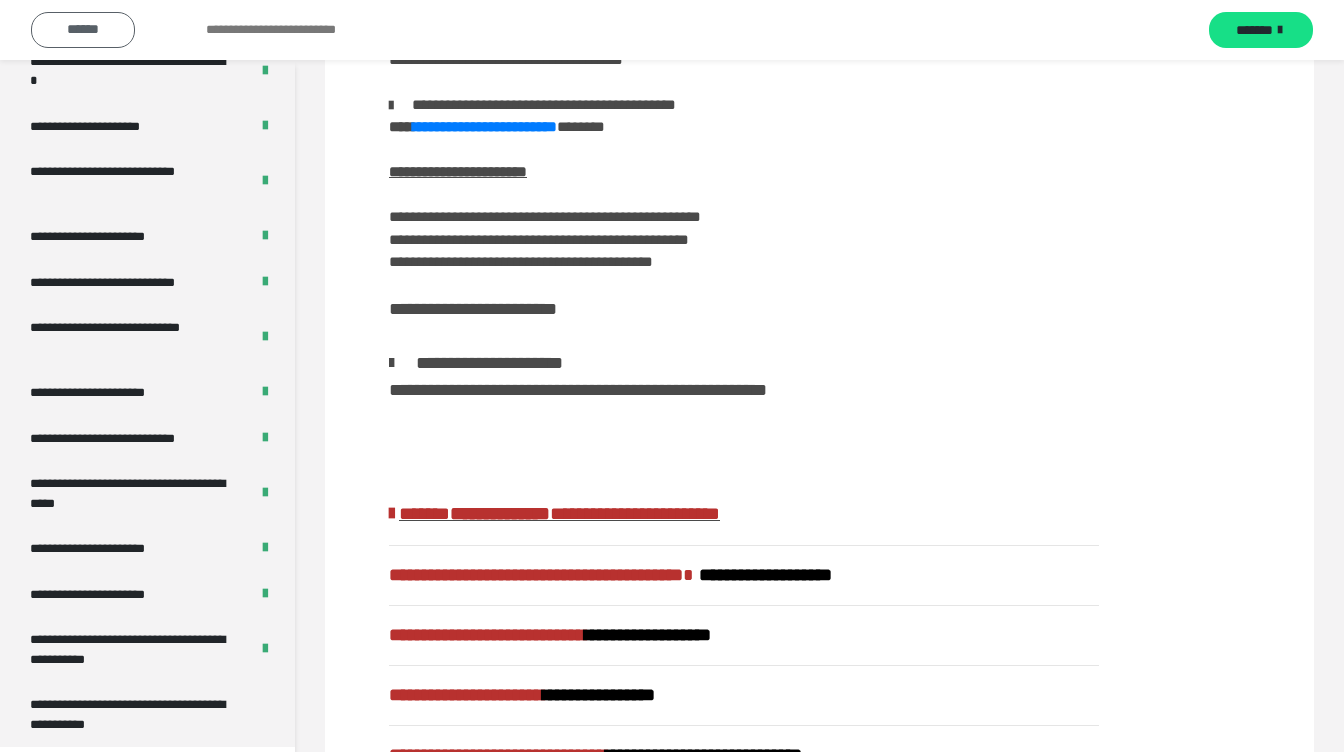 click on "******" at bounding box center (83, 30) 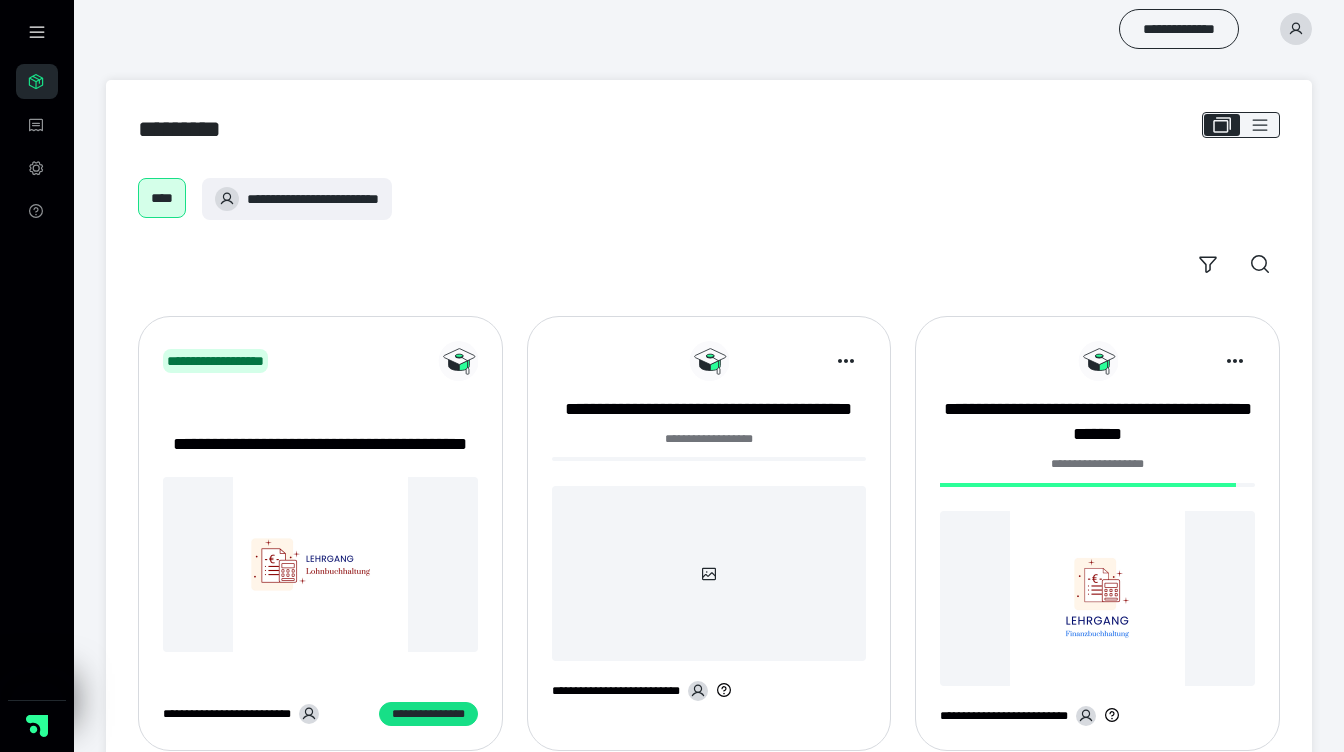 scroll, scrollTop: 301, scrollLeft: 0, axis: vertical 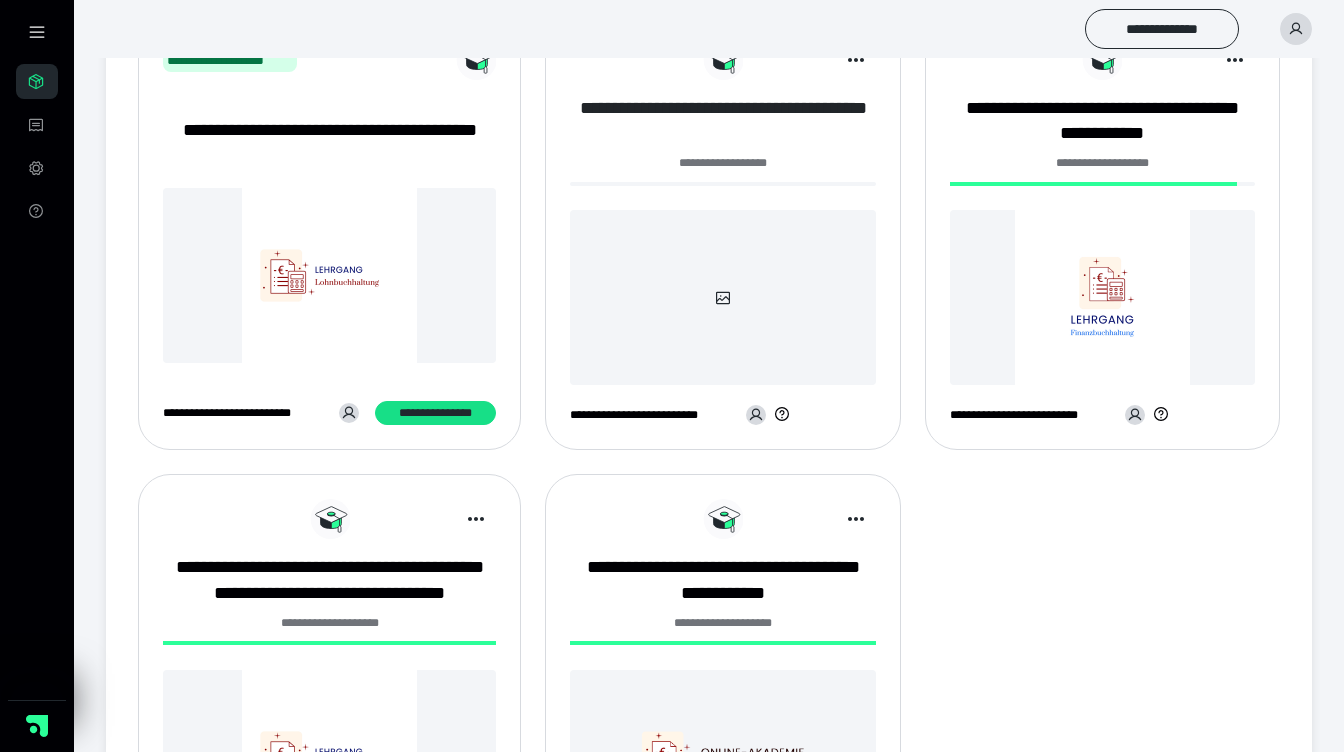 click on "**********" at bounding box center (722, 121) 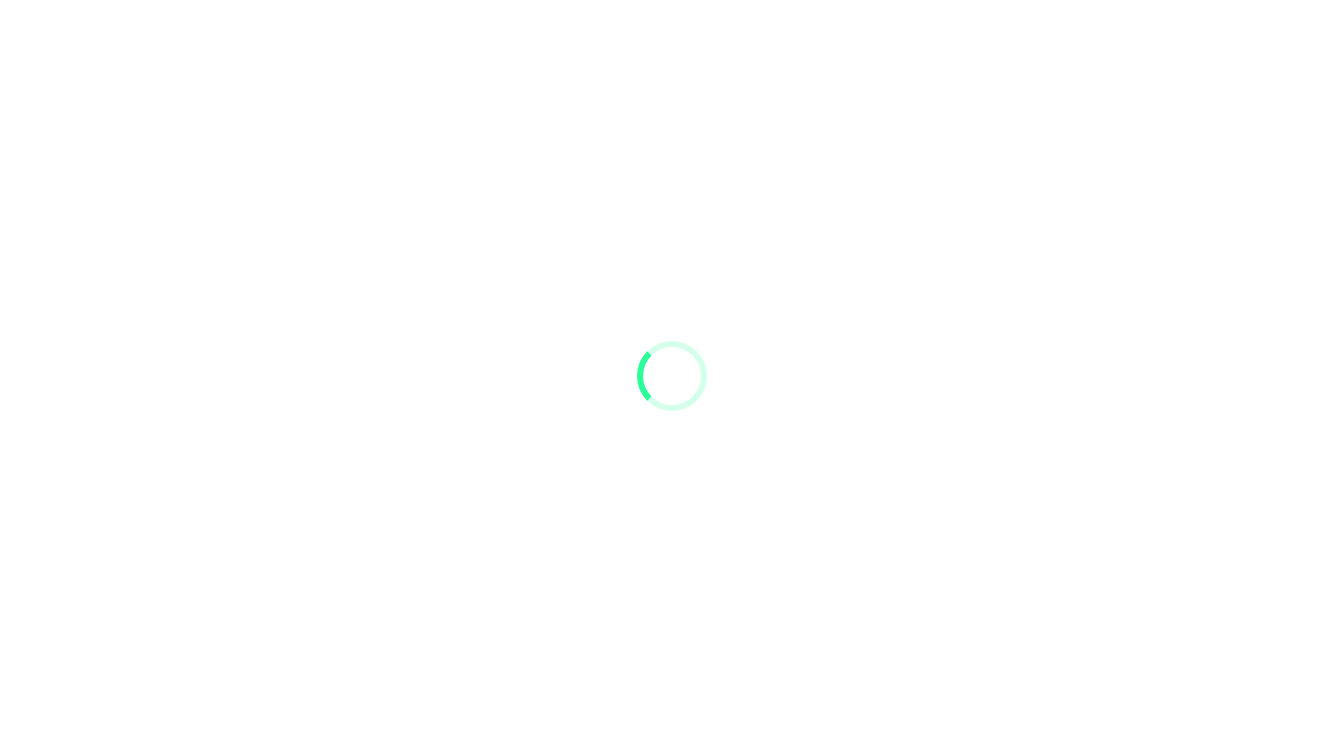 scroll, scrollTop: 0, scrollLeft: 0, axis: both 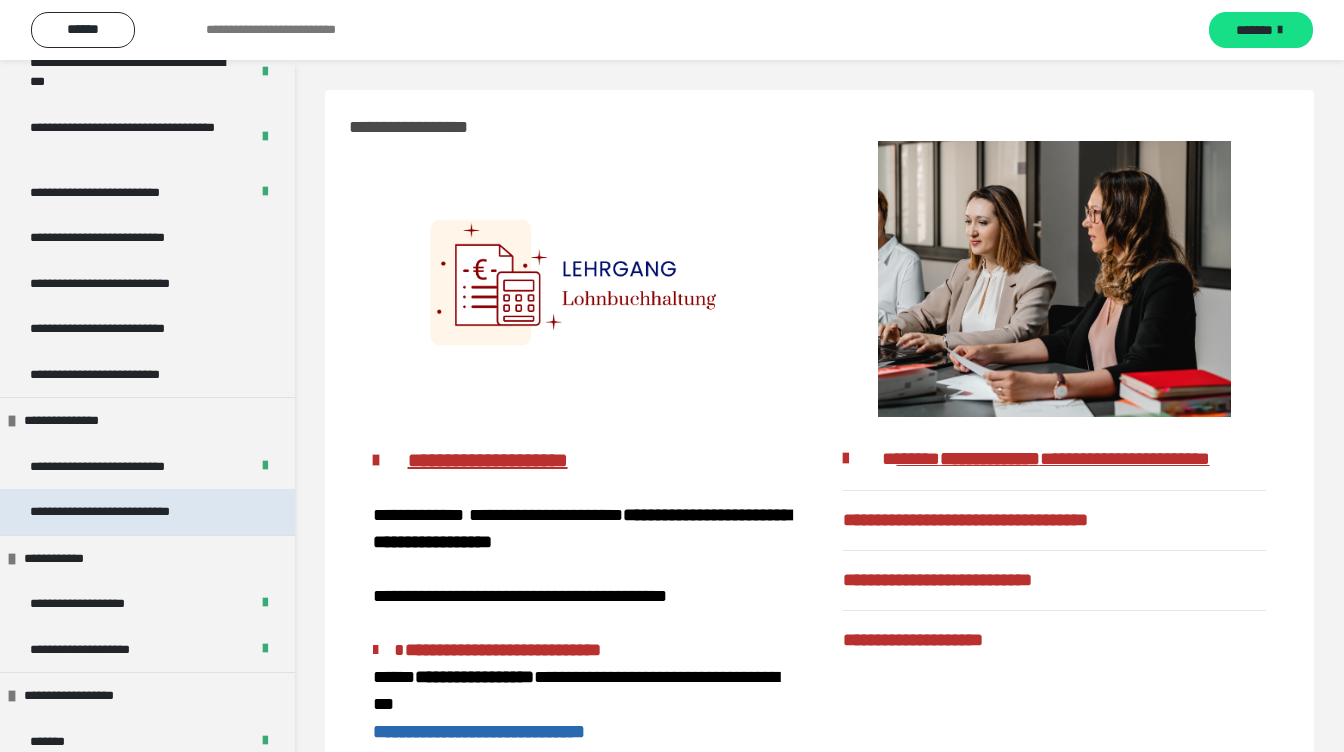 click on "**********" at bounding box center [130, 512] 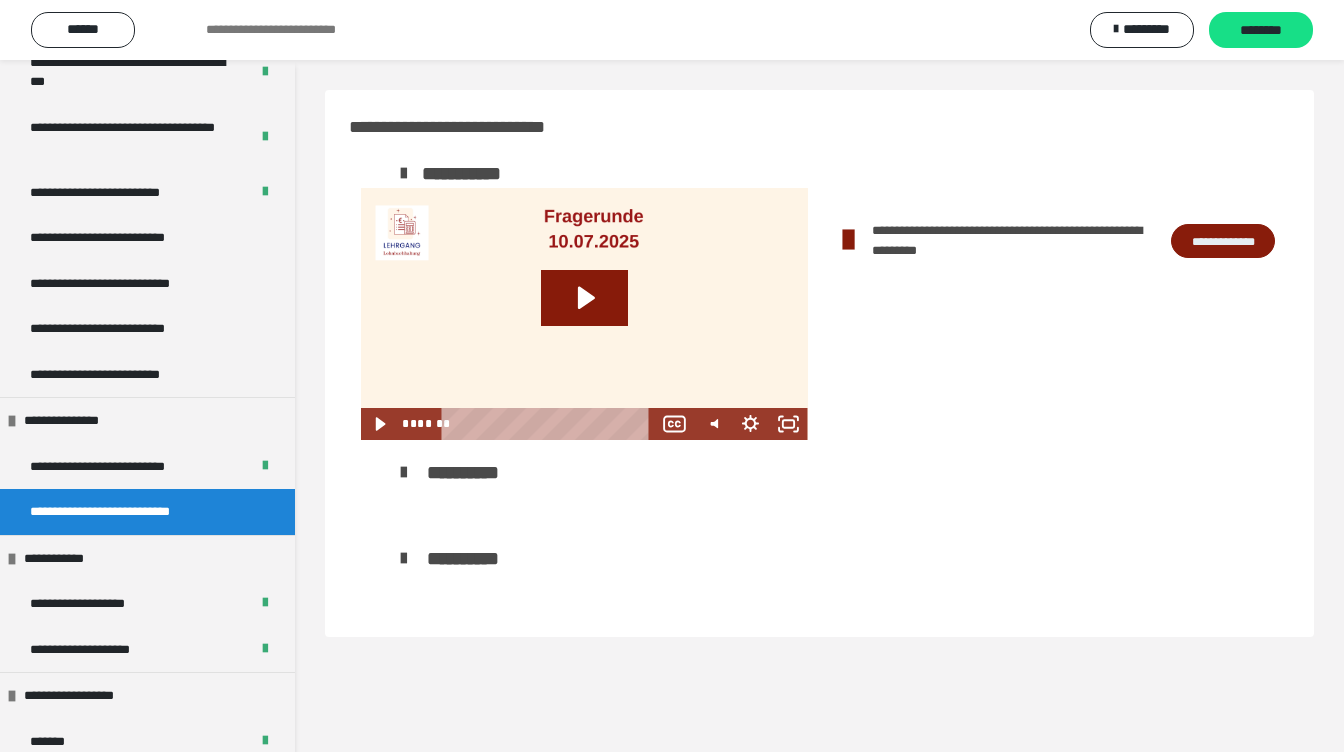 click on "**********" at bounding box center [1223, 241] 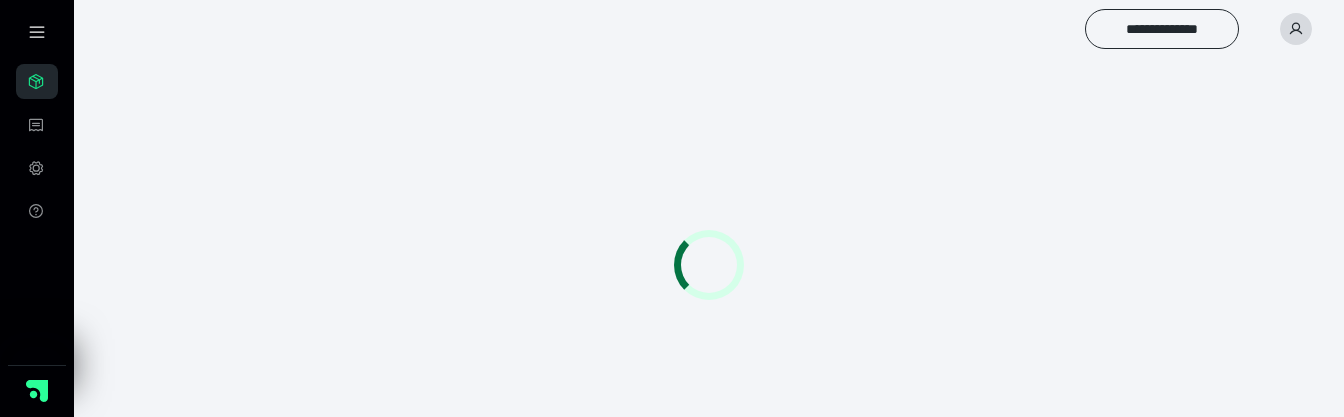 scroll, scrollTop: 0, scrollLeft: 0, axis: both 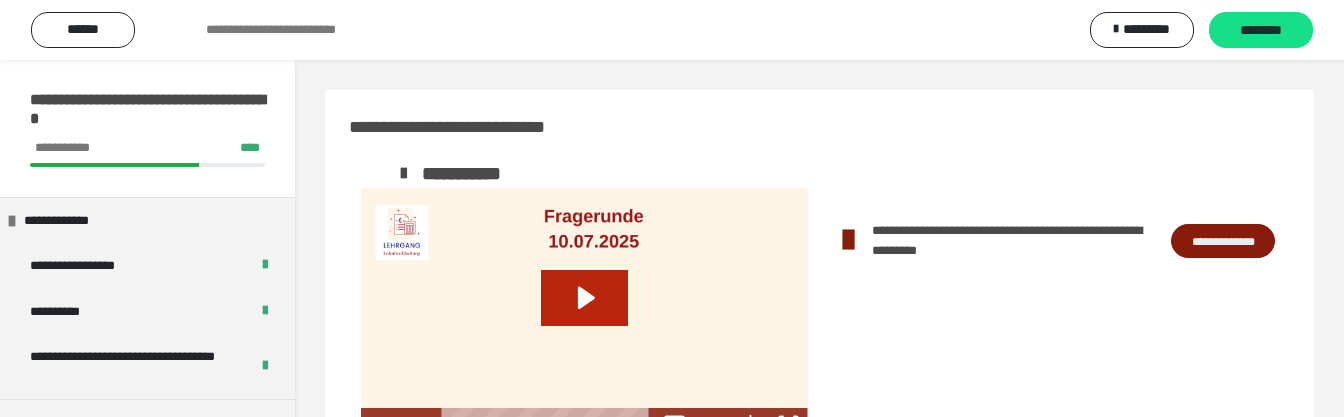 click 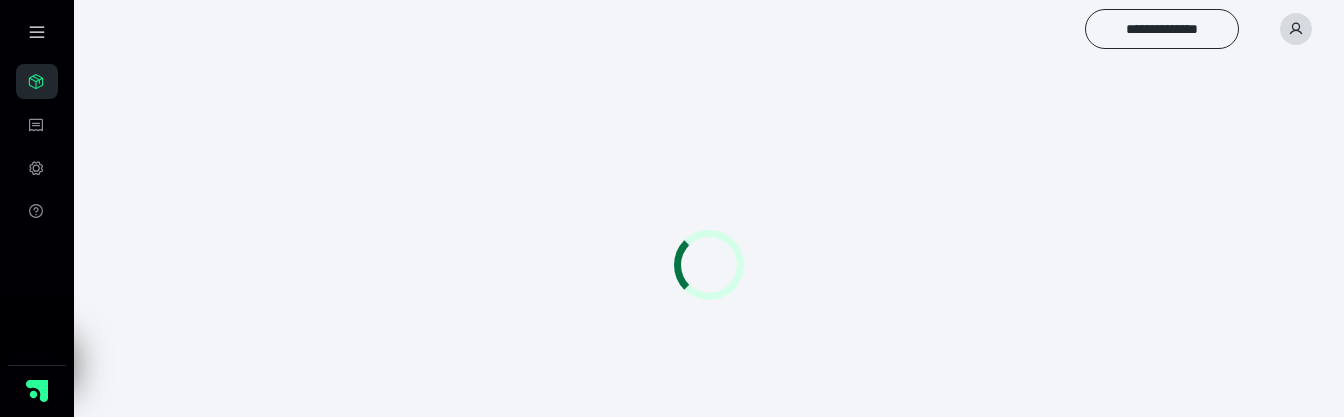 scroll, scrollTop: 0, scrollLeft: 0, axis: both 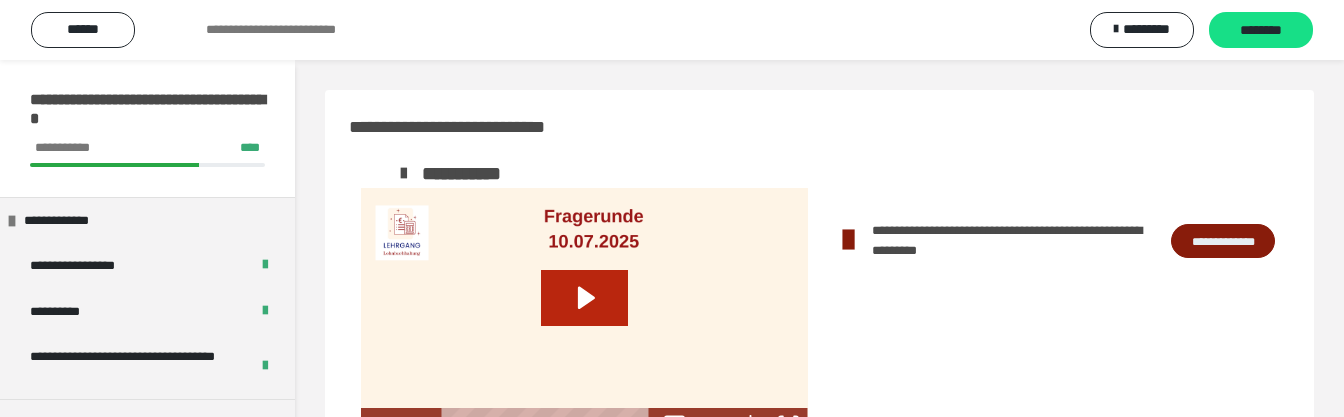 click 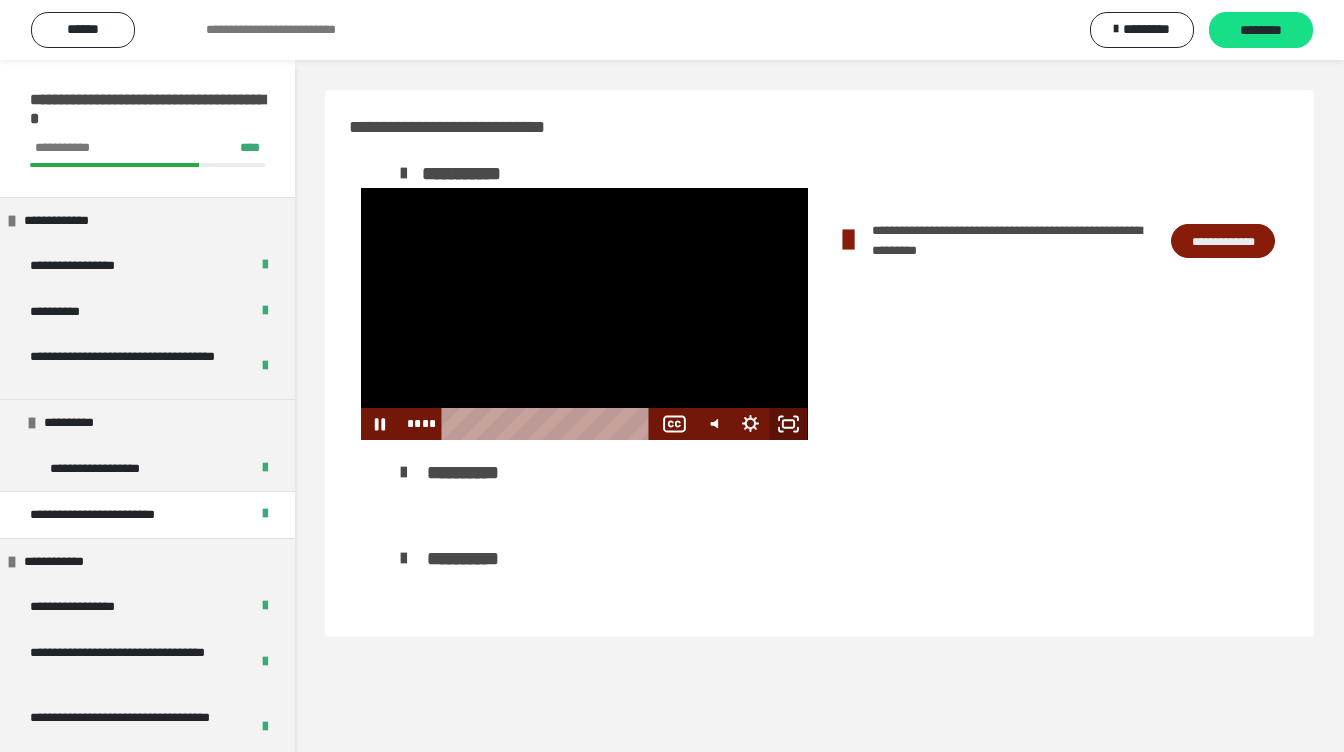 click 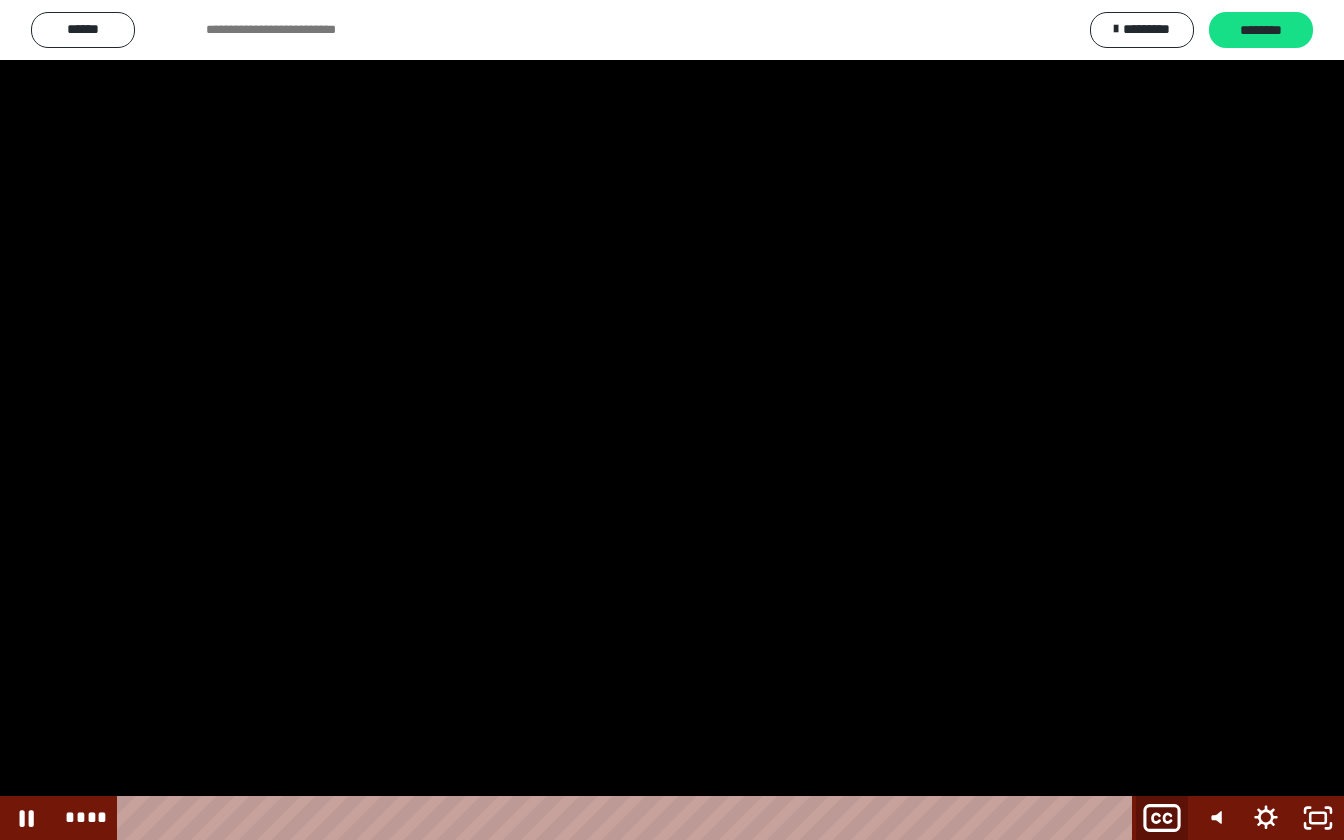click 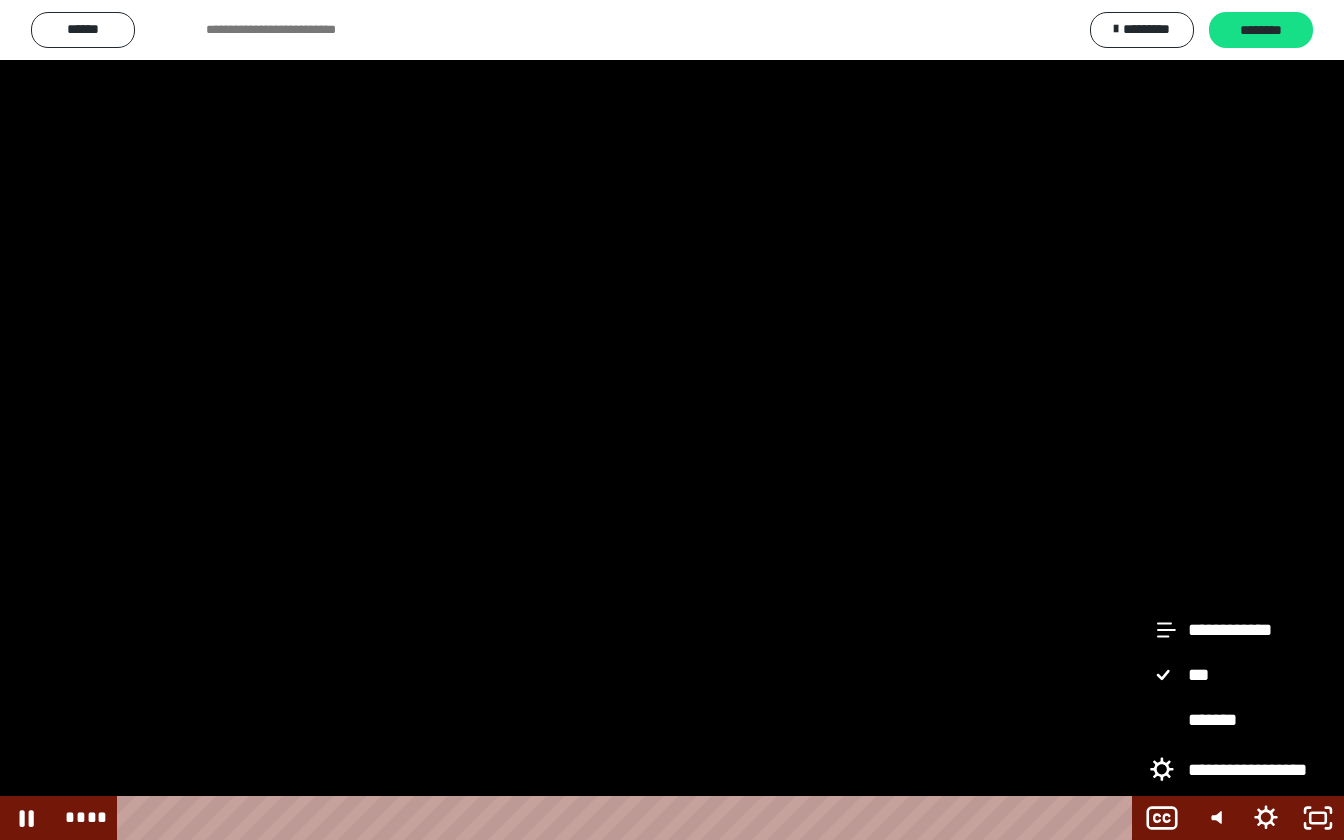 click on "**********" at bounding box center (1232, 770) 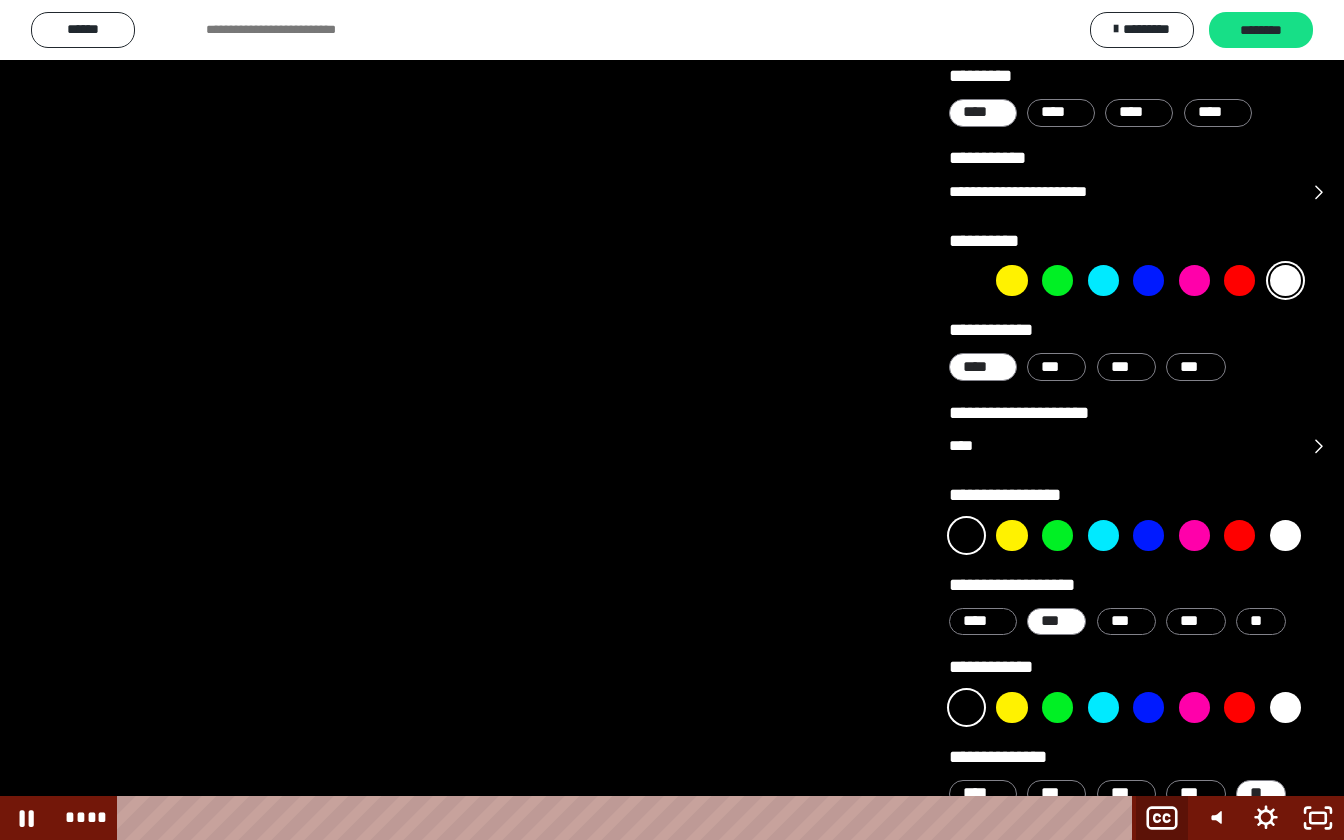 click 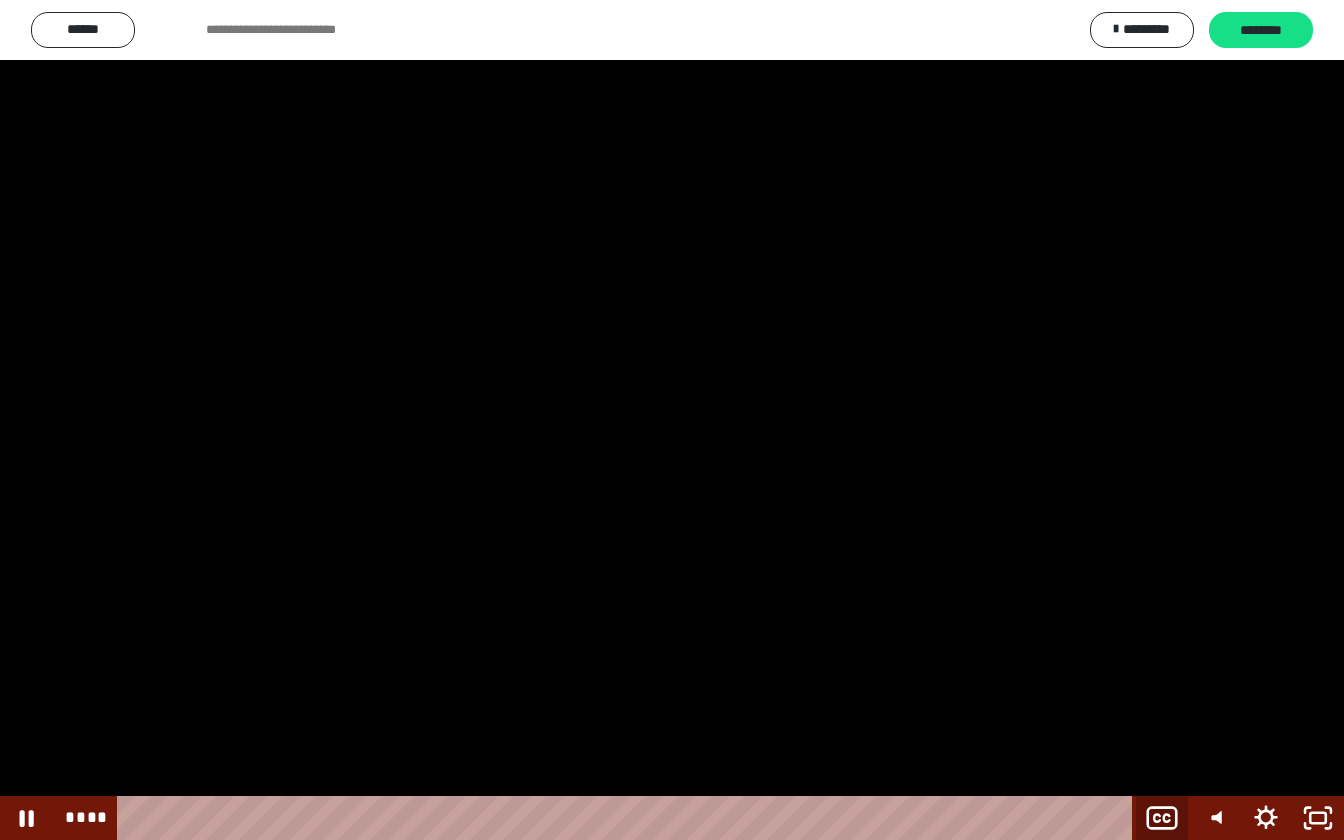 click 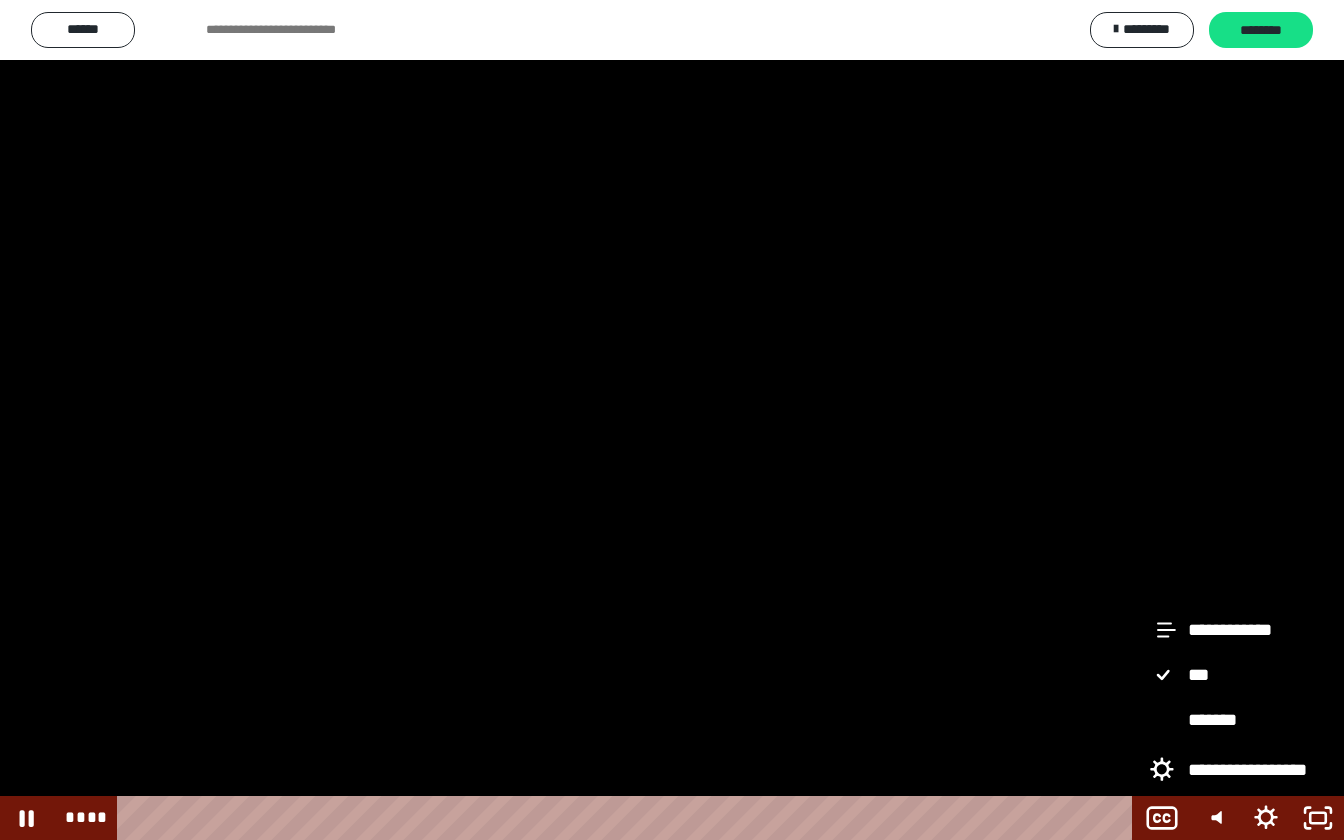 click on "*******" at bounding box center [1240, 721] 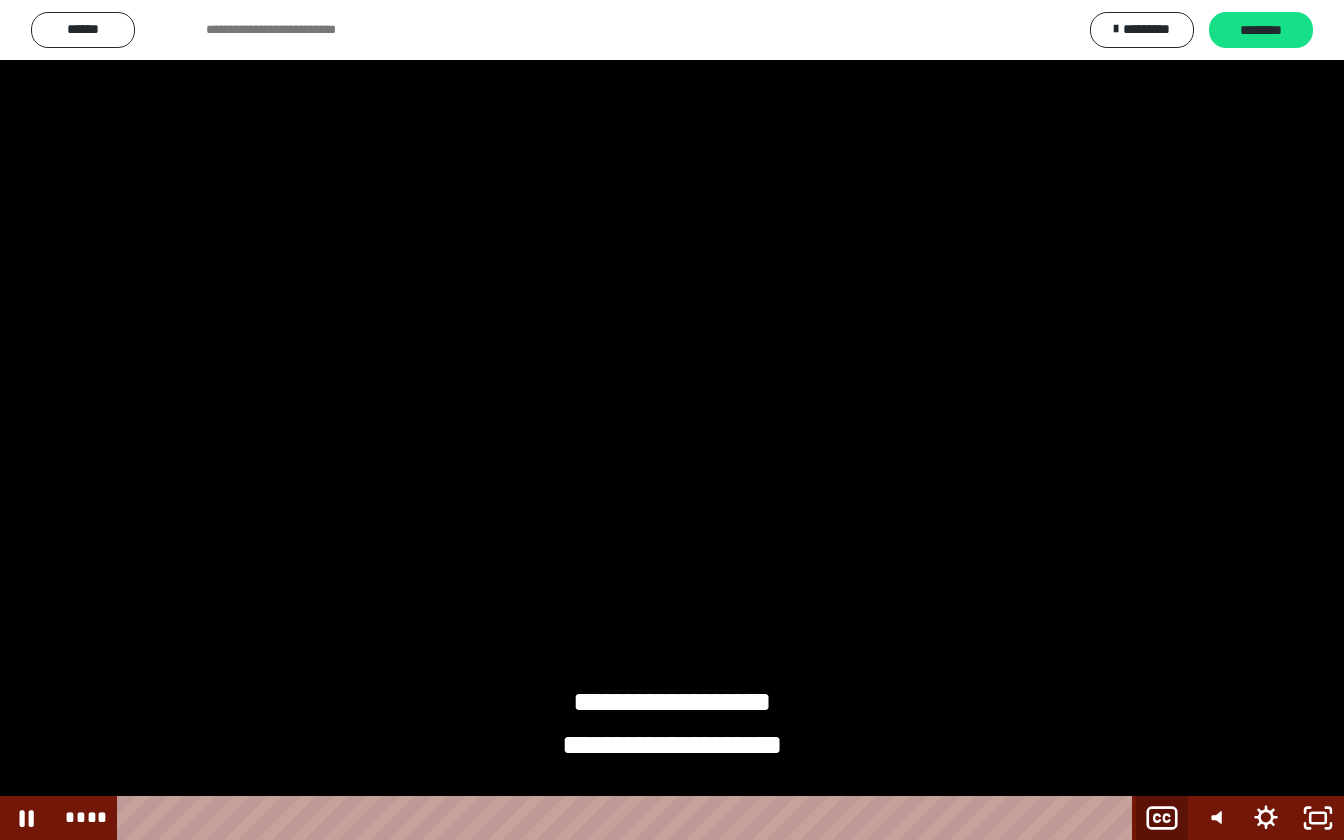 click 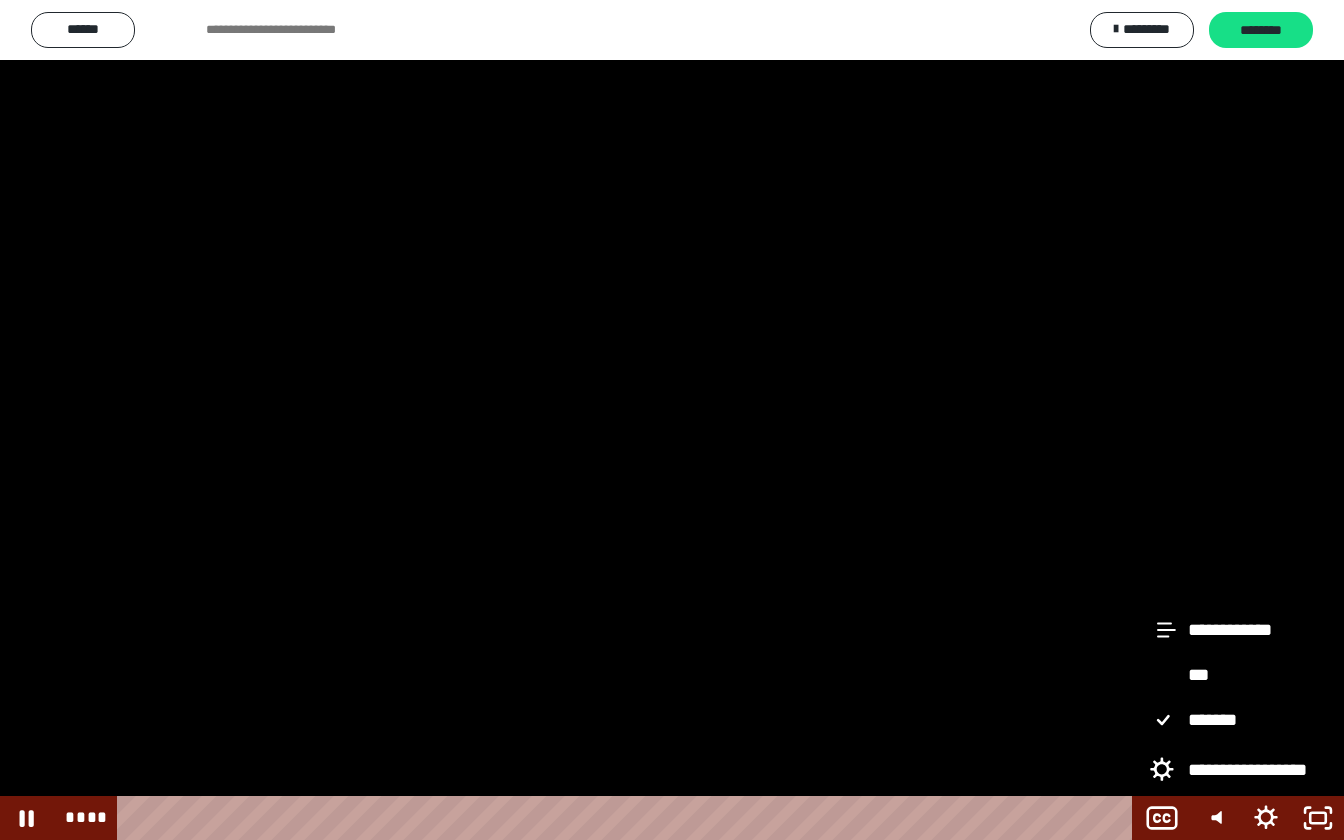 click on "***" at bounding box center (1240, 676) 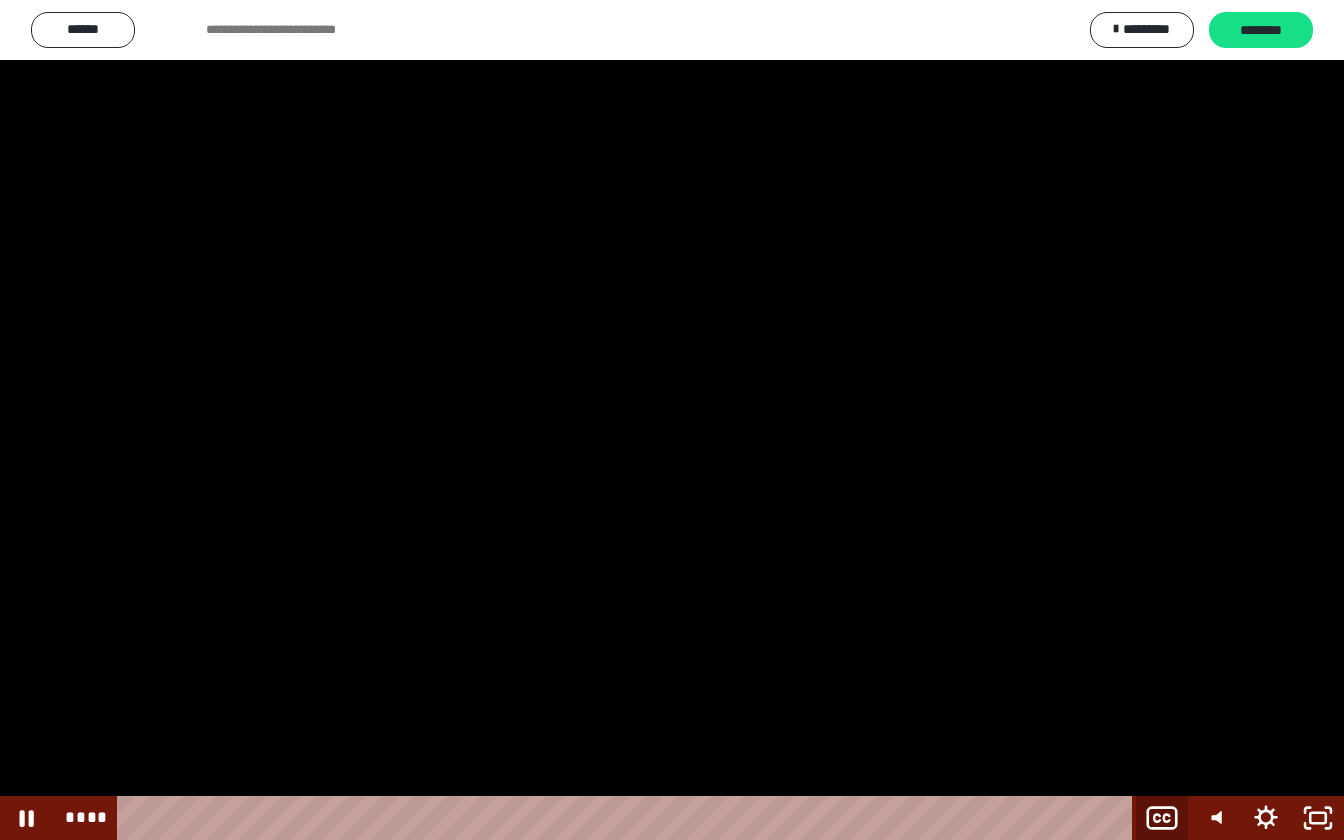 click 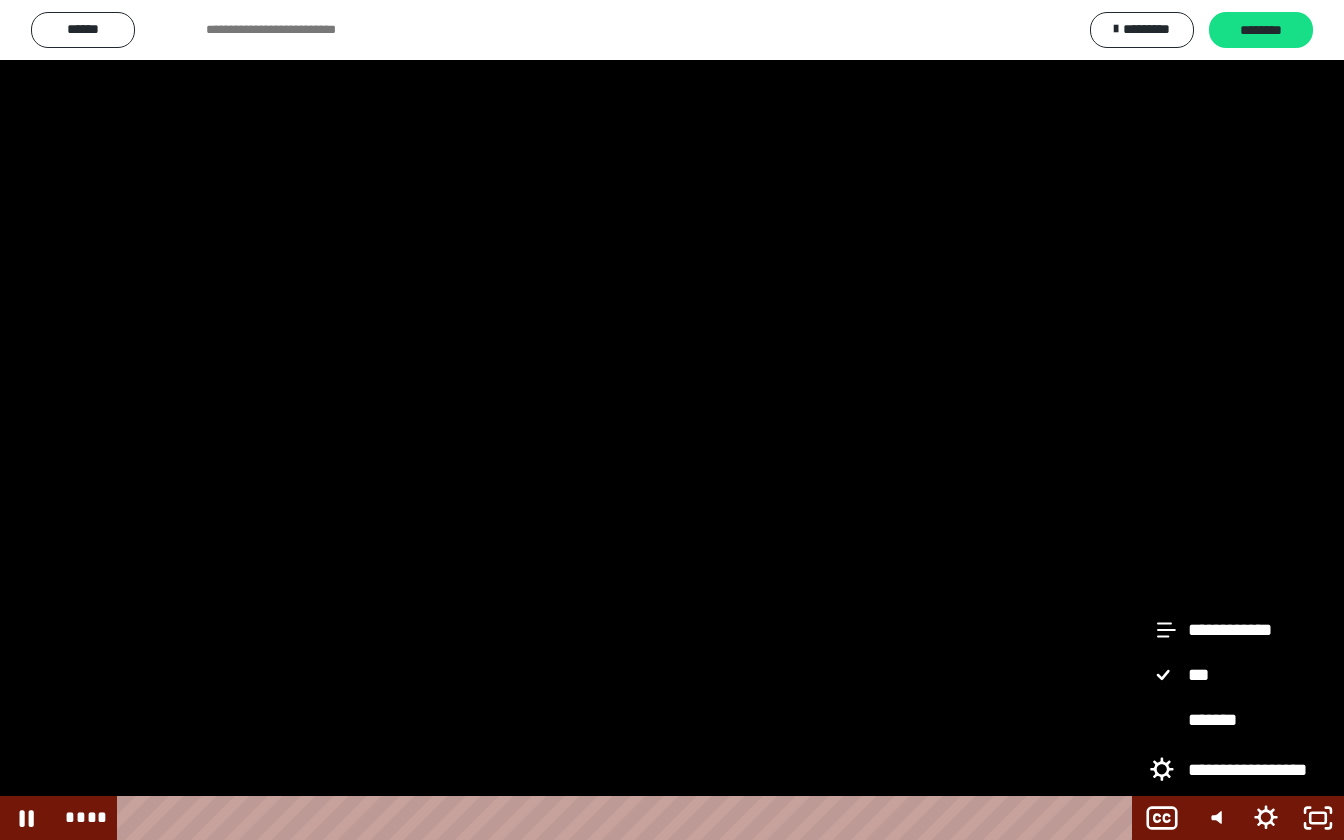 click on "*******" at bounding box center [1240, 721] 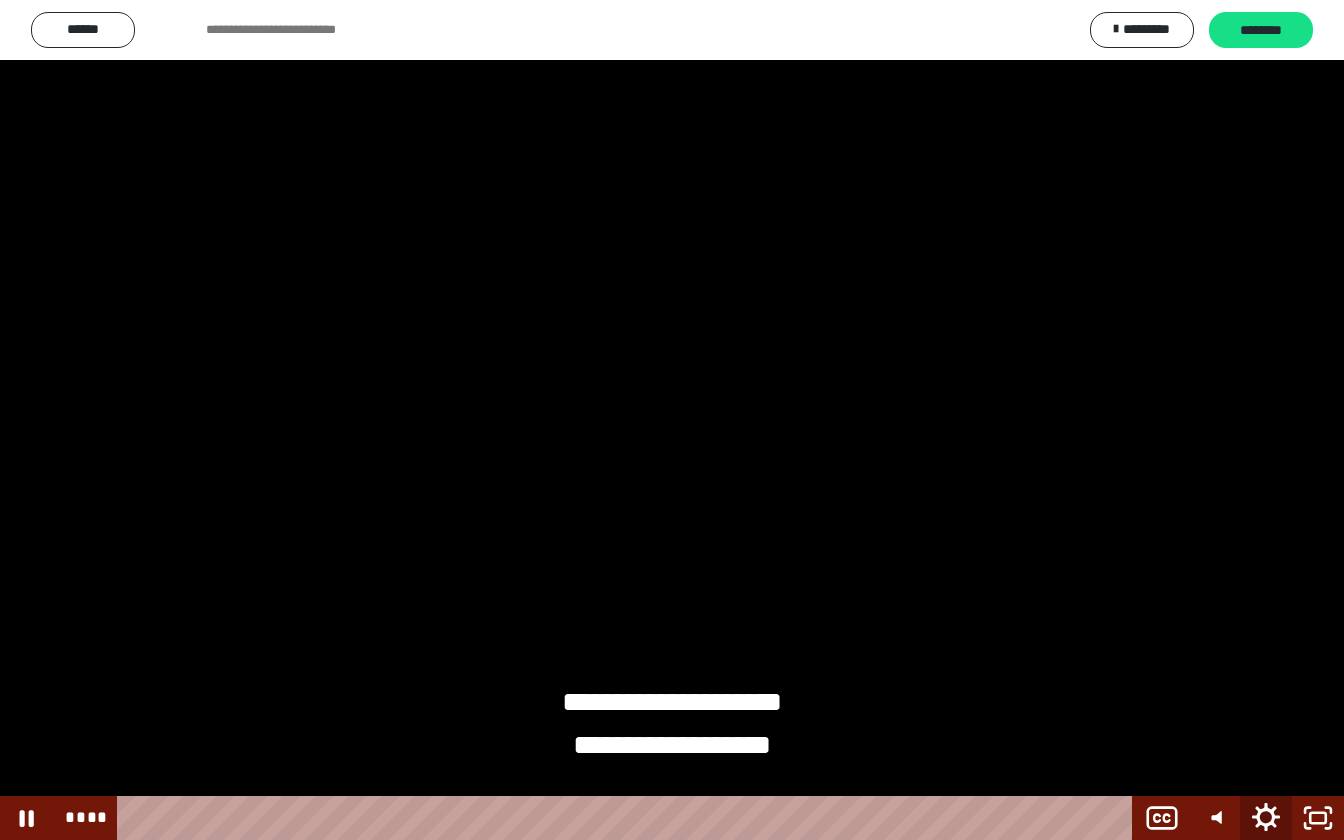 click 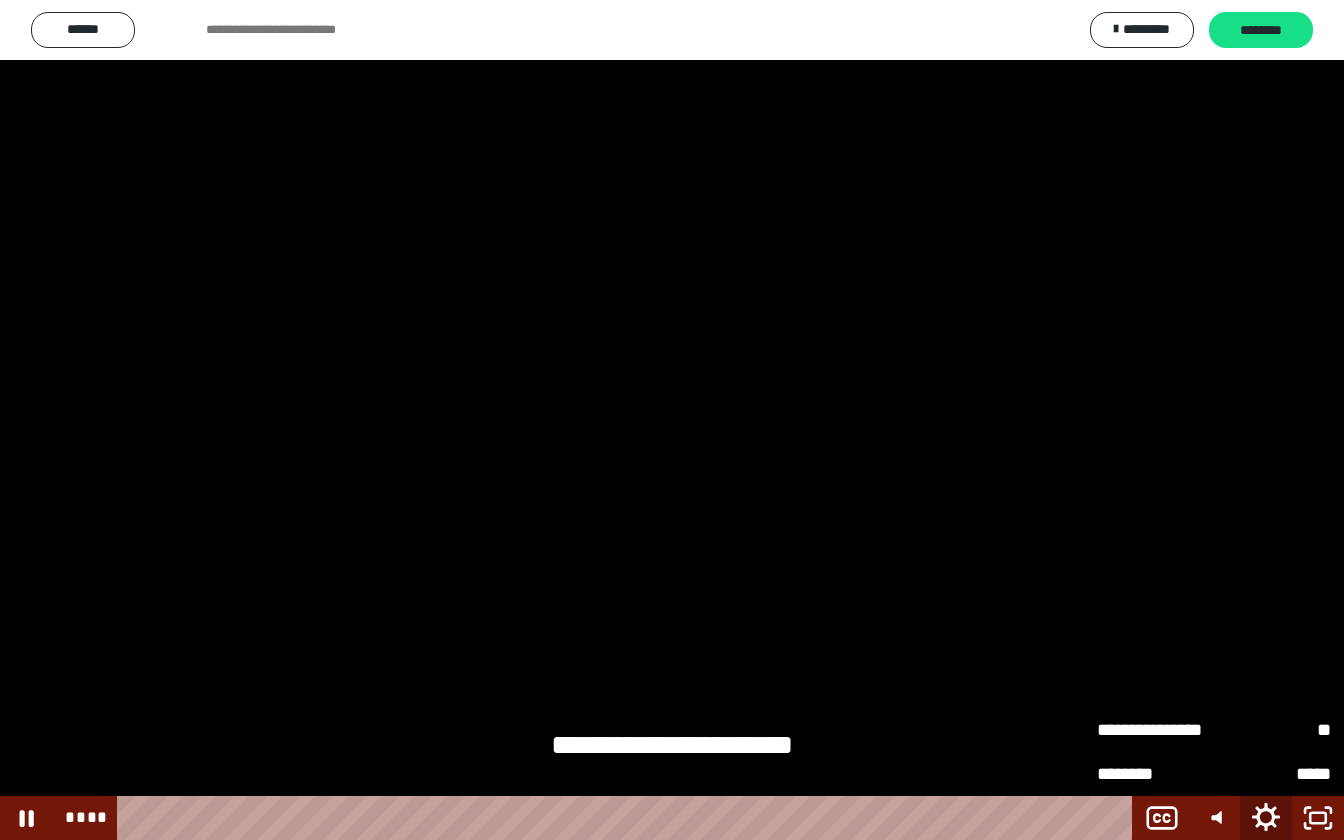 click 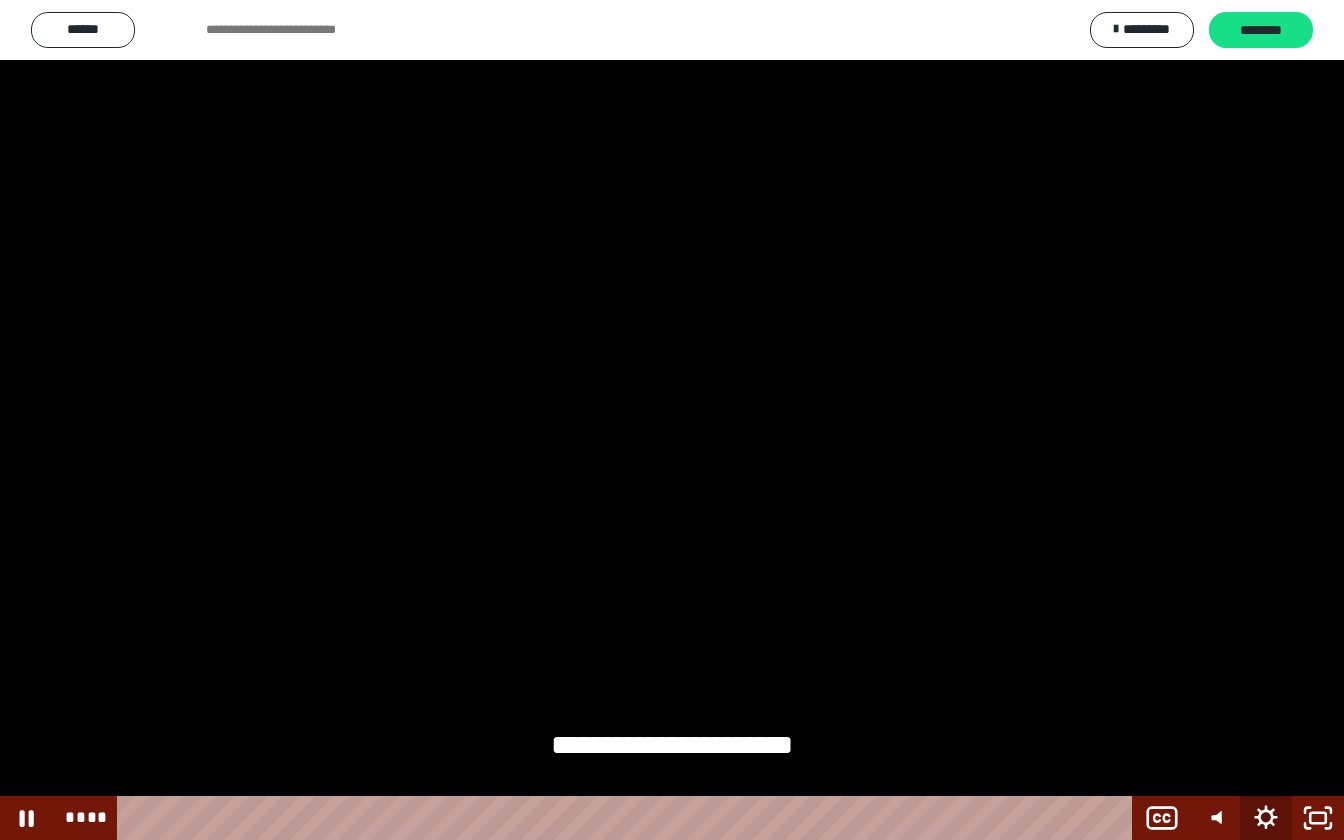 click 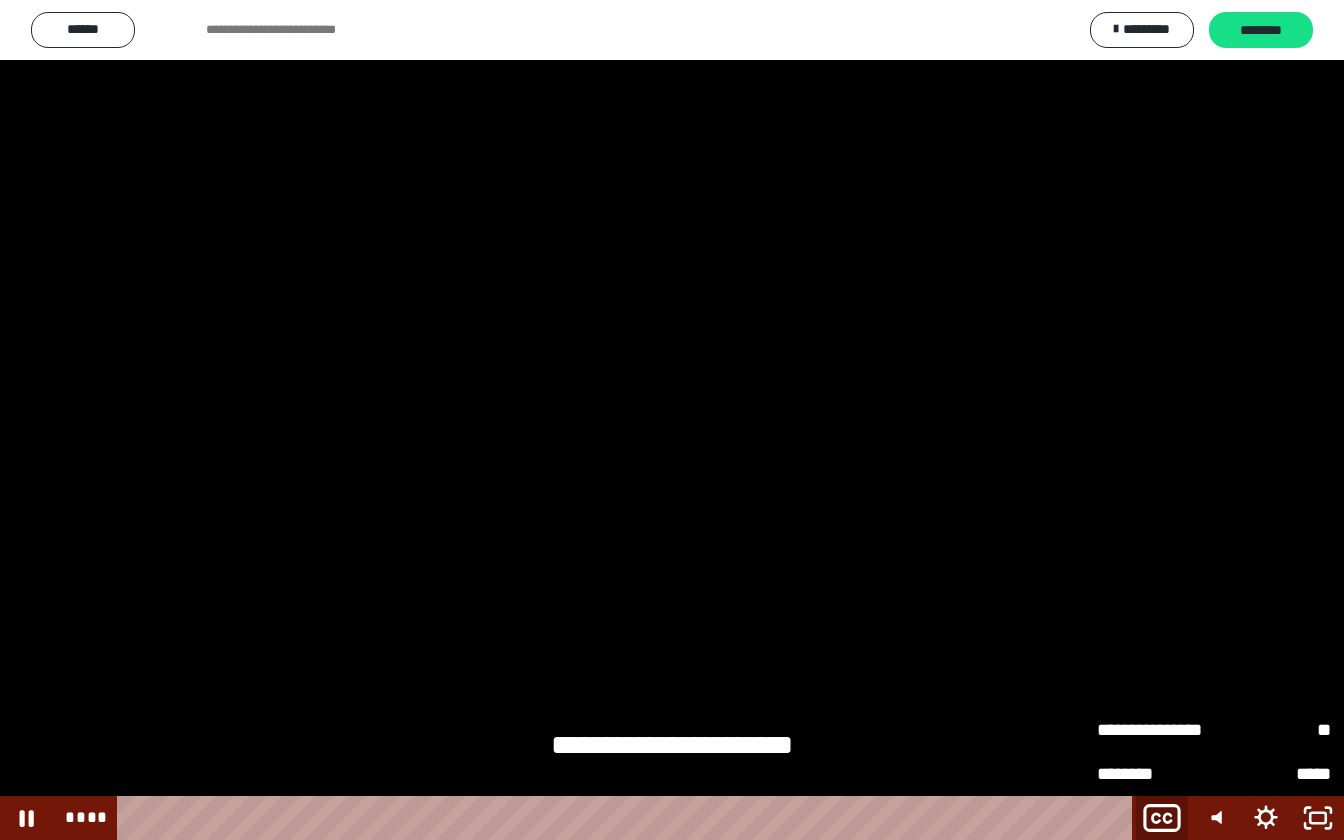 click 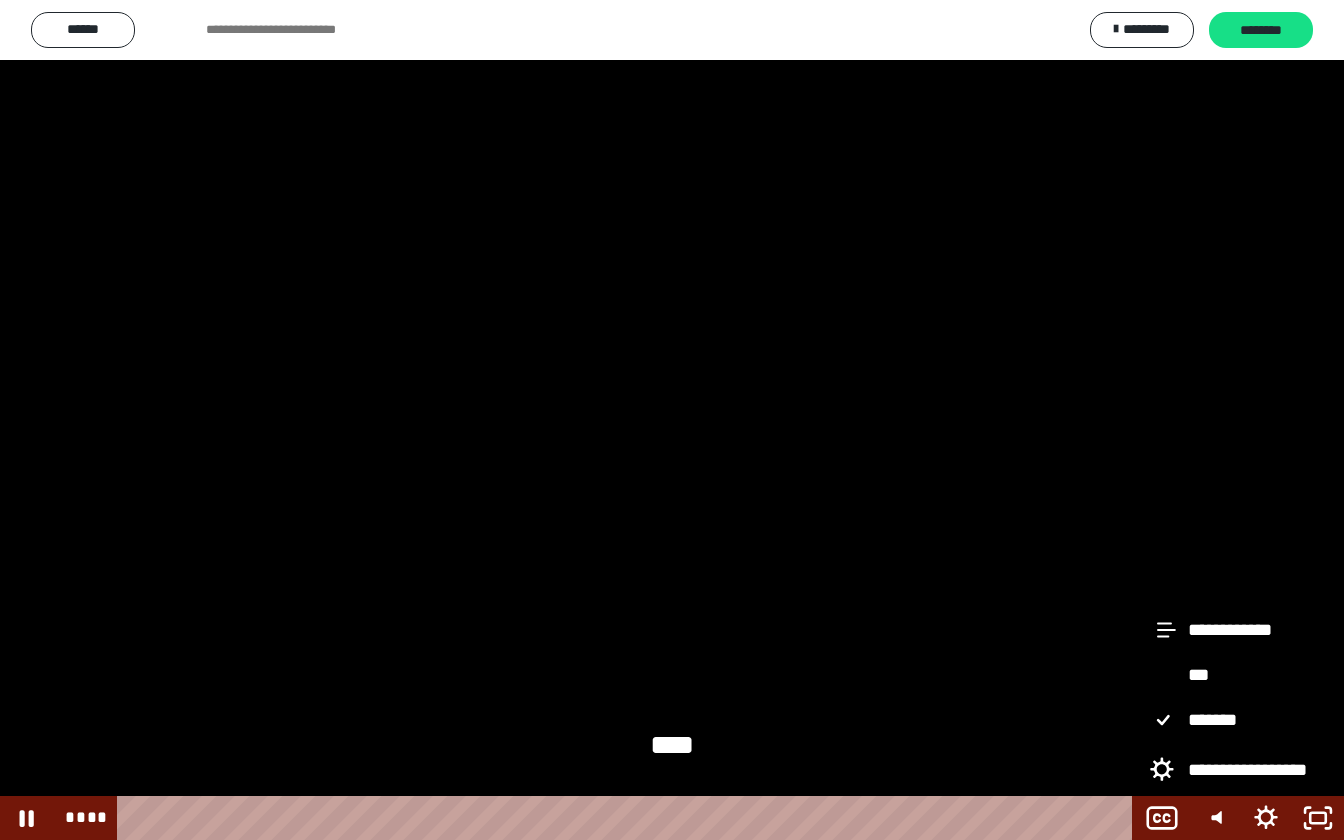 click on "**********" at bounding box center [1232, 770] 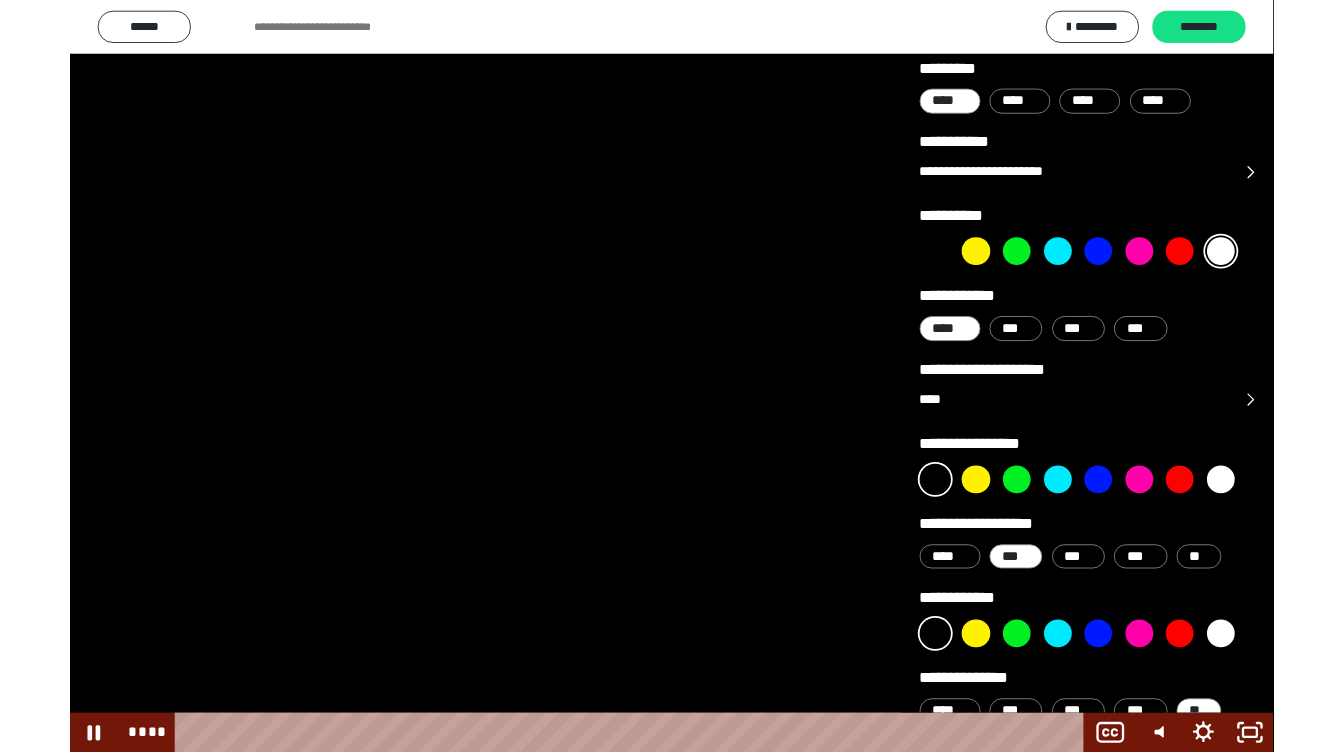 scroll, scrollTop: 66, scrollLeft: 0, axis: vertical 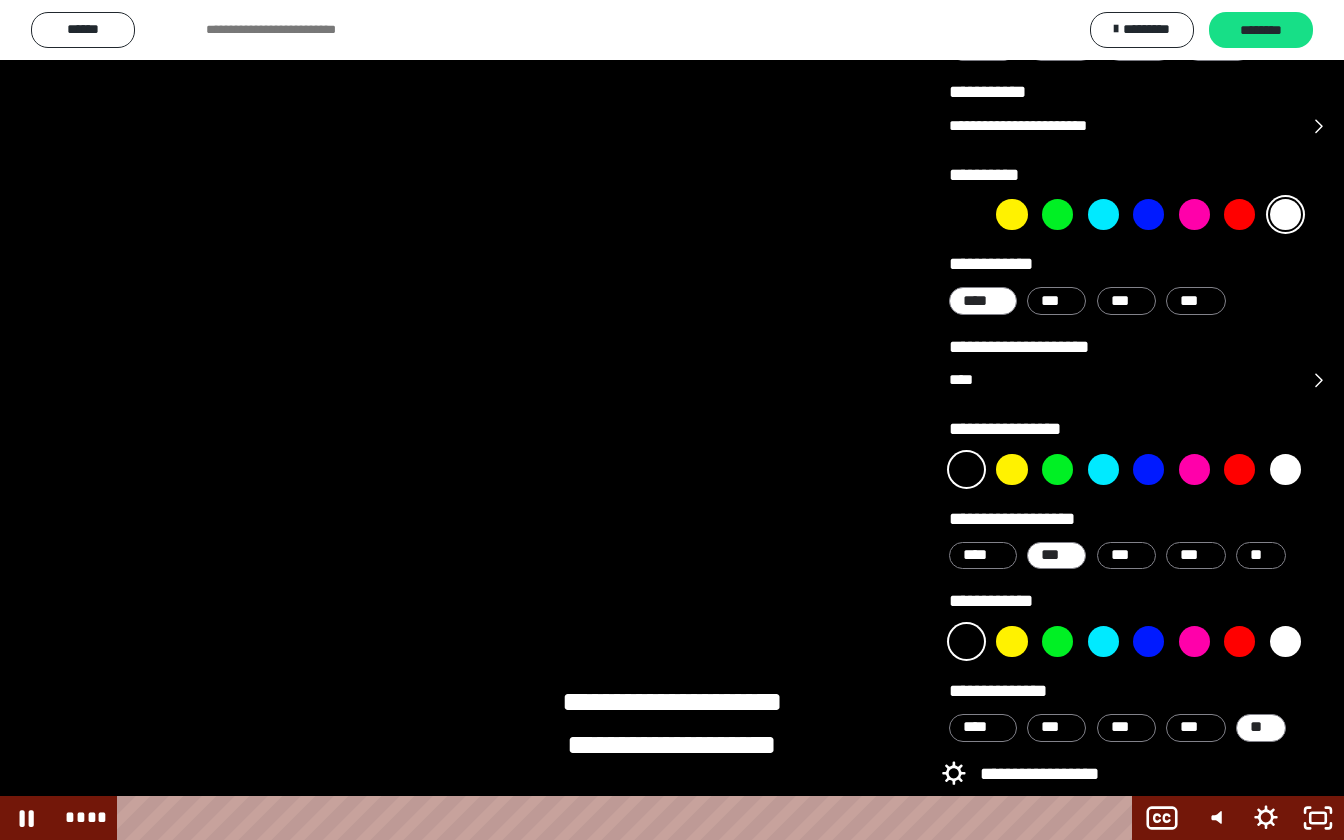 click at bounding box center (672, 420) 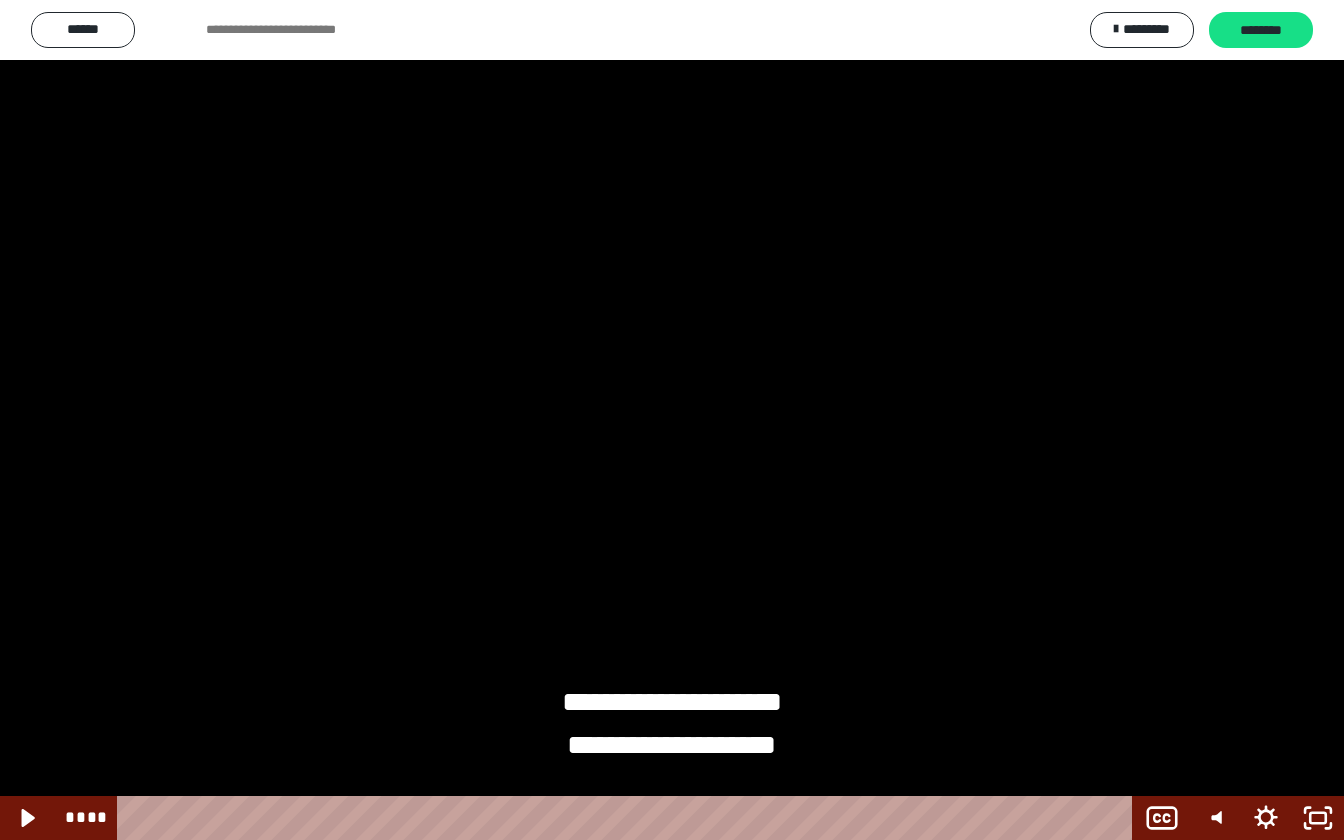 click at bounding box center [672, 420] 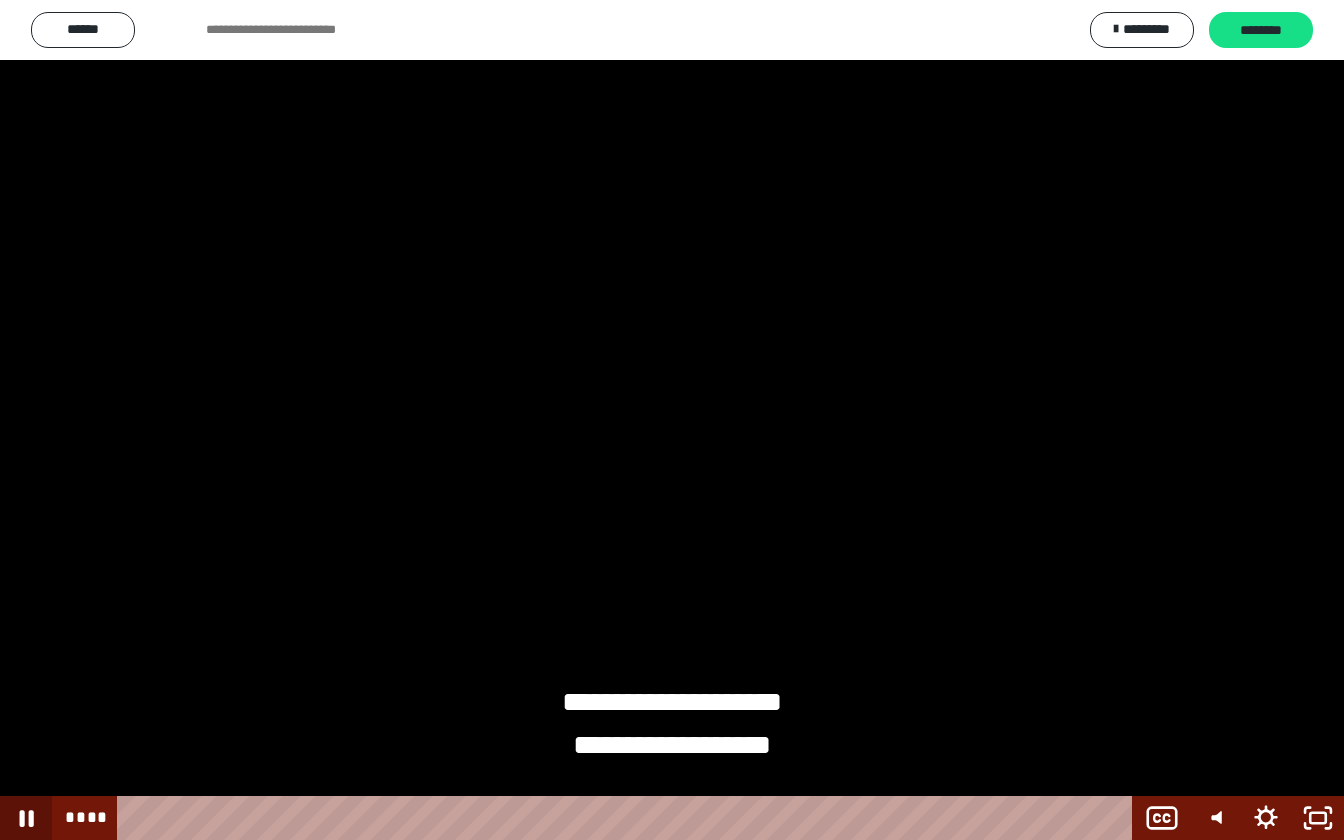 click 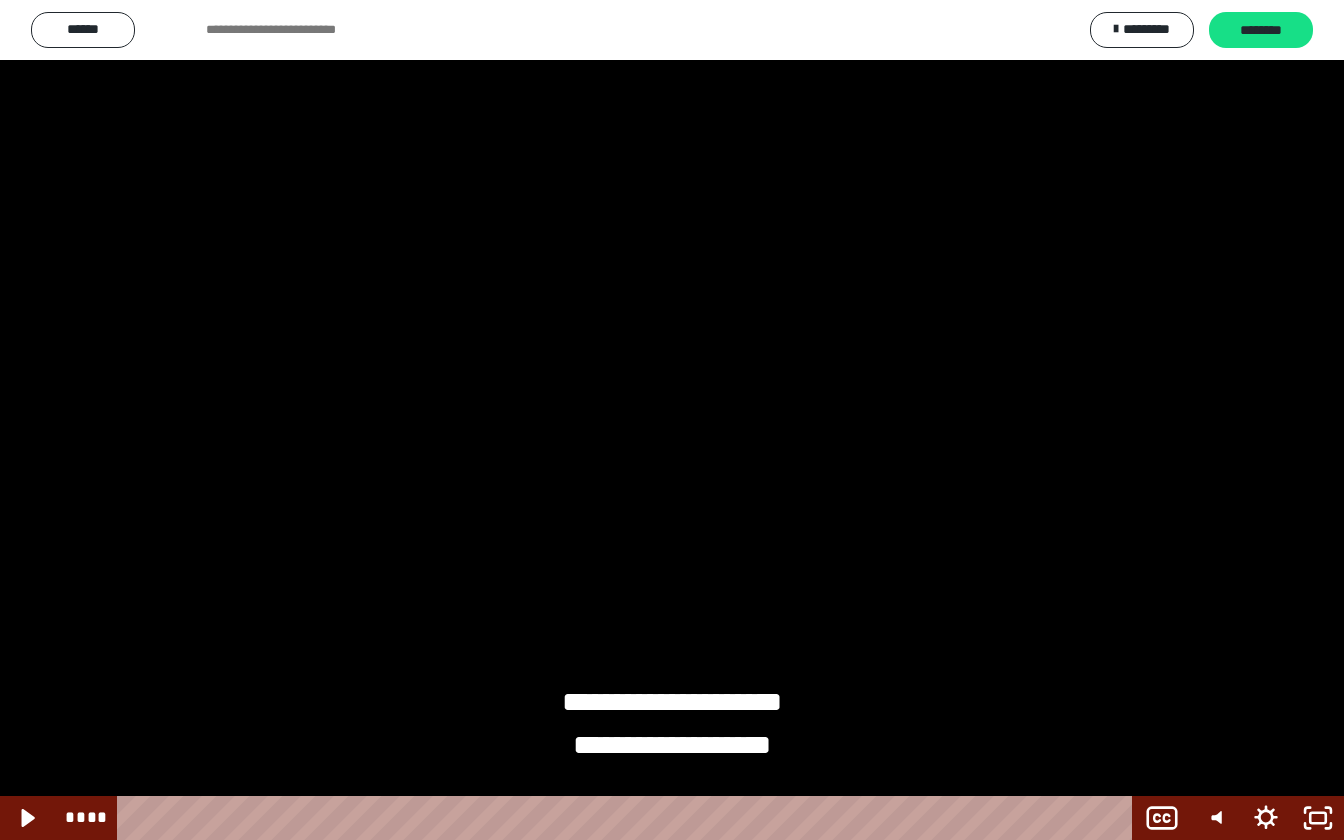click at bounding box center [672, 420] 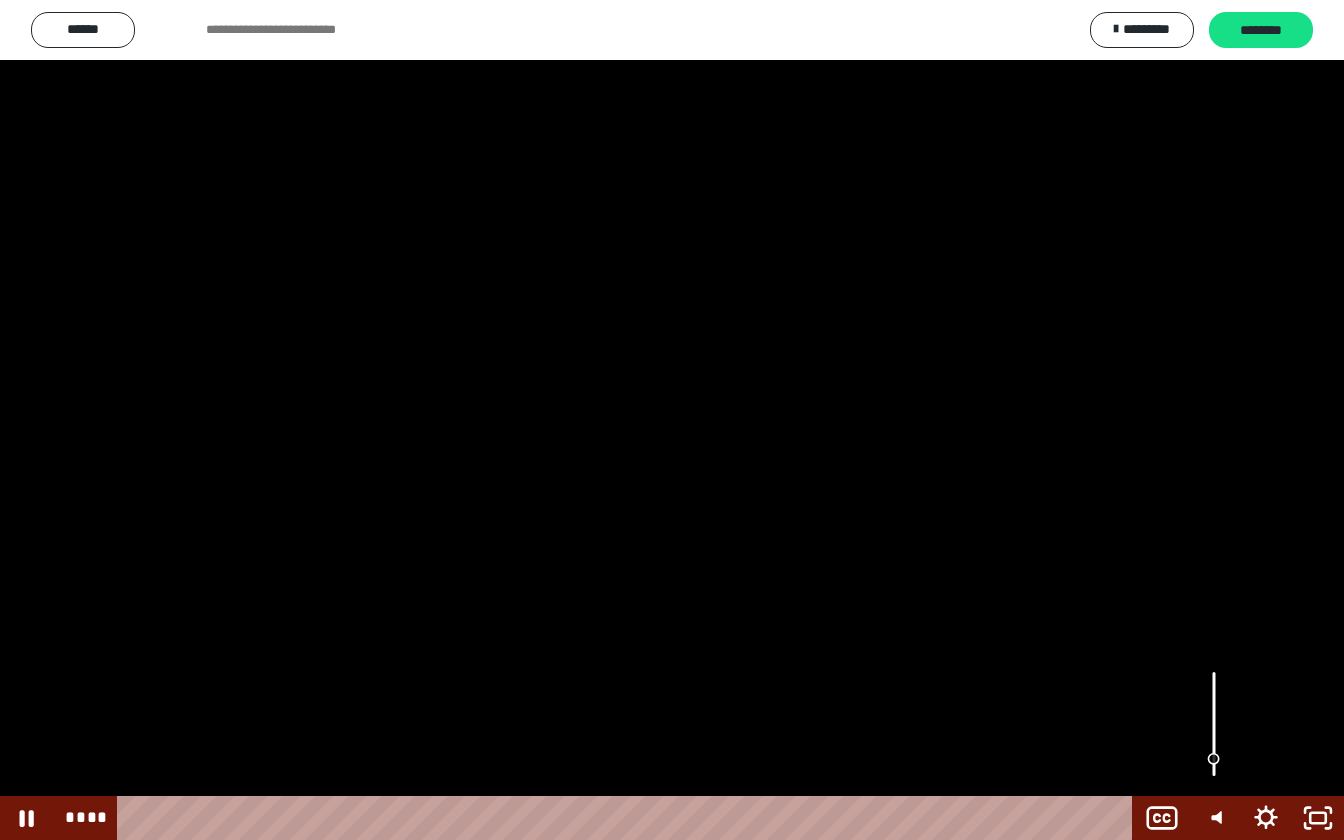 click at bounding box center (1214, 724) 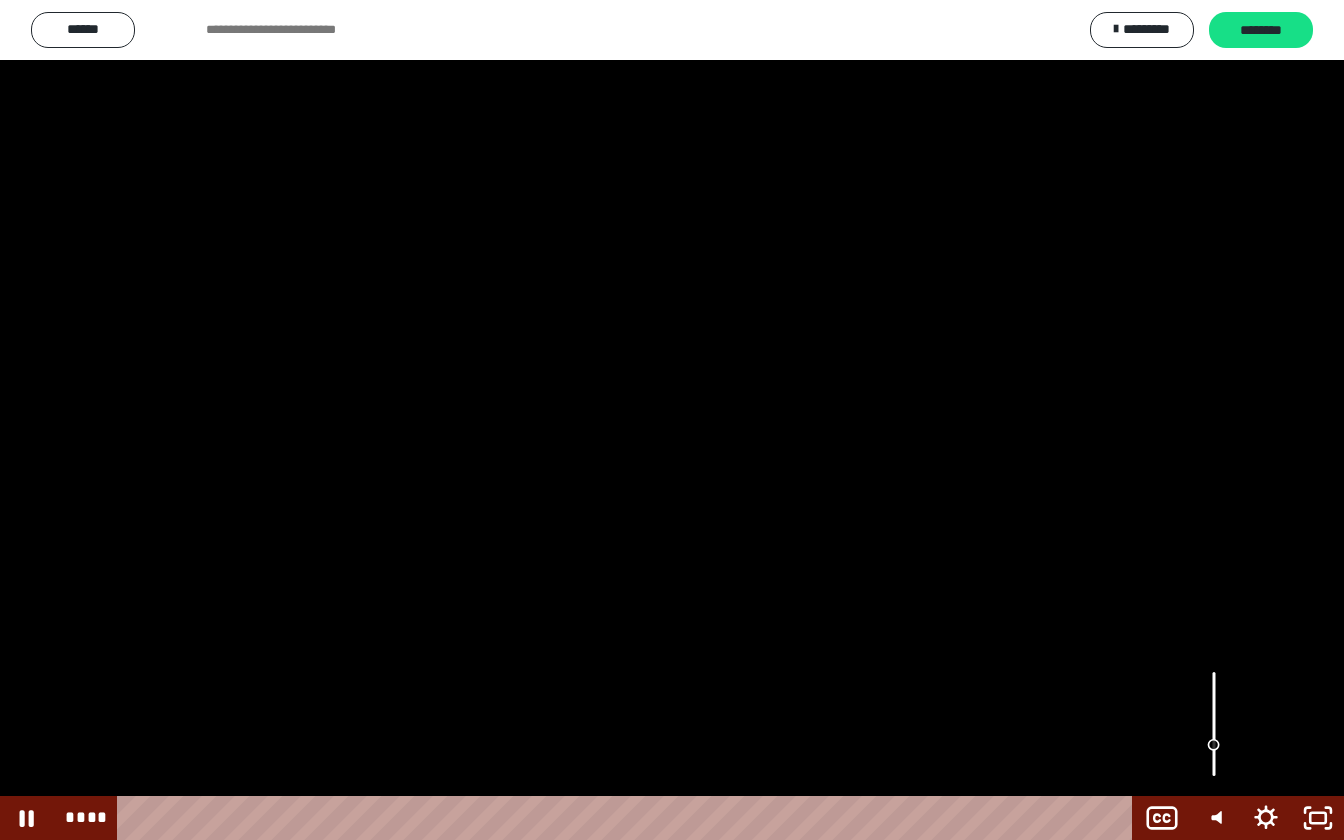 click at bounding box center [1214, 724] 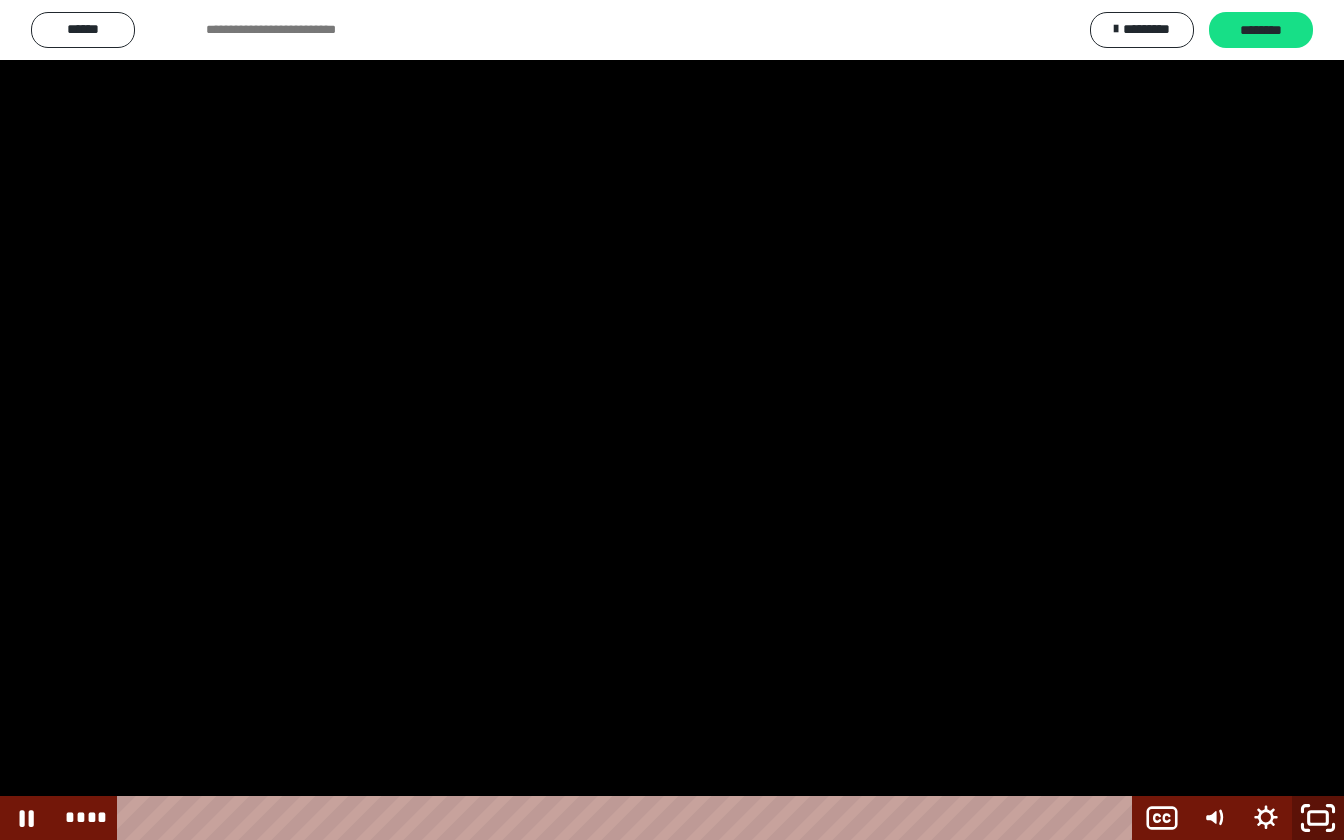 click 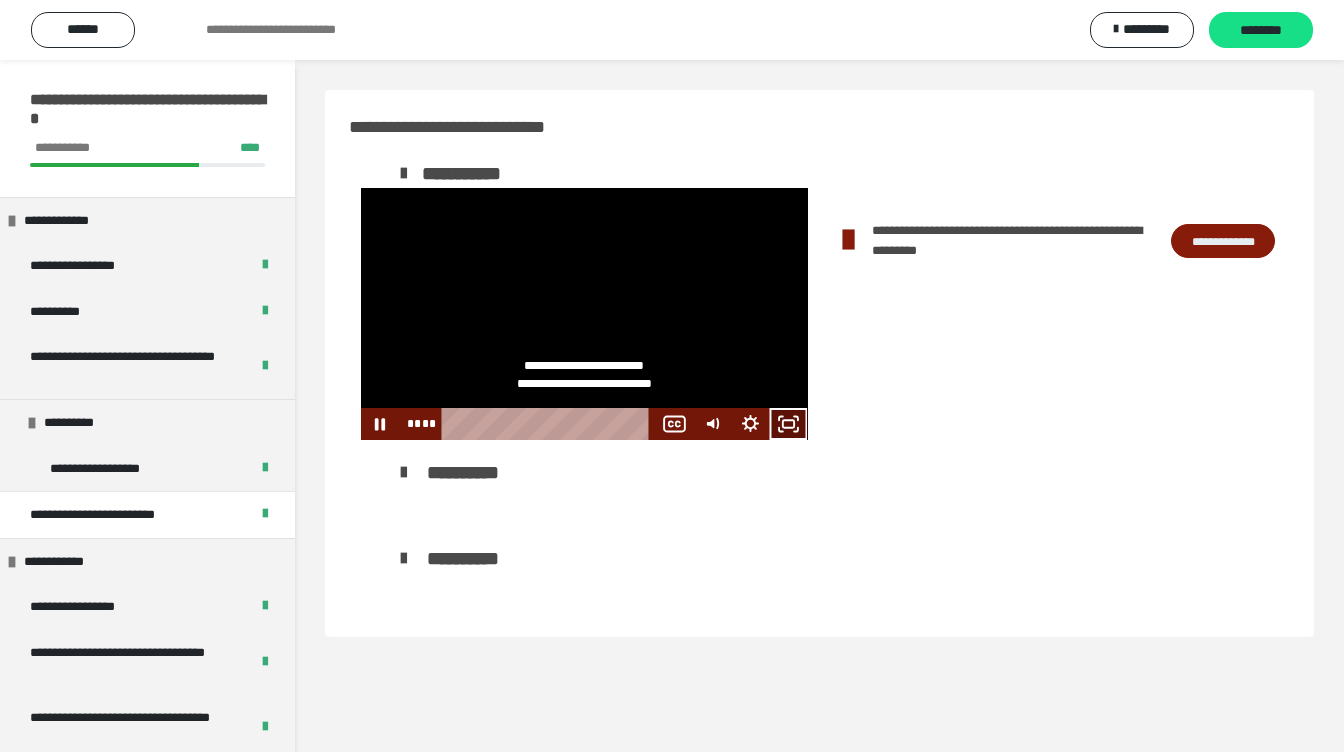 click 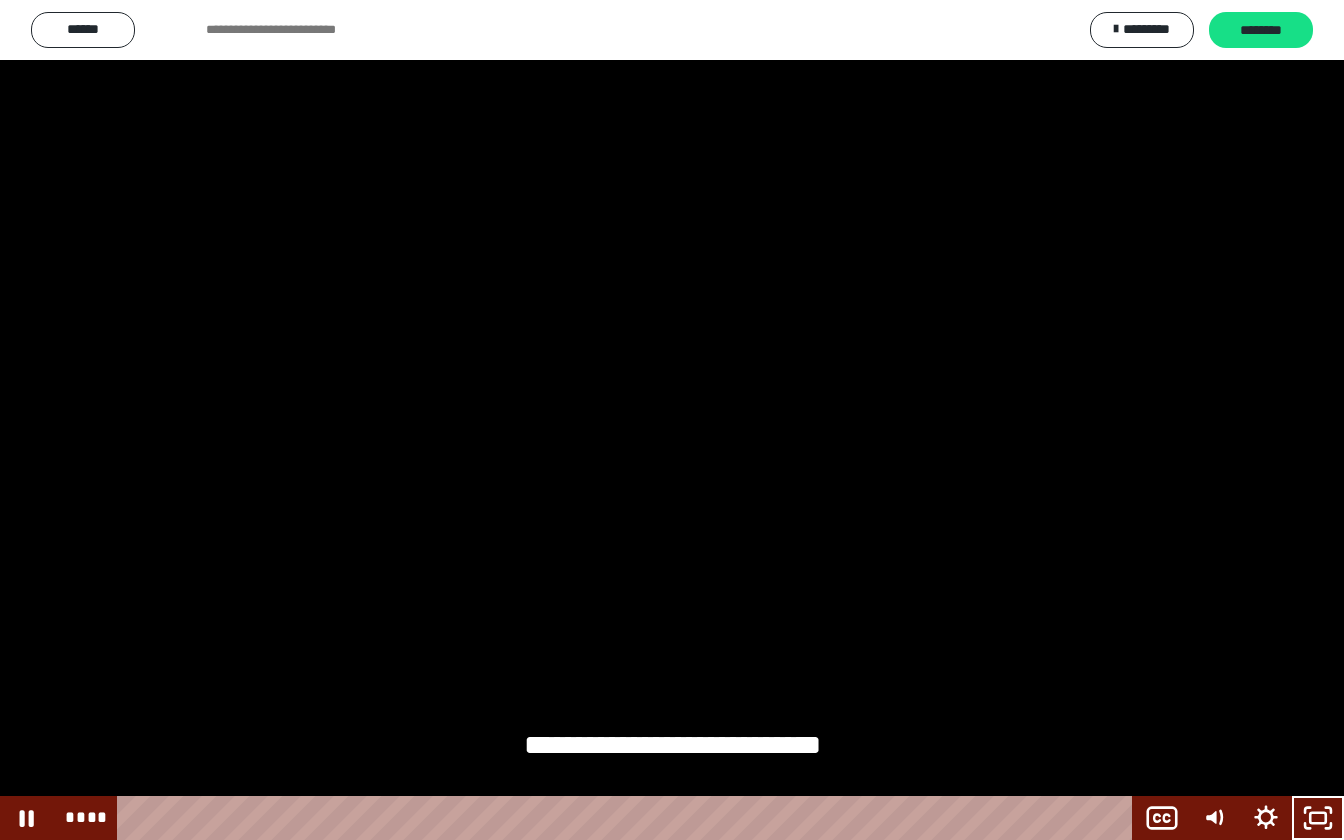 click at bounding box center (672, 420) 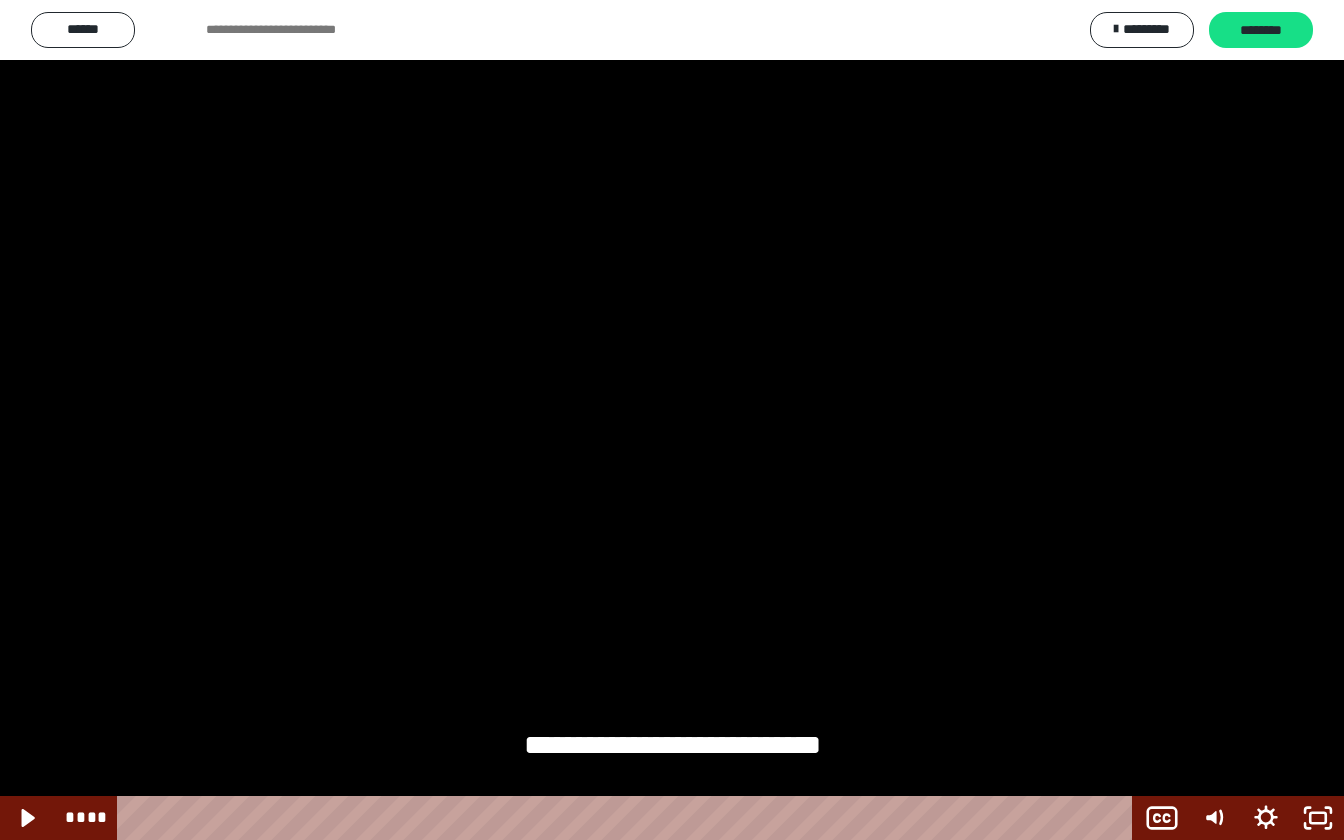 click at bounding box center (672, 420) 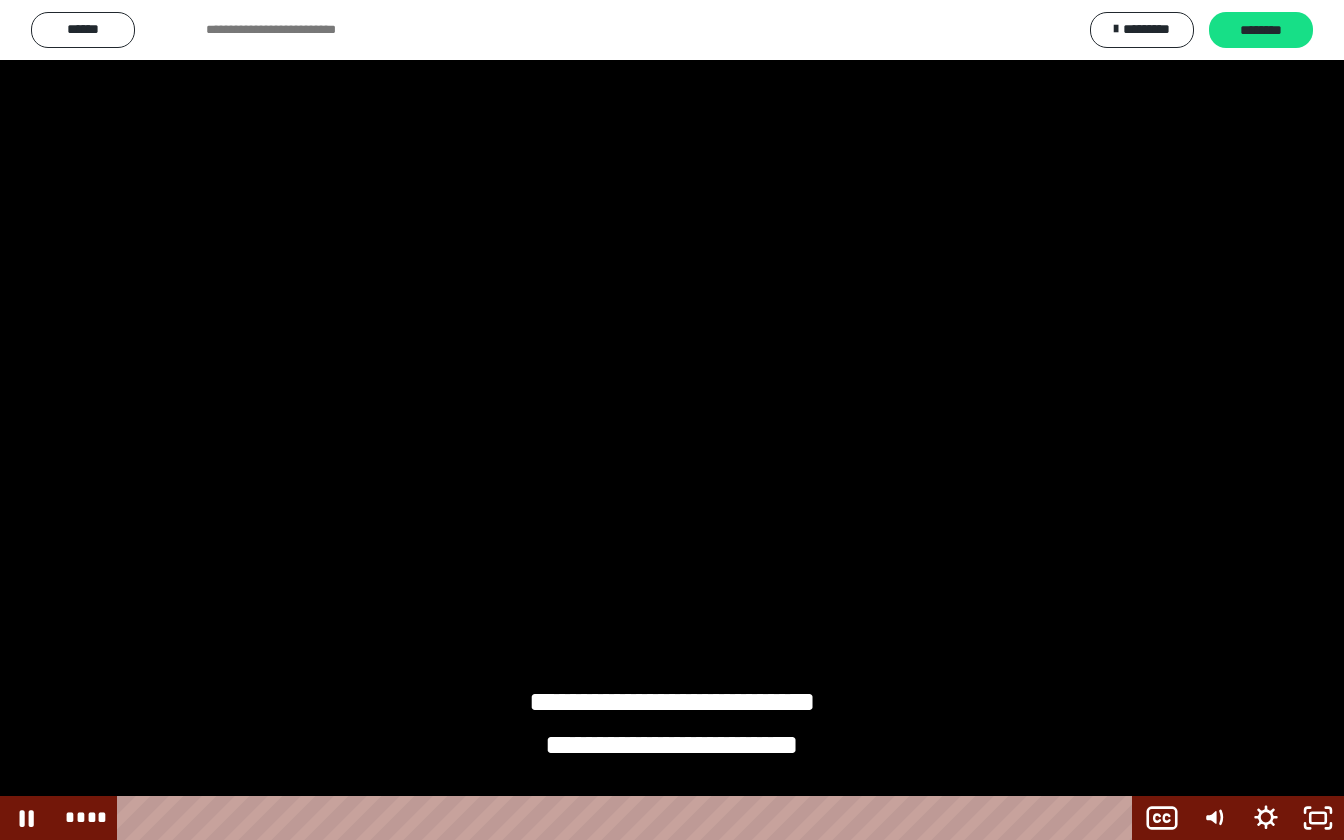 click at bounding box center [672, 420] 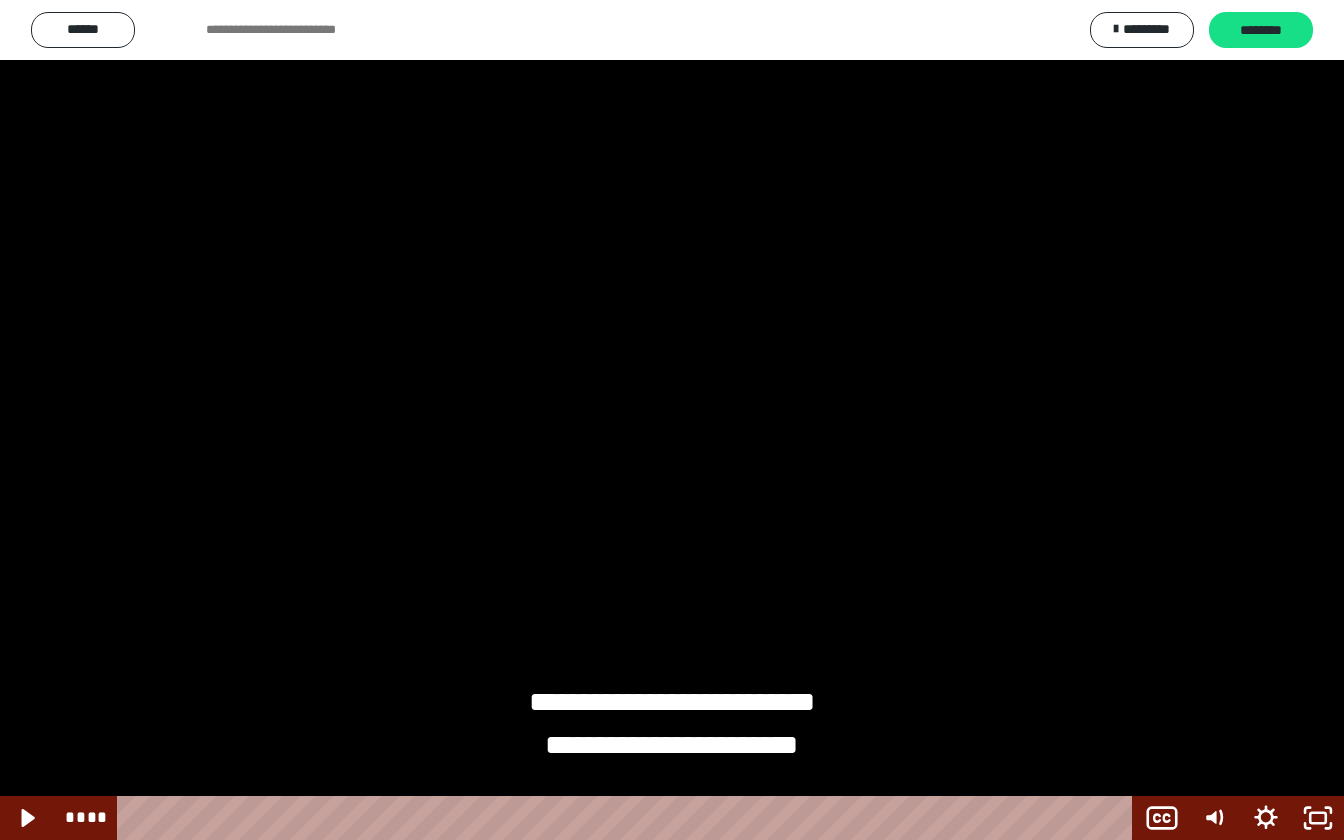 click at bounding box center [672, 420] 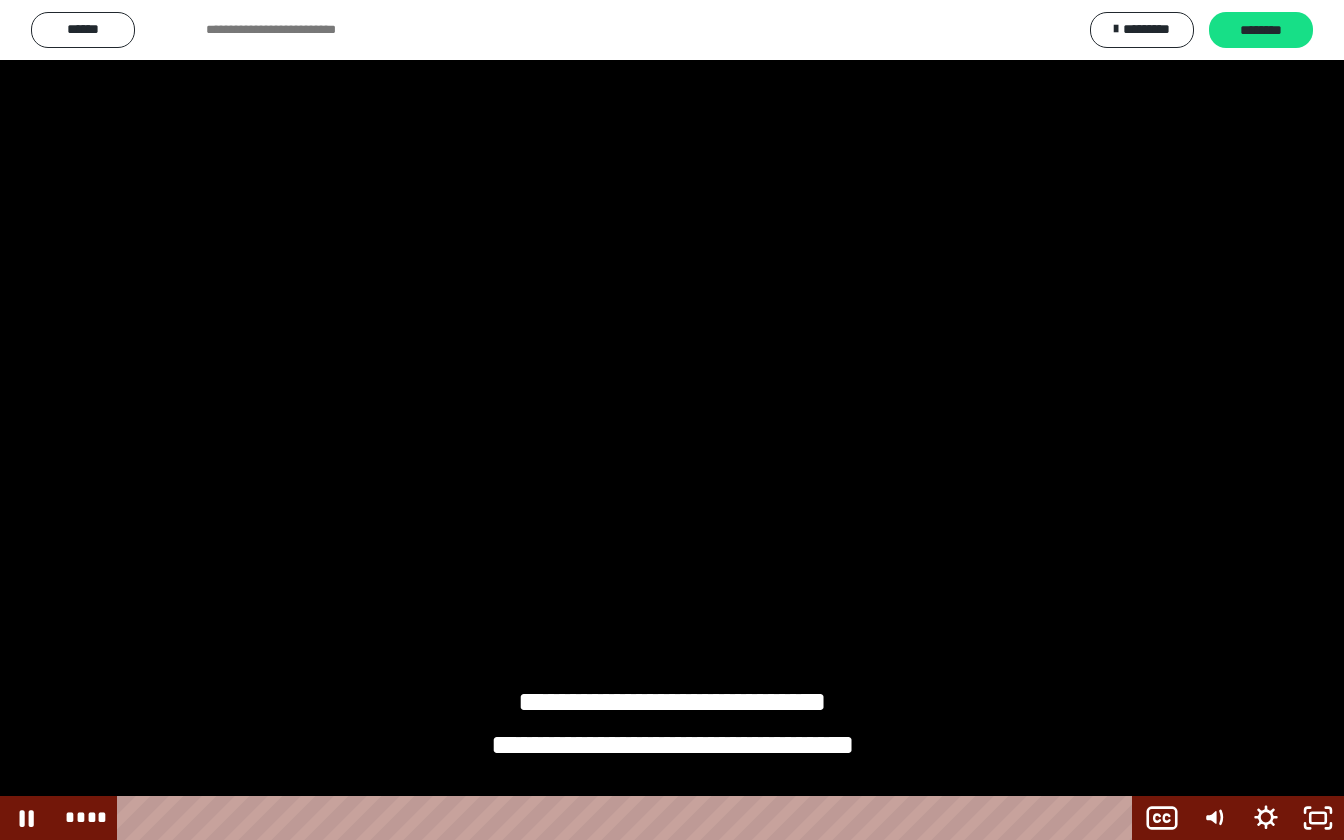 click at bounding box center (672, 420) 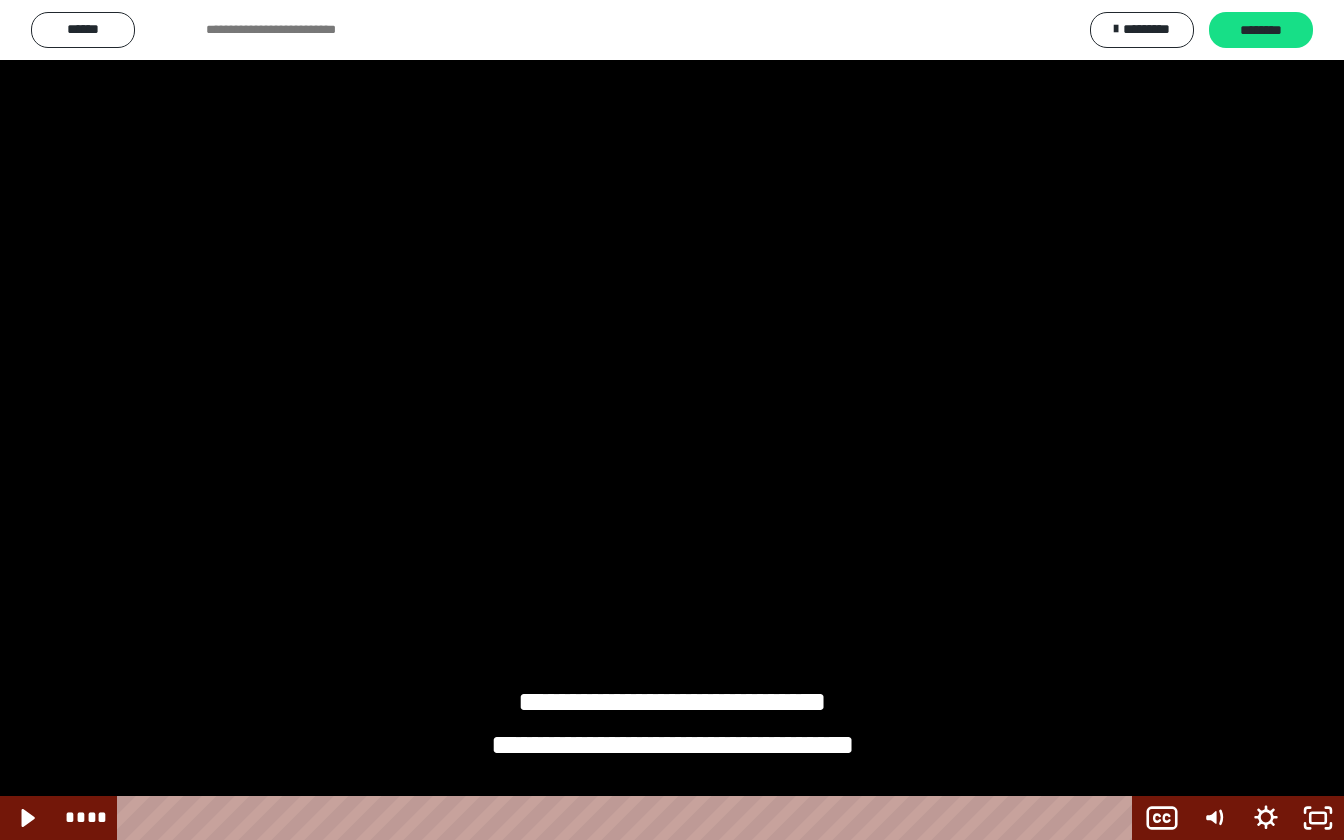 click at bounding box center (672, 420) 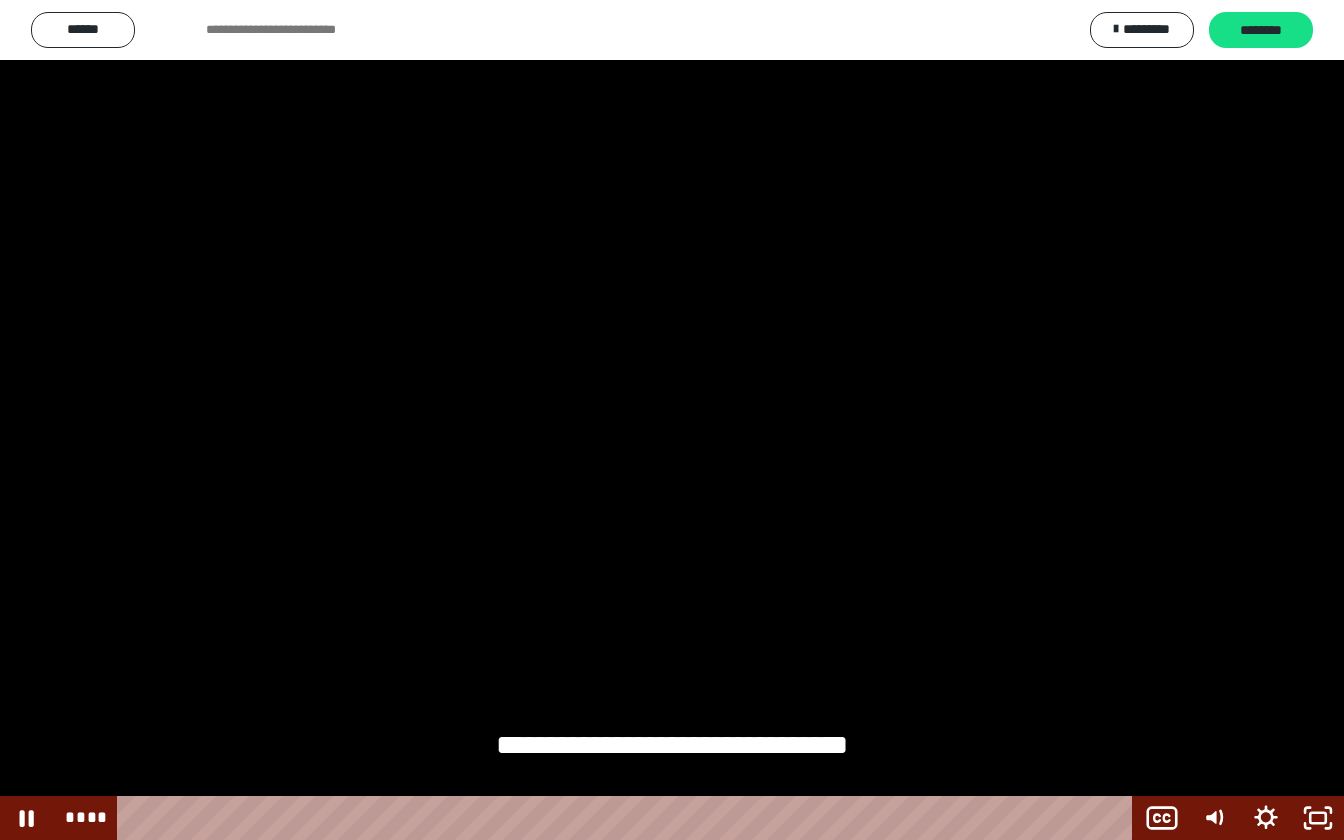 click at bounding box center [672, 420] 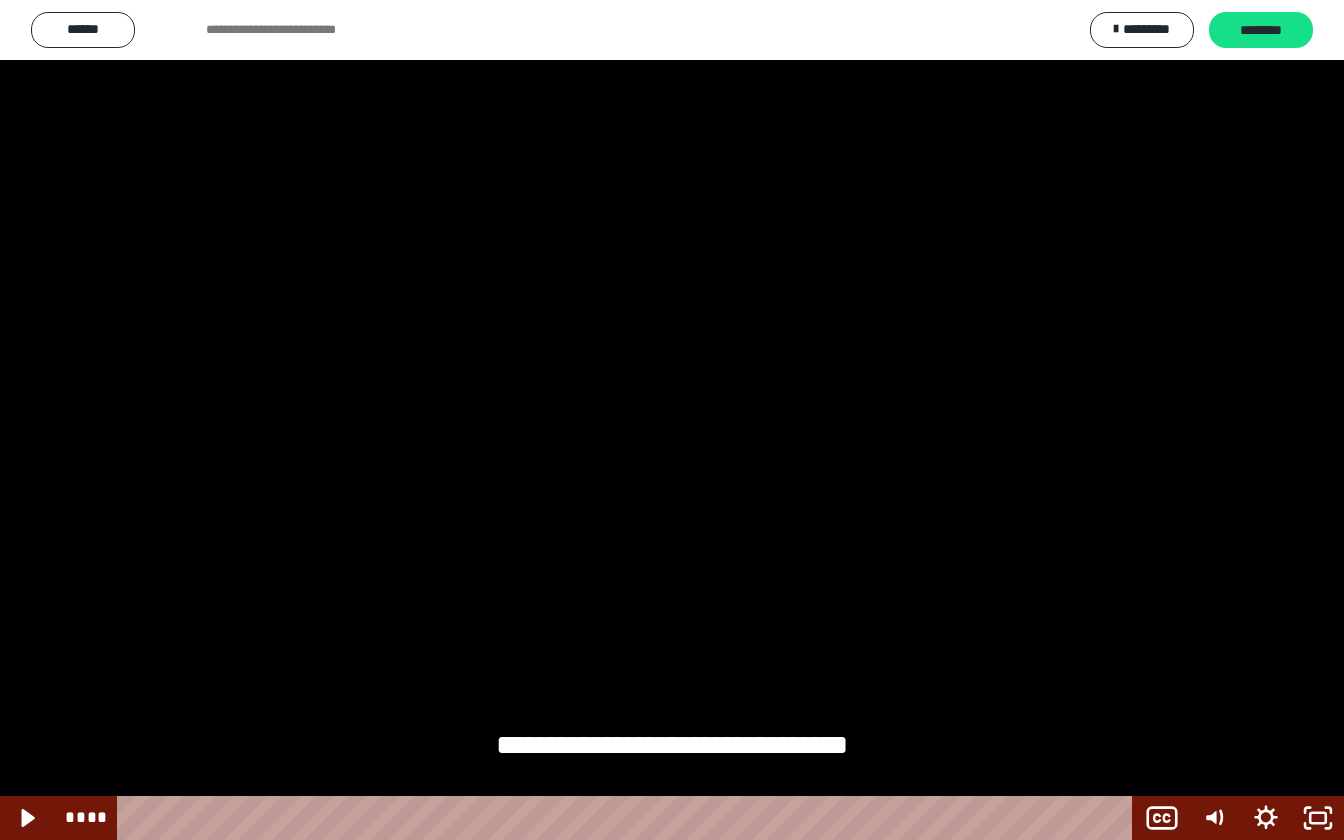 click at bounding box center (672, 420) 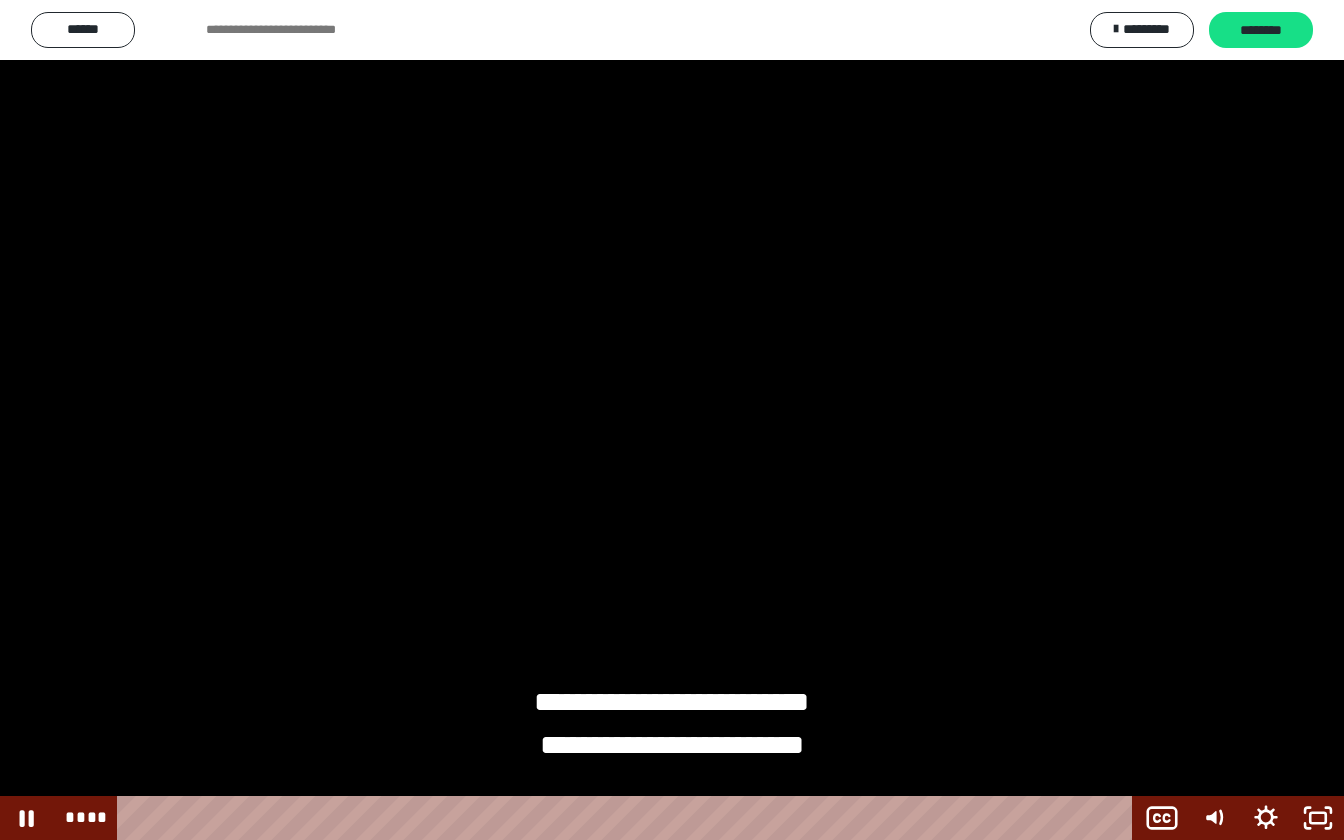 click at bounding box center [672, 420] 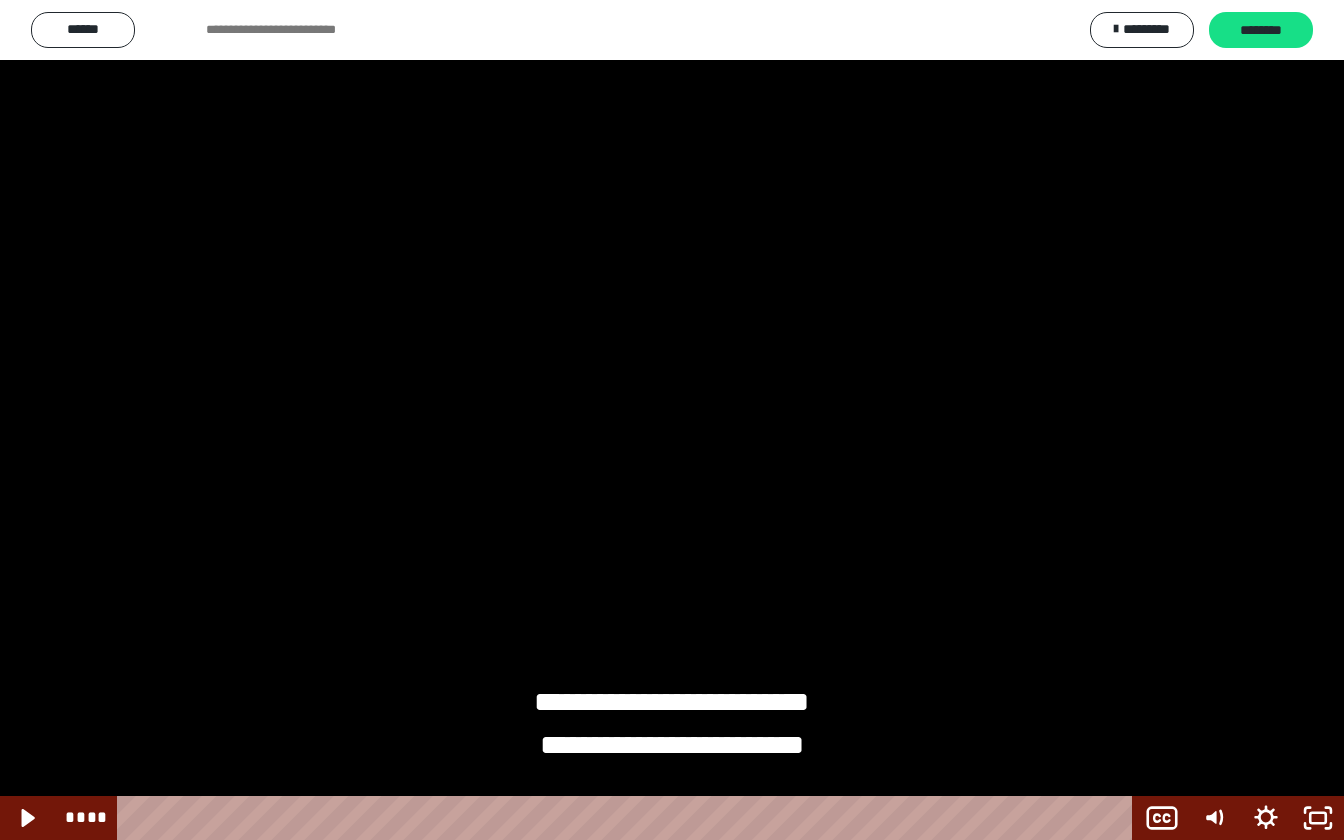 click at bounding box center (672, 420) 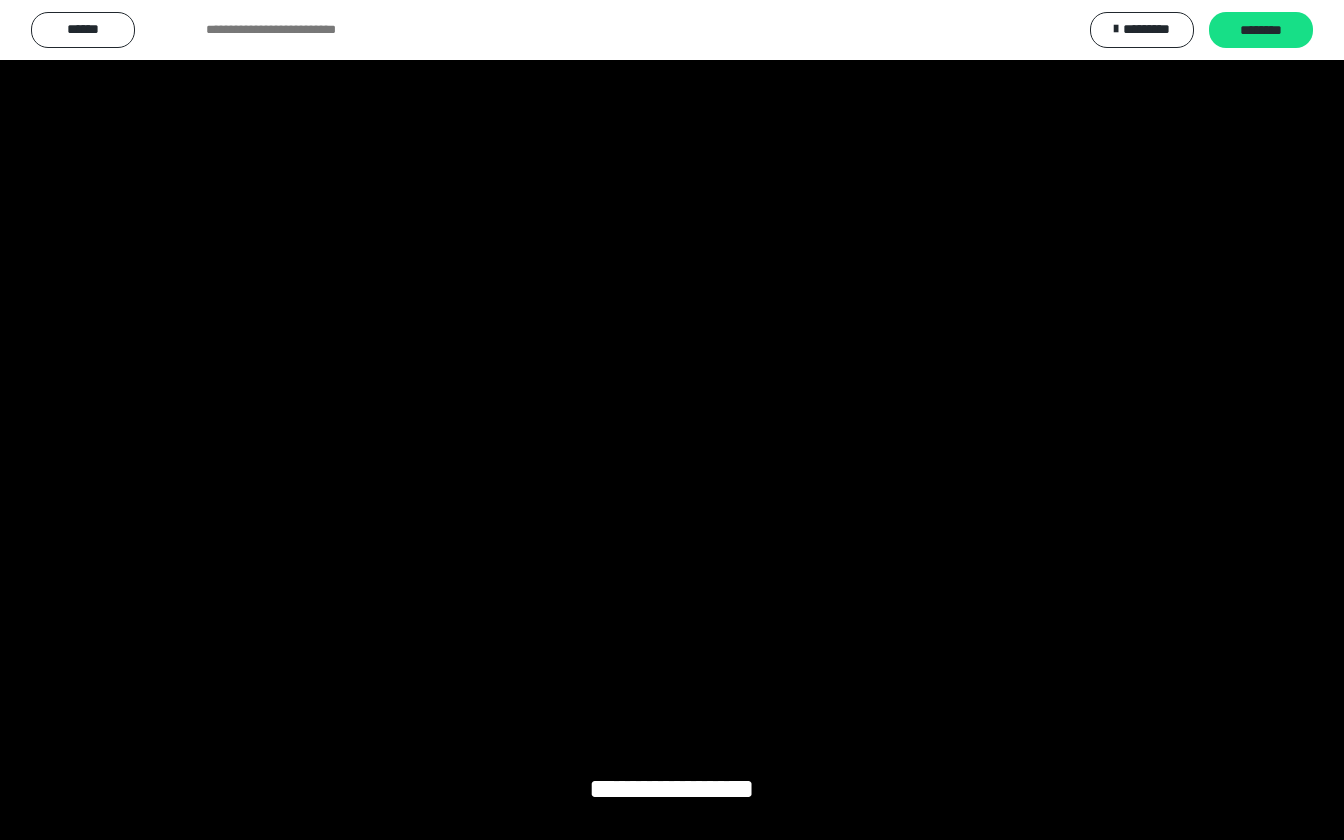 type 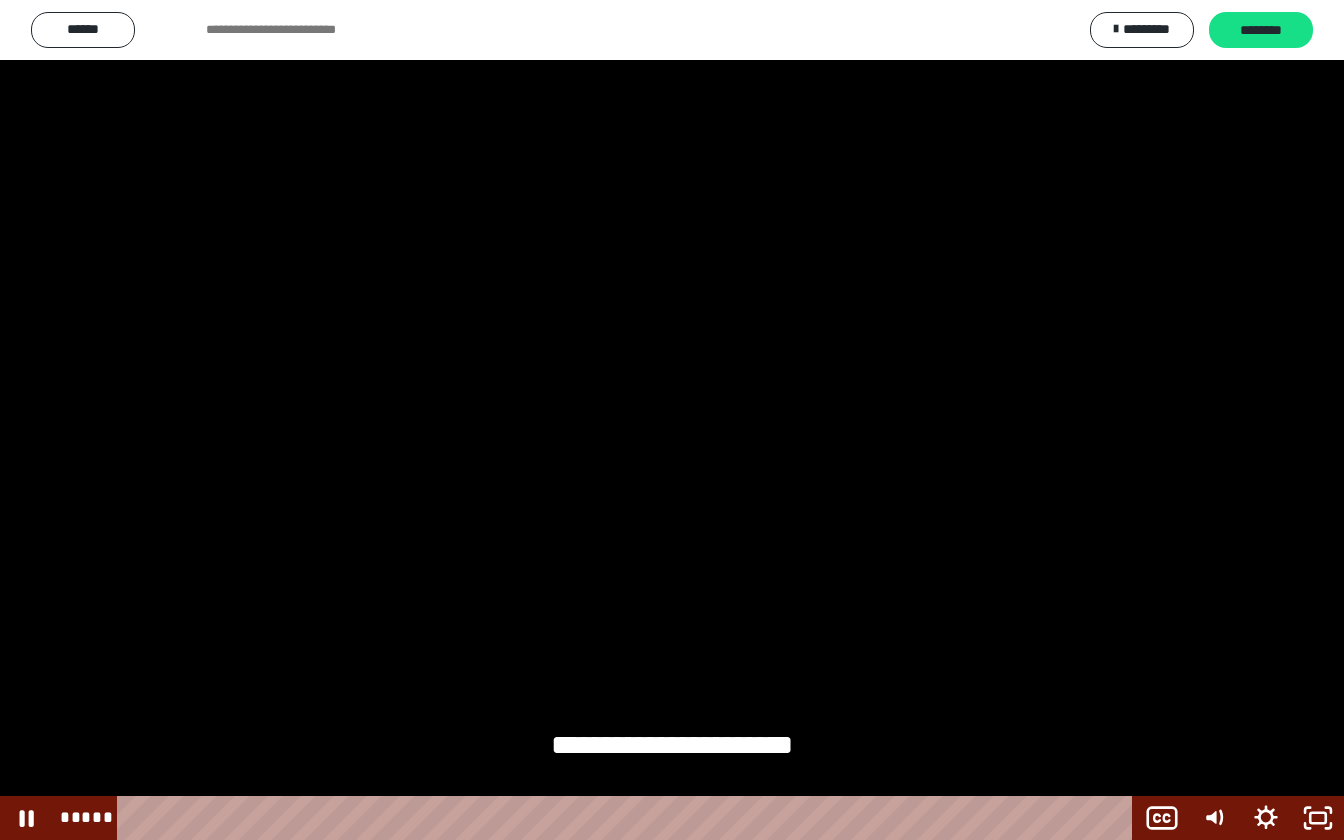 click at bounding box center (672, 420) 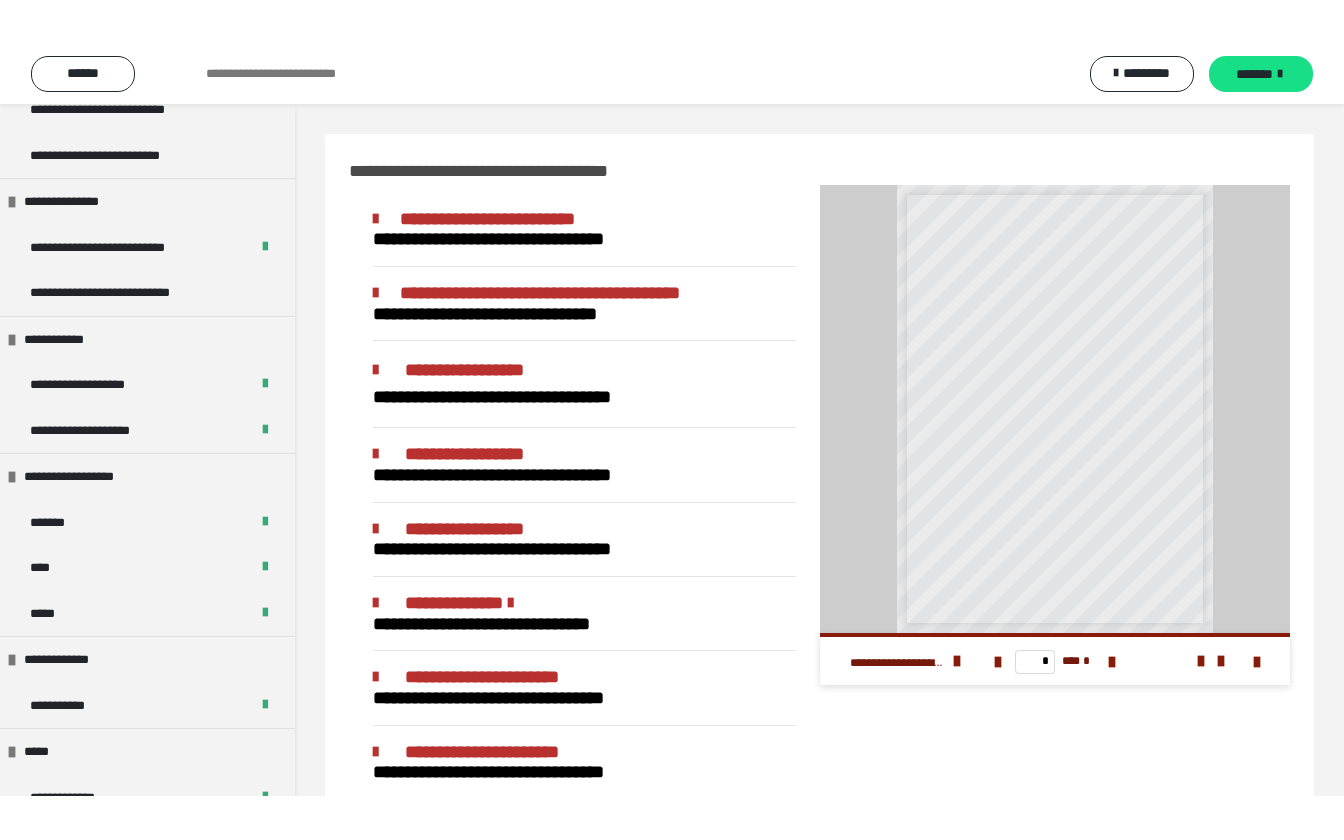 scroll, scrollTop: 1168, scrollLeft: 0, axis: vertical 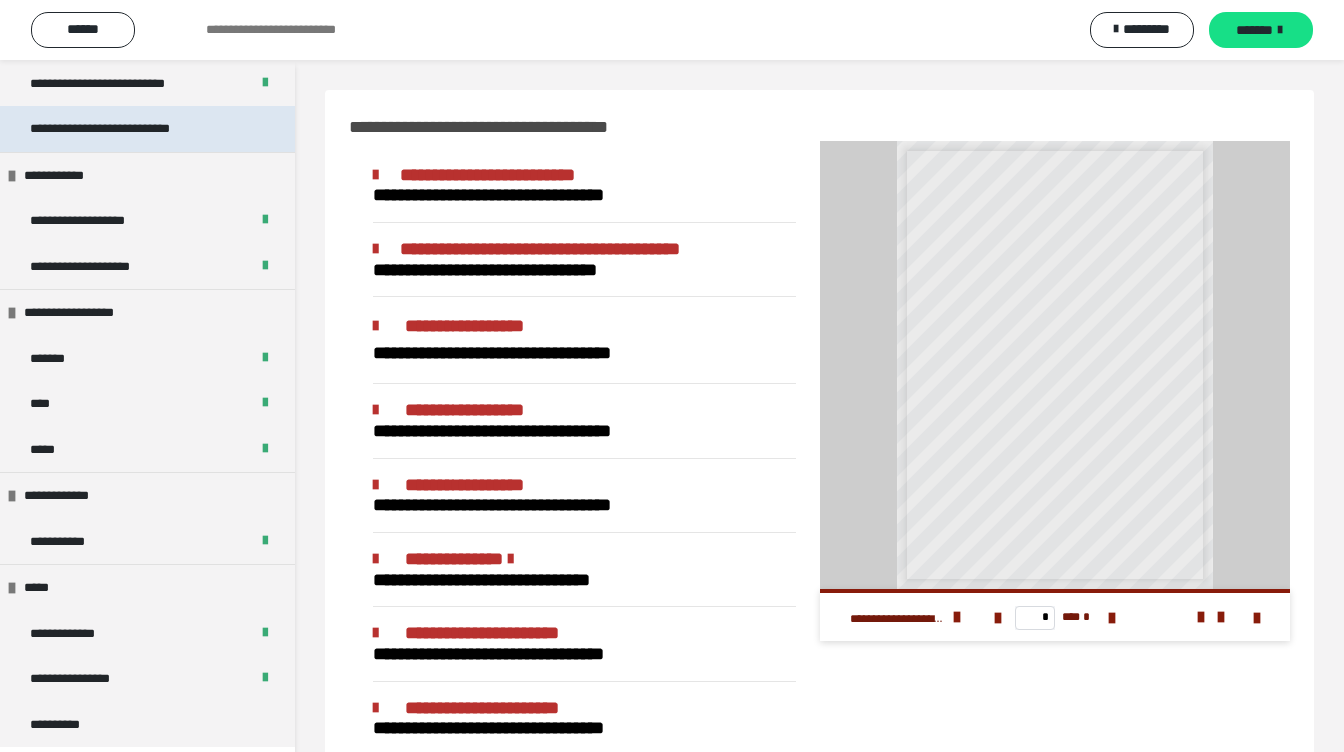 click on "**********" at bounding box center [130, 129] 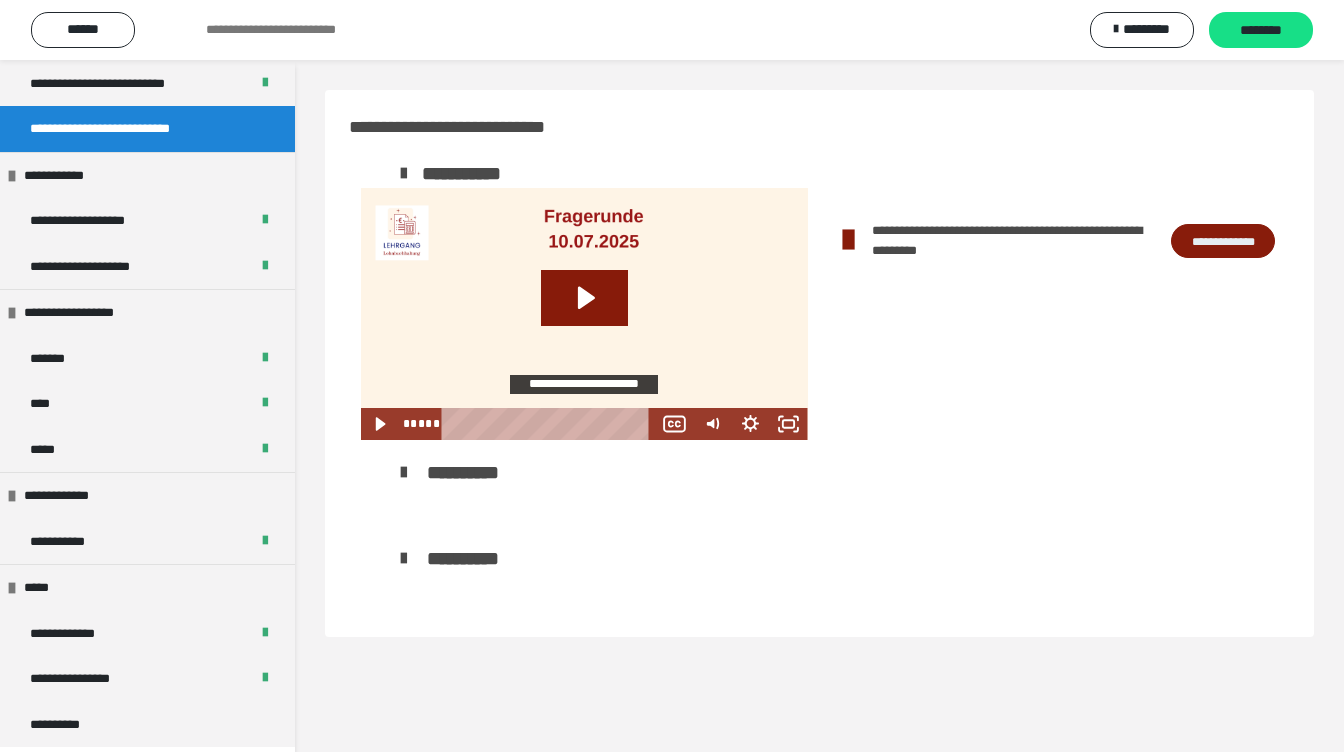 click 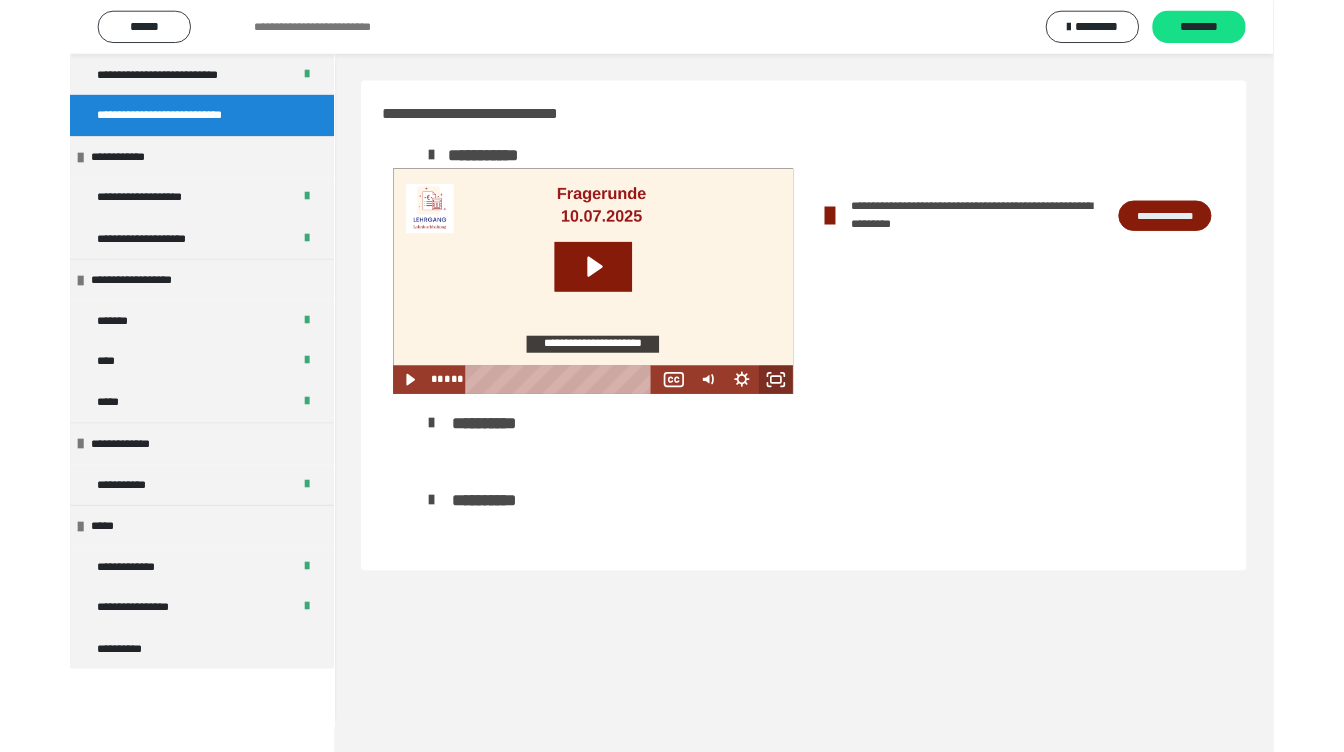 scroll, scrollTop: 1080, scrollLeft: 0, axis: vertical 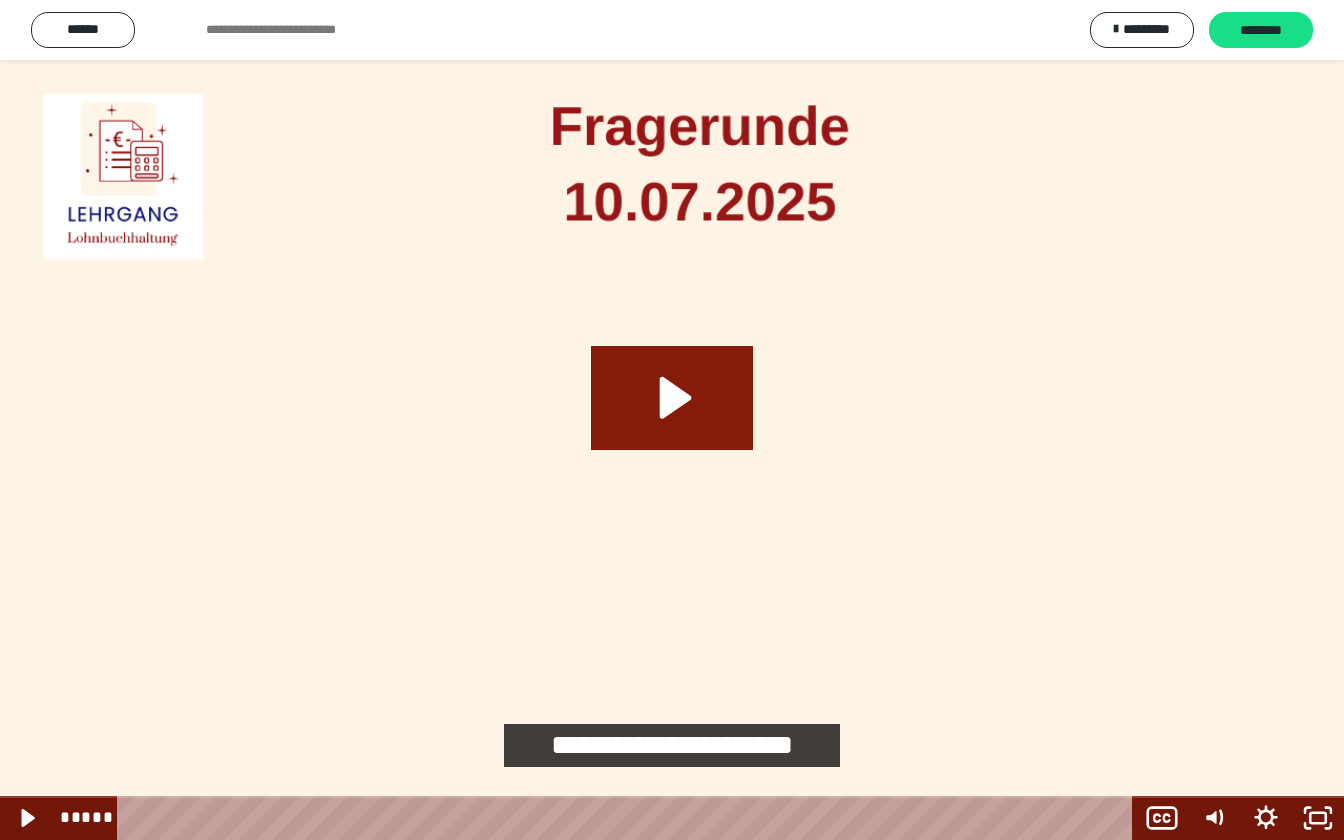click at bounding box center [672, 420] 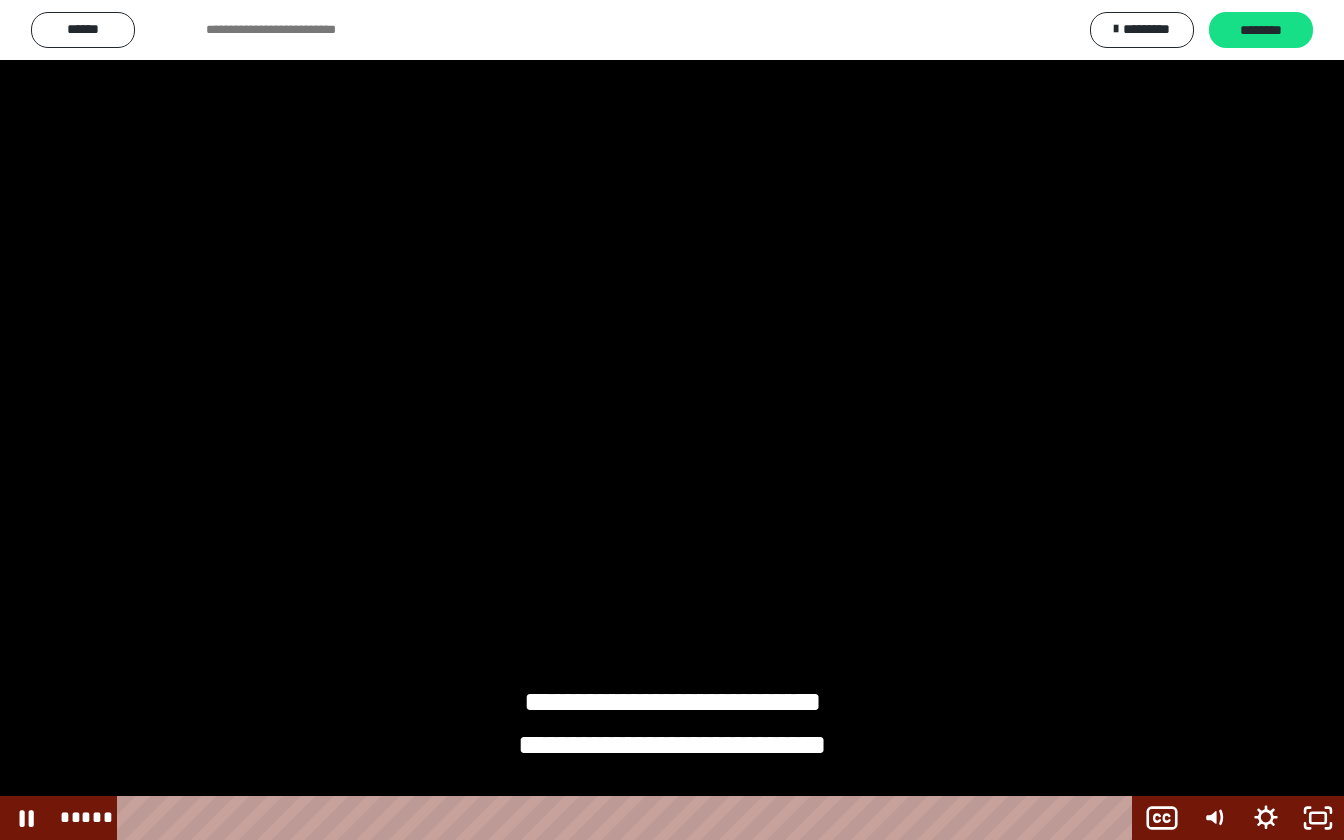click at bounding box center (672, 420) 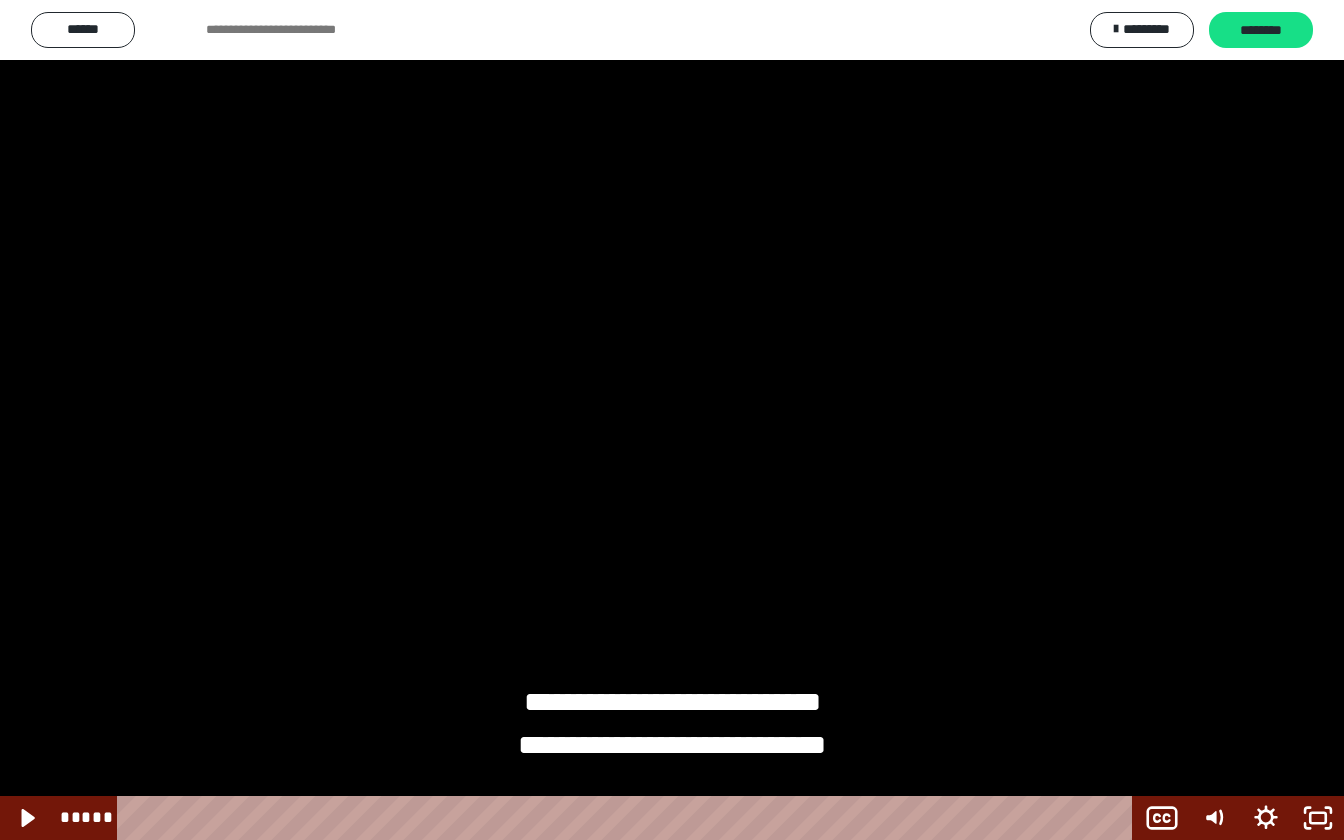 click at bounding box center [672, 420] 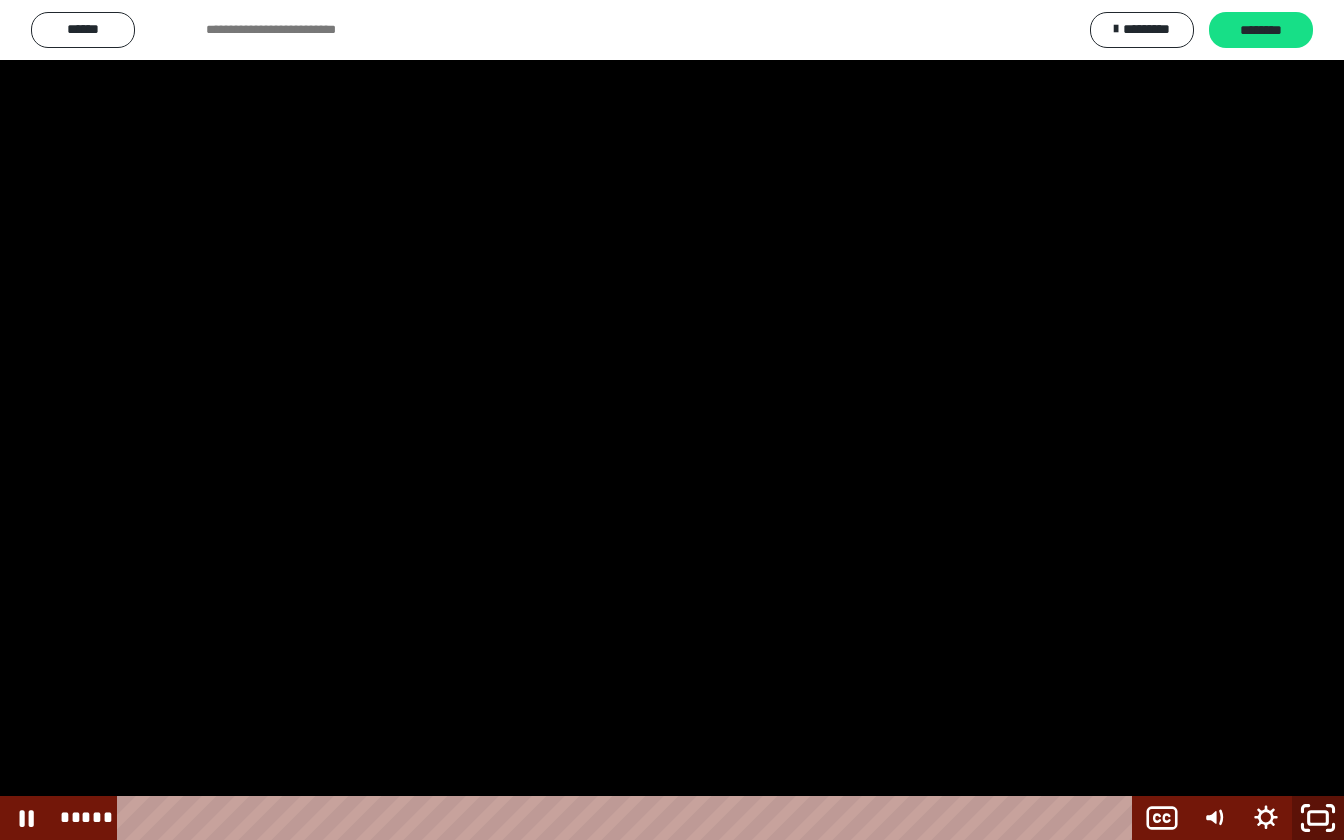 click 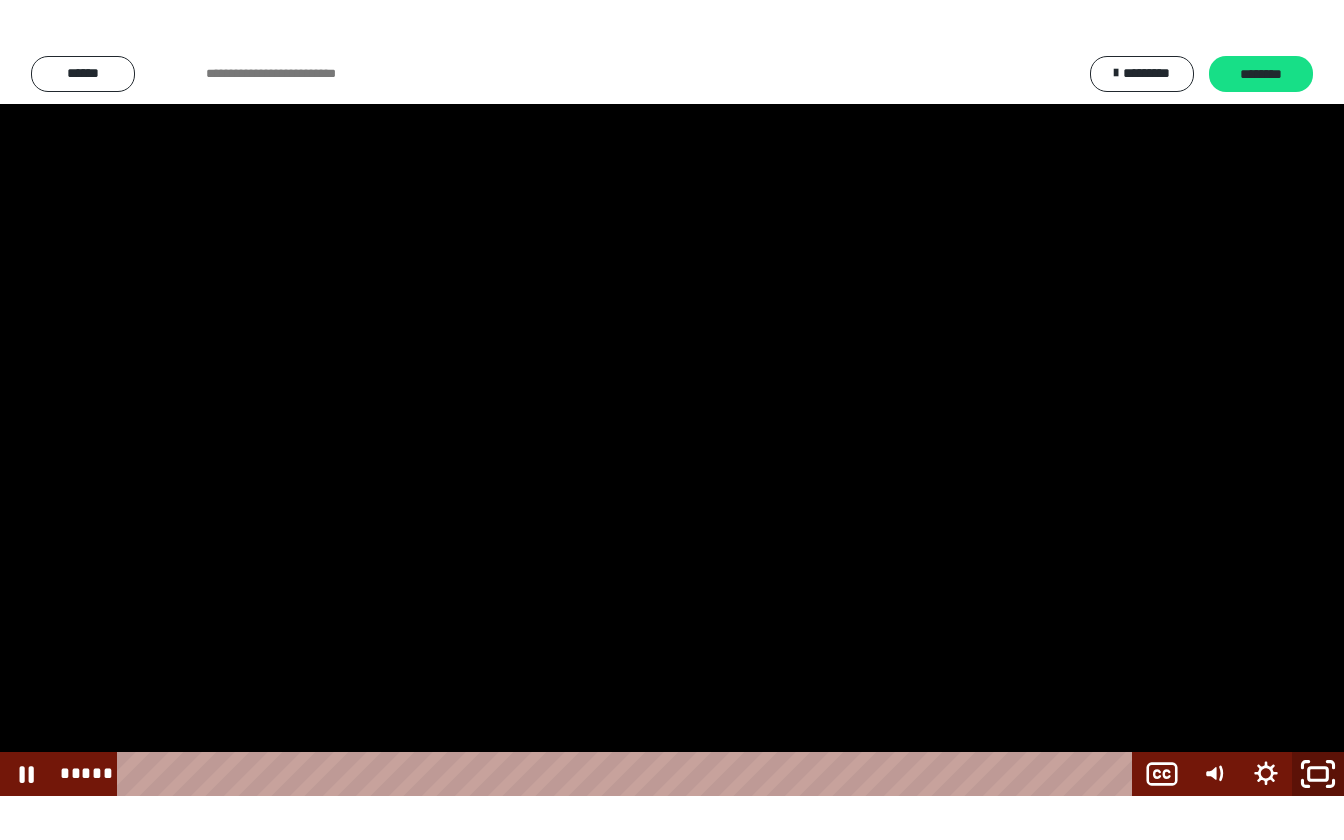 scroll, scrollTop: 1168, scrollLeft: 0, axis: vertical 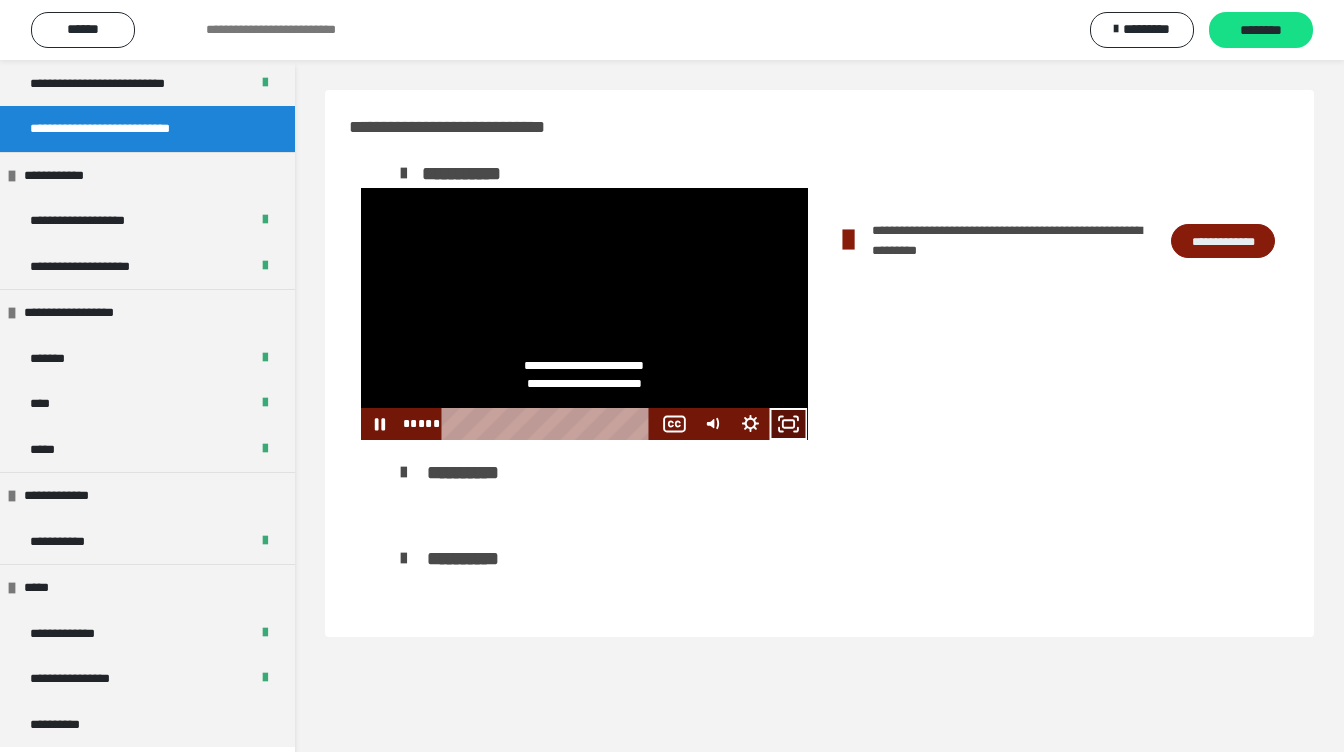 click 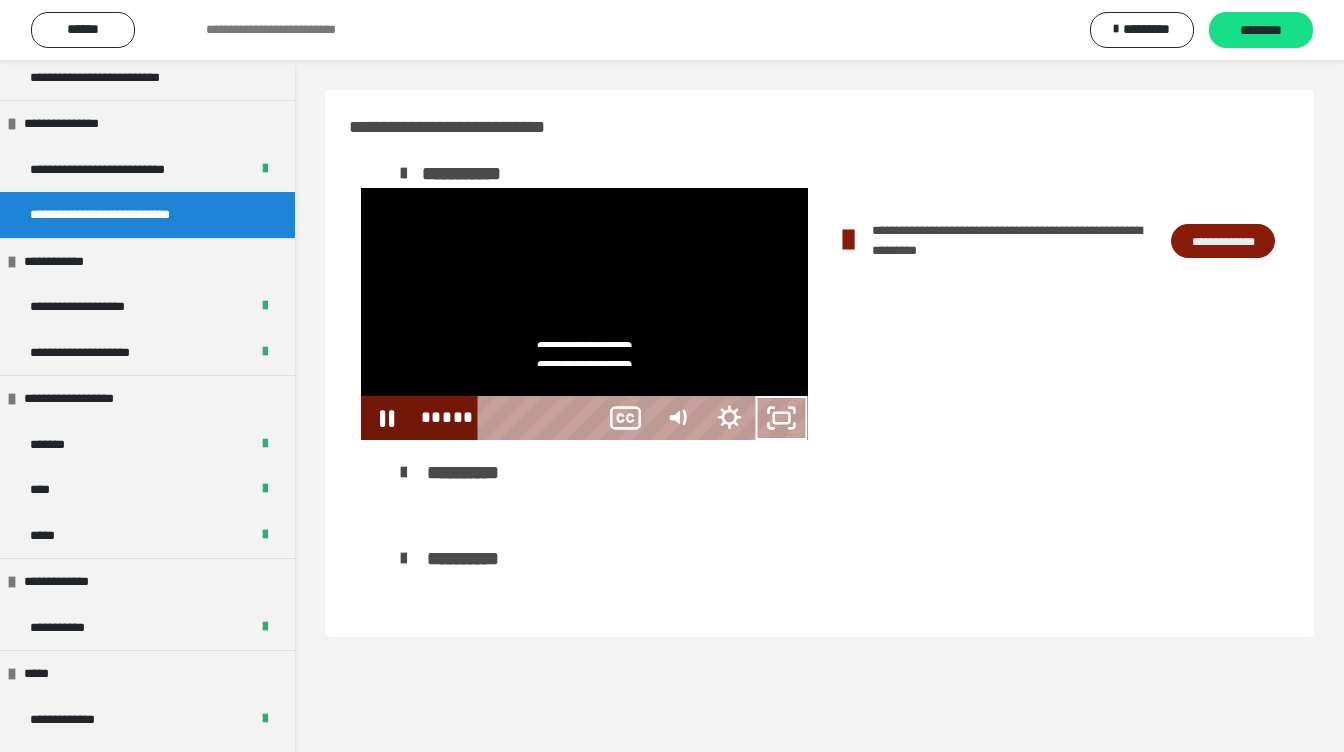 scroll, scrollTop: 1080, scrollLeft: 0, axis: vertical 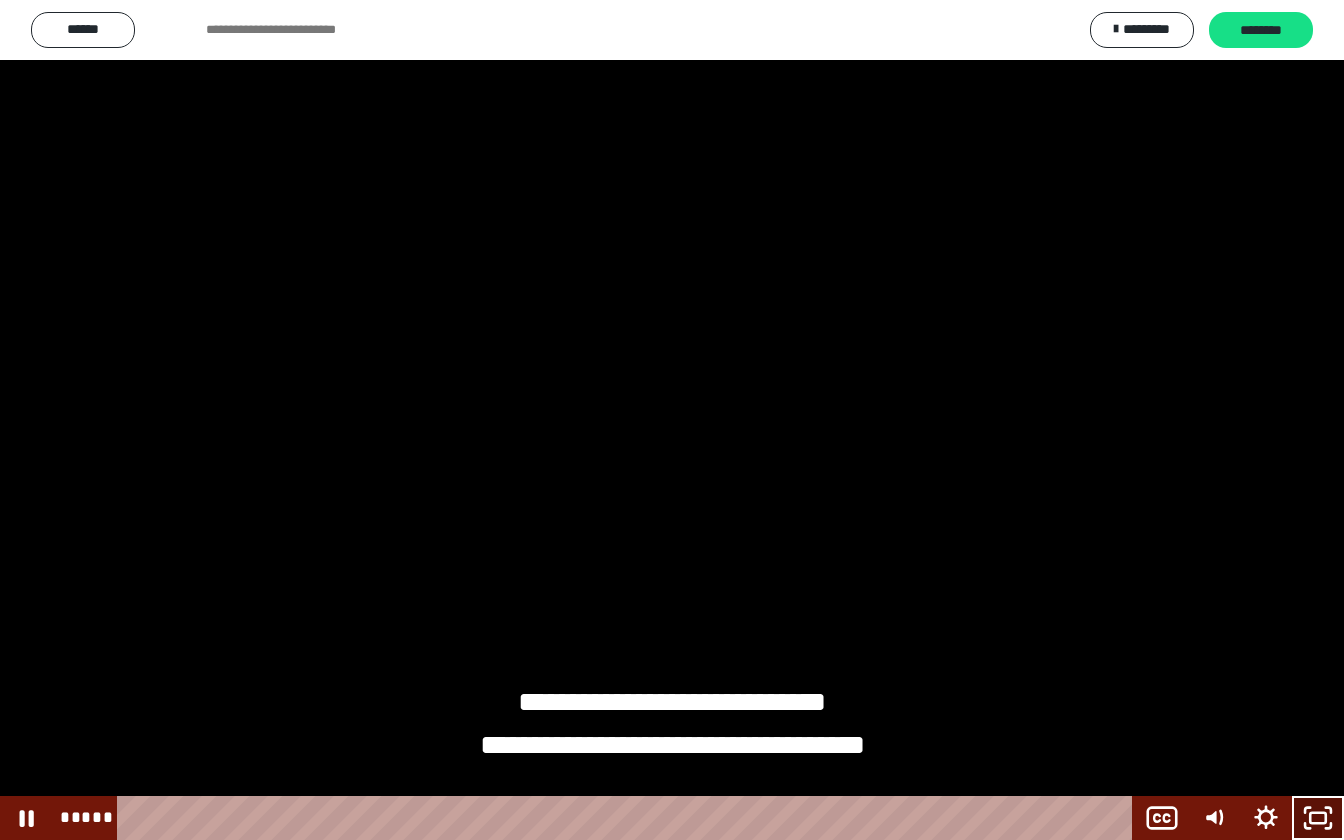 click 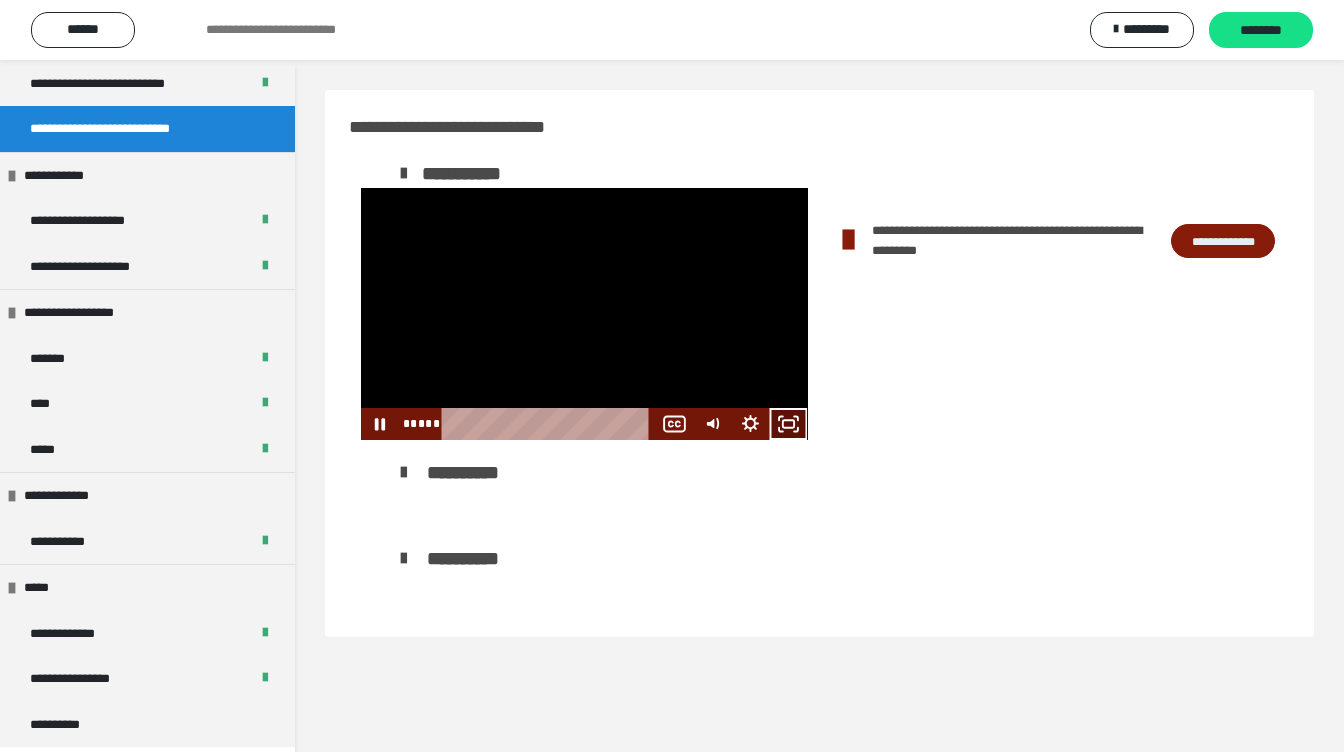 click 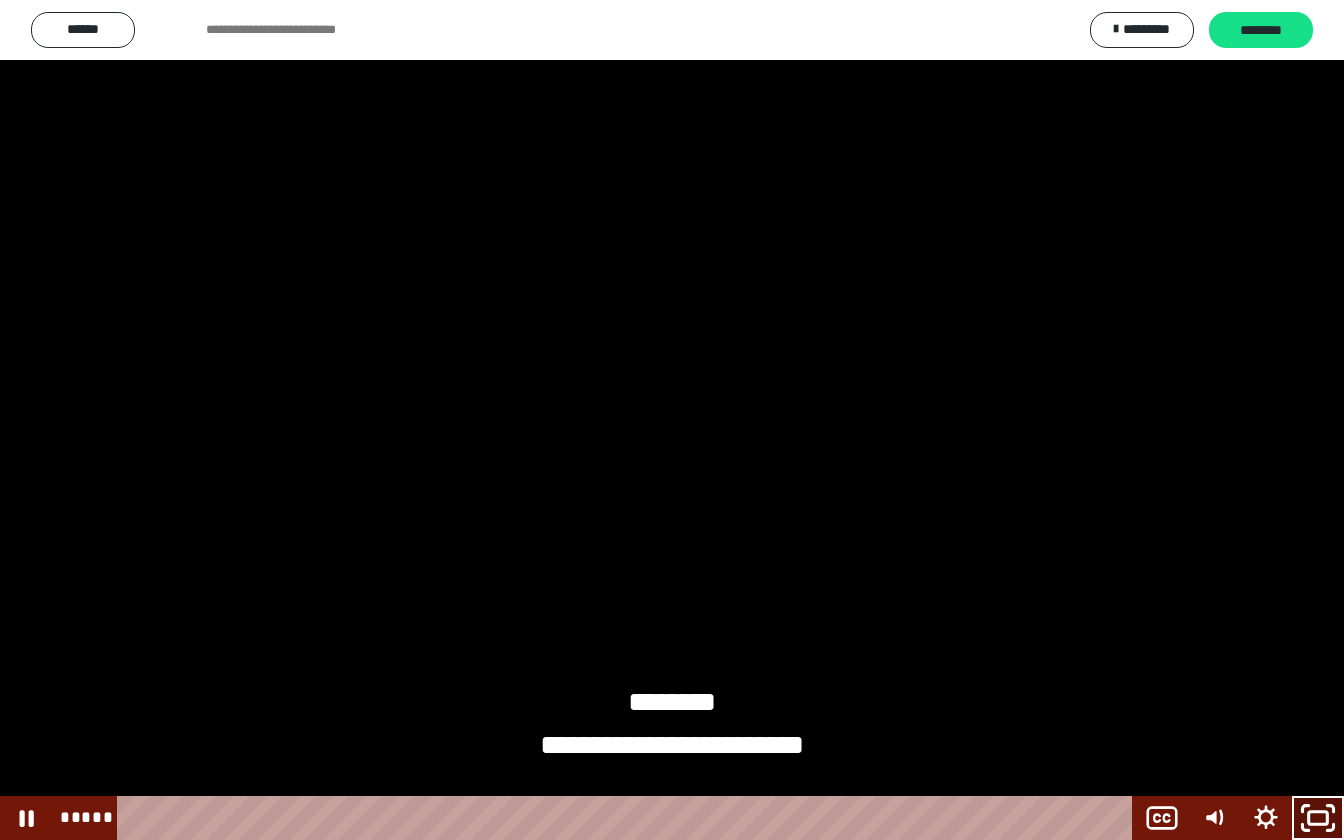 click 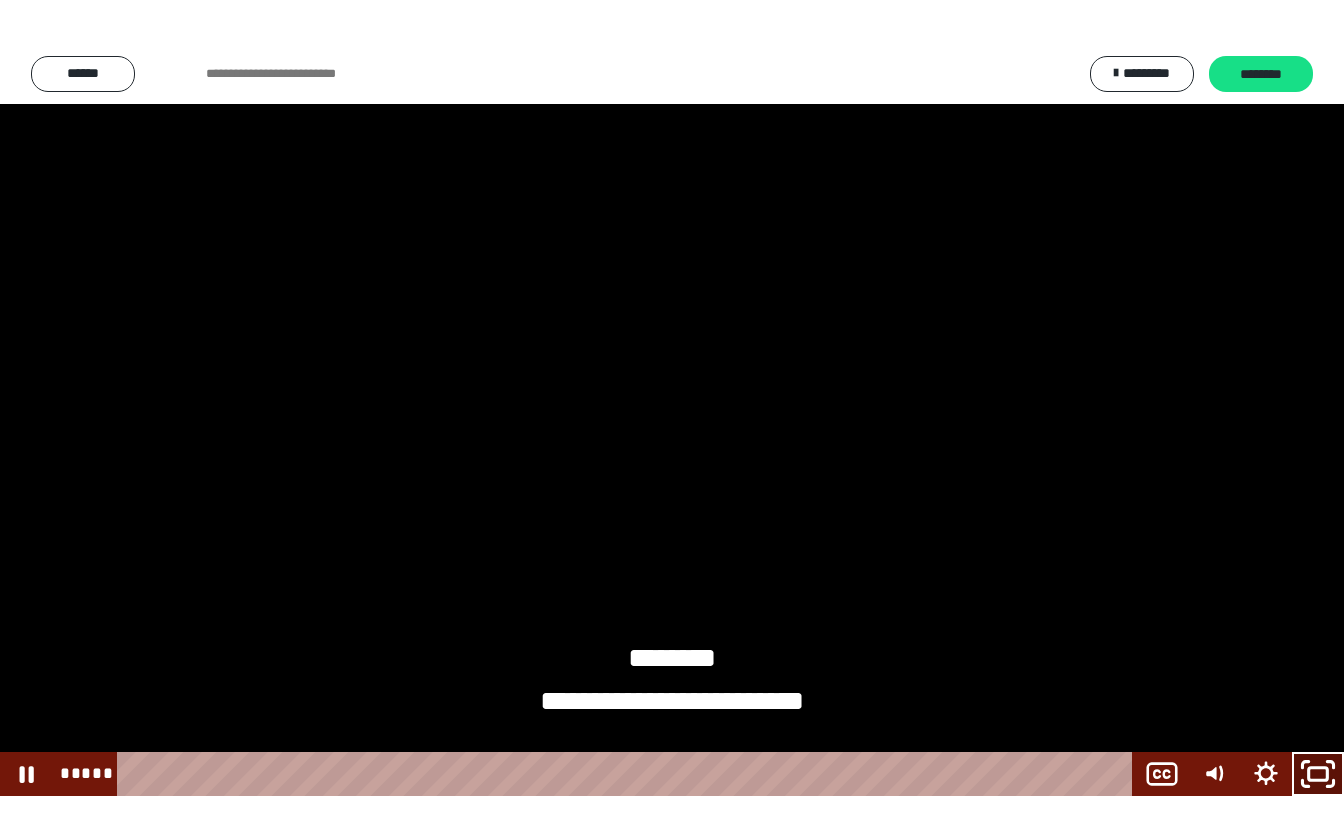 scroll, scrollTop: 1168, scrollLeft: 0, axis: vertical 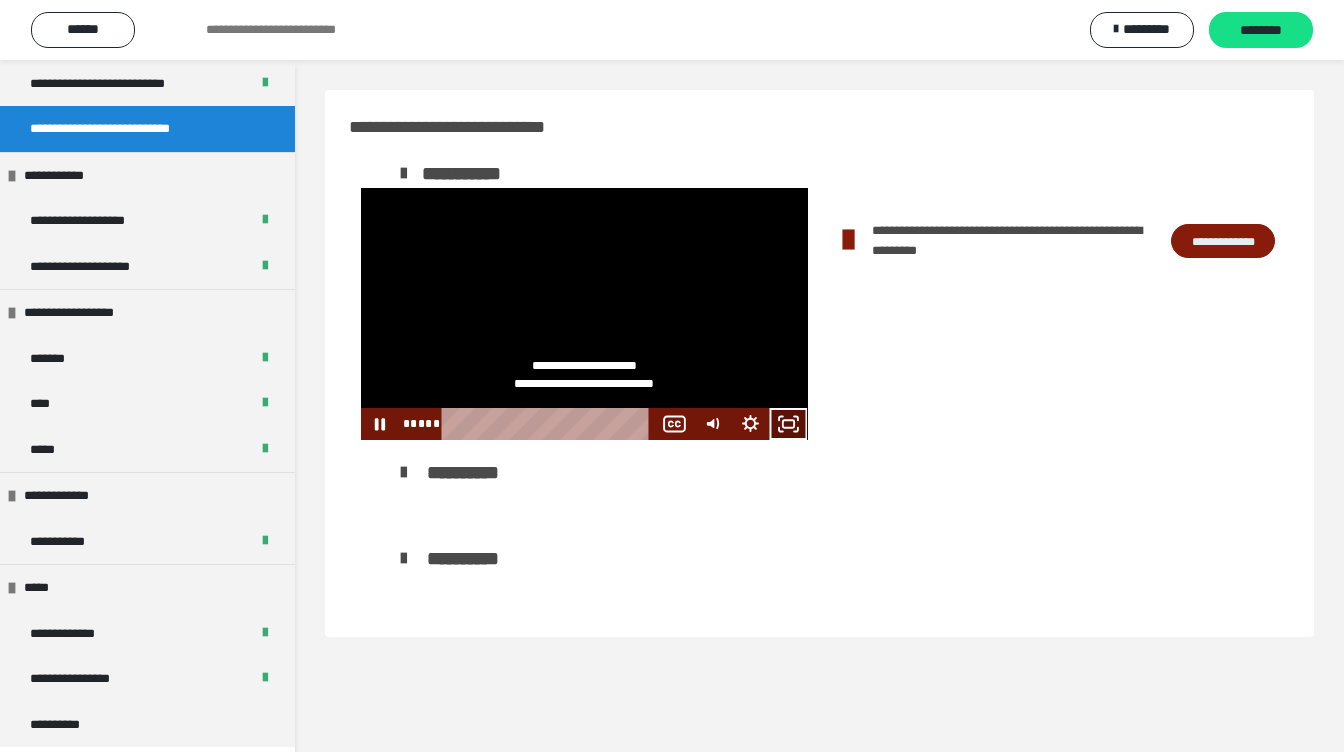 click 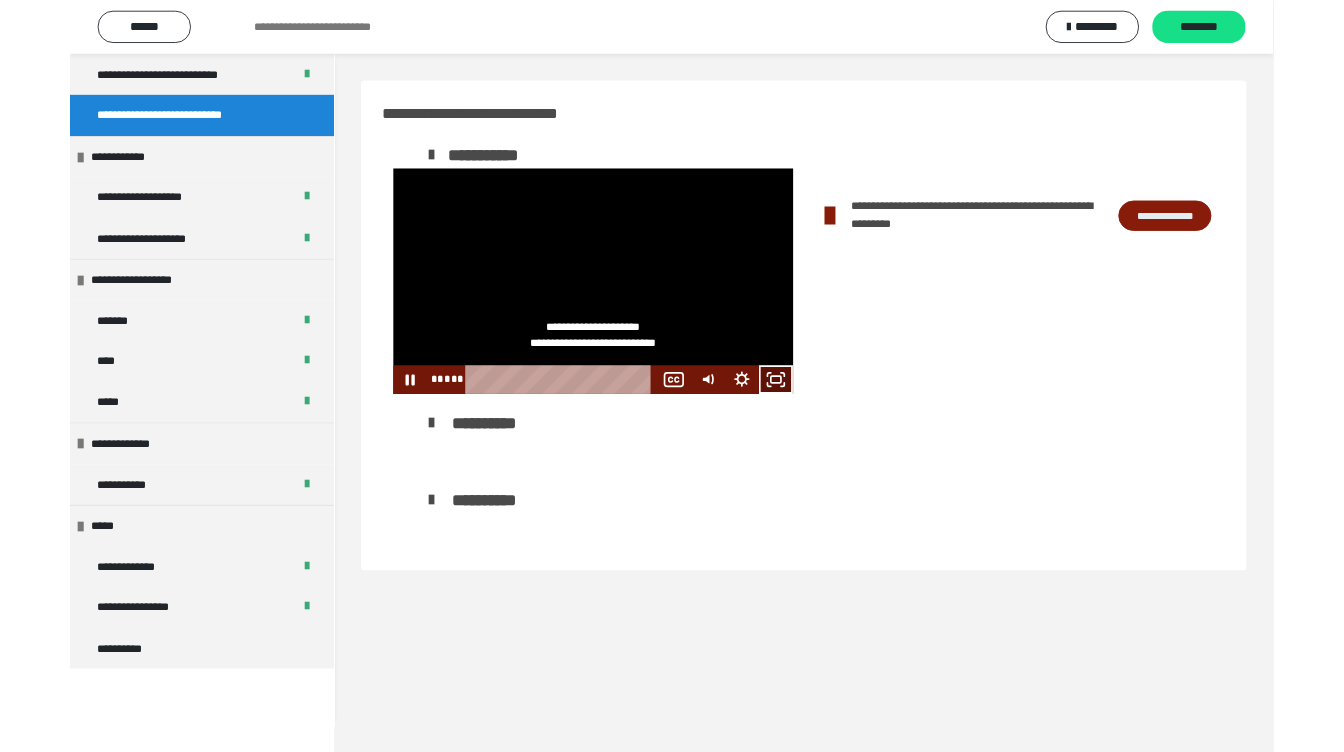 scroll, scrollTop: 1080, scrollLeft: 0, axis: vertical 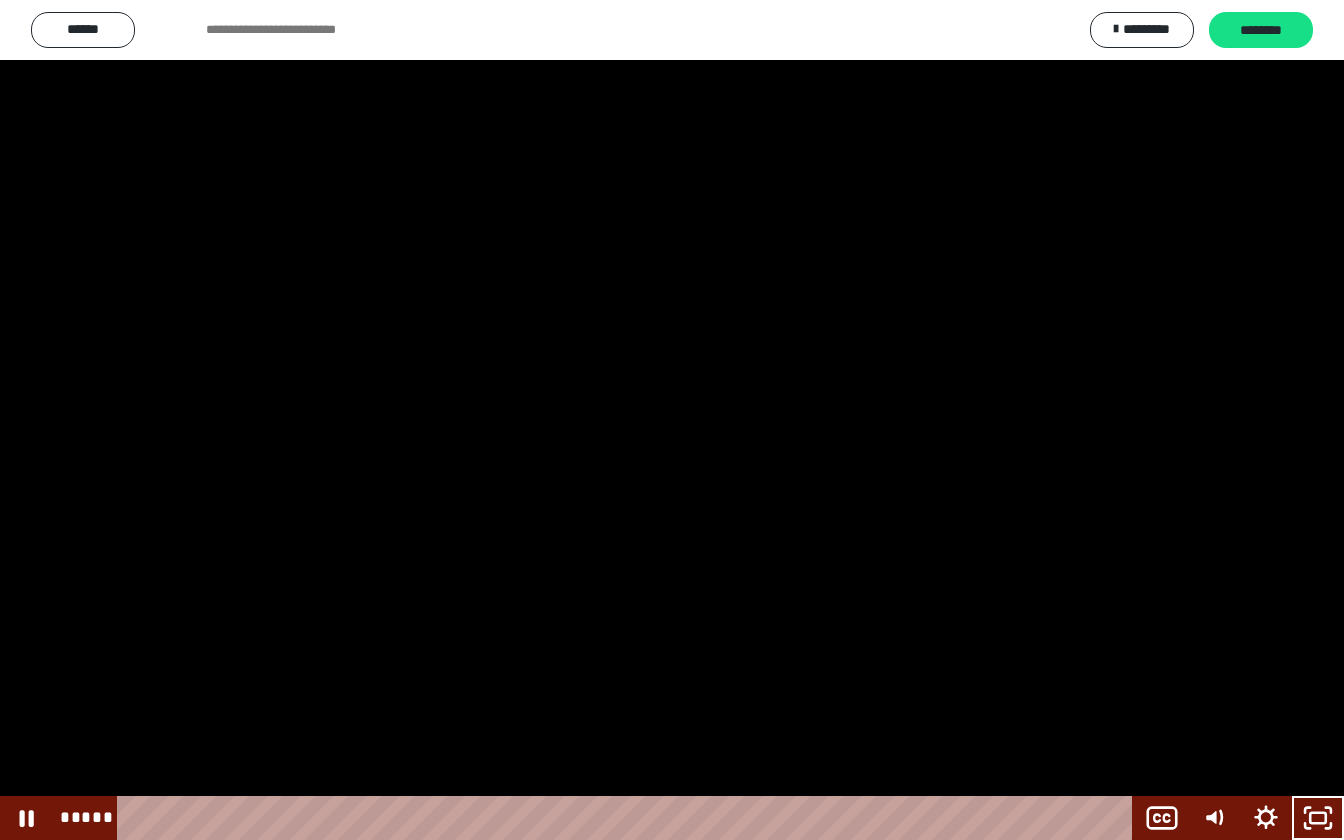 click at bounding box center (672, 420) 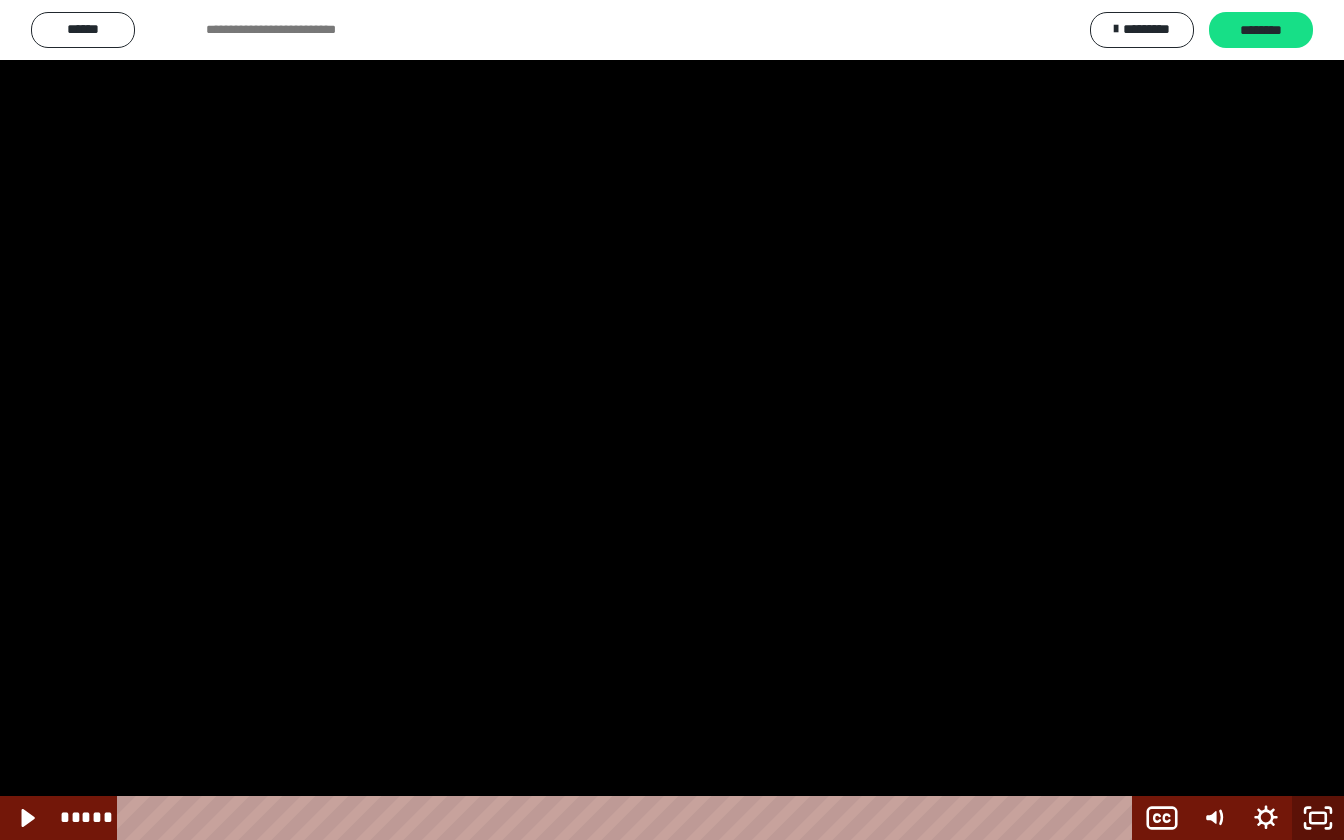 click 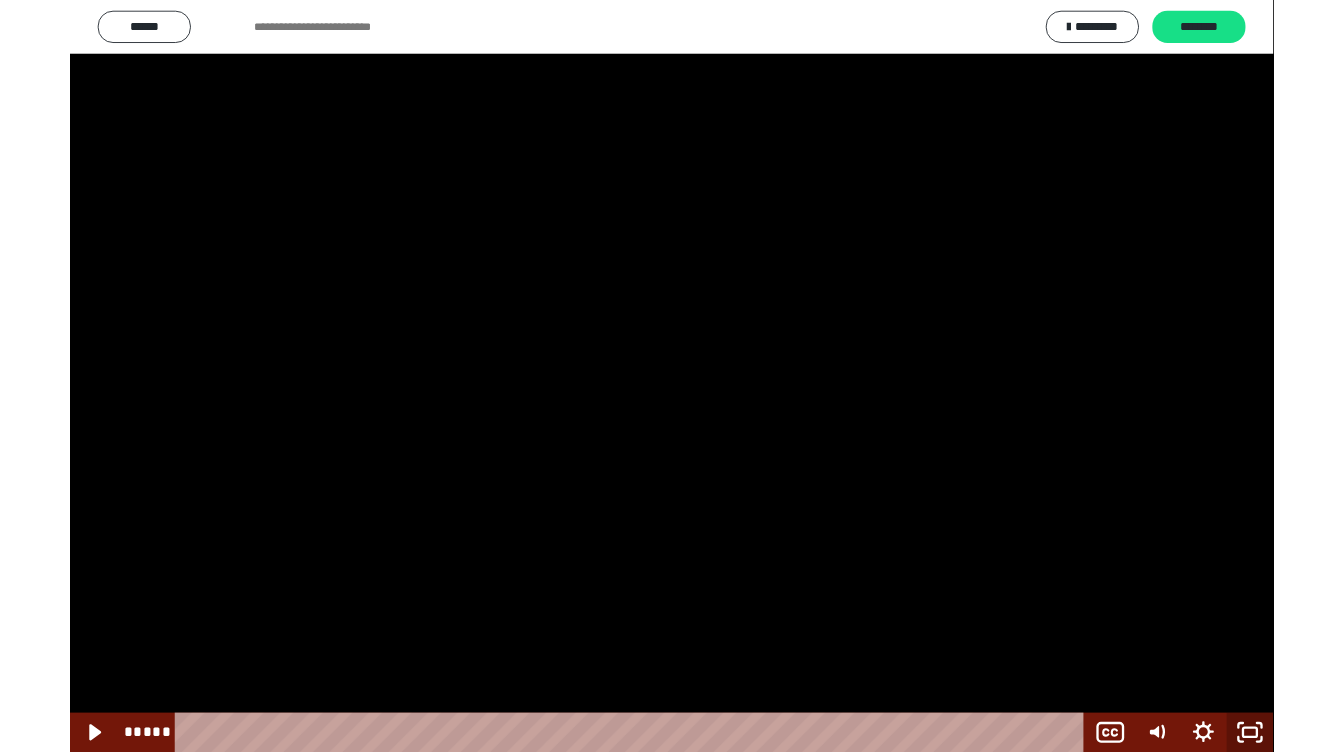 scroll, scrollTop: 1168, scrollLeft: 0, axis: vertical 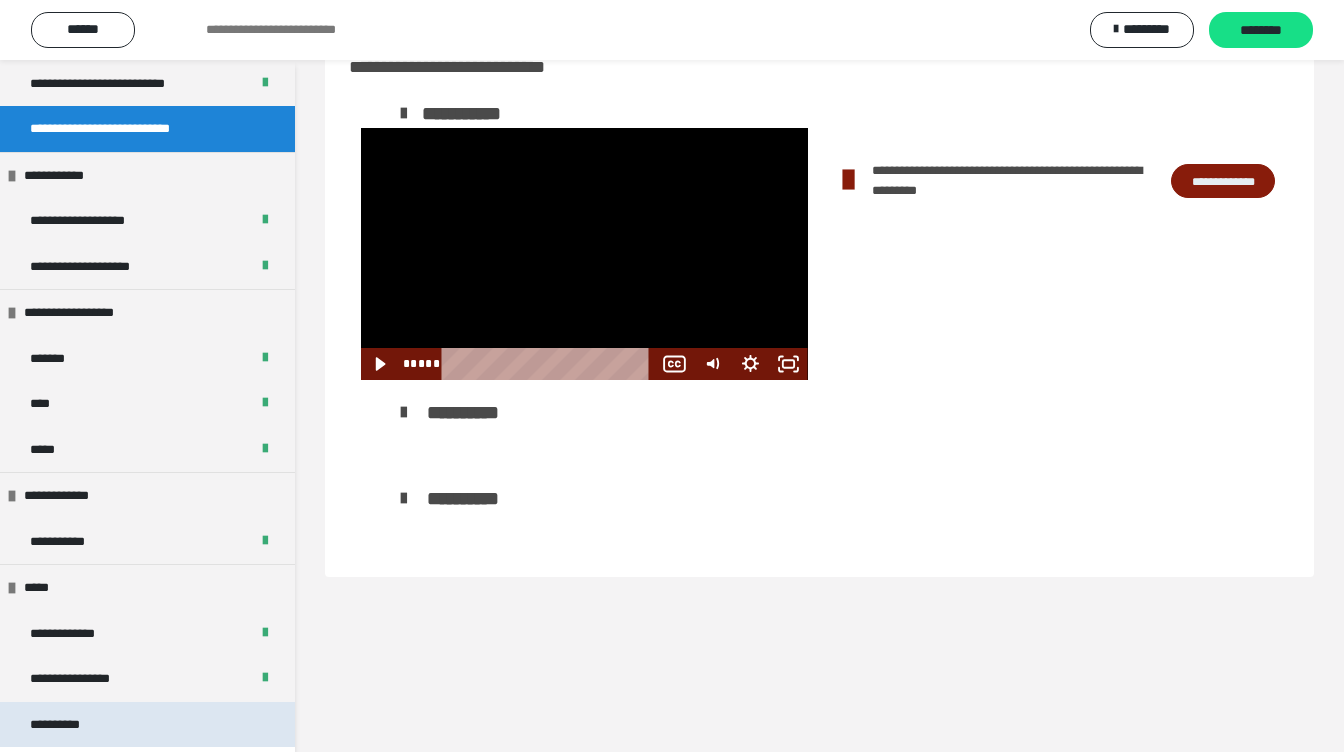 click on "**********" at bounding box center [67, 725] 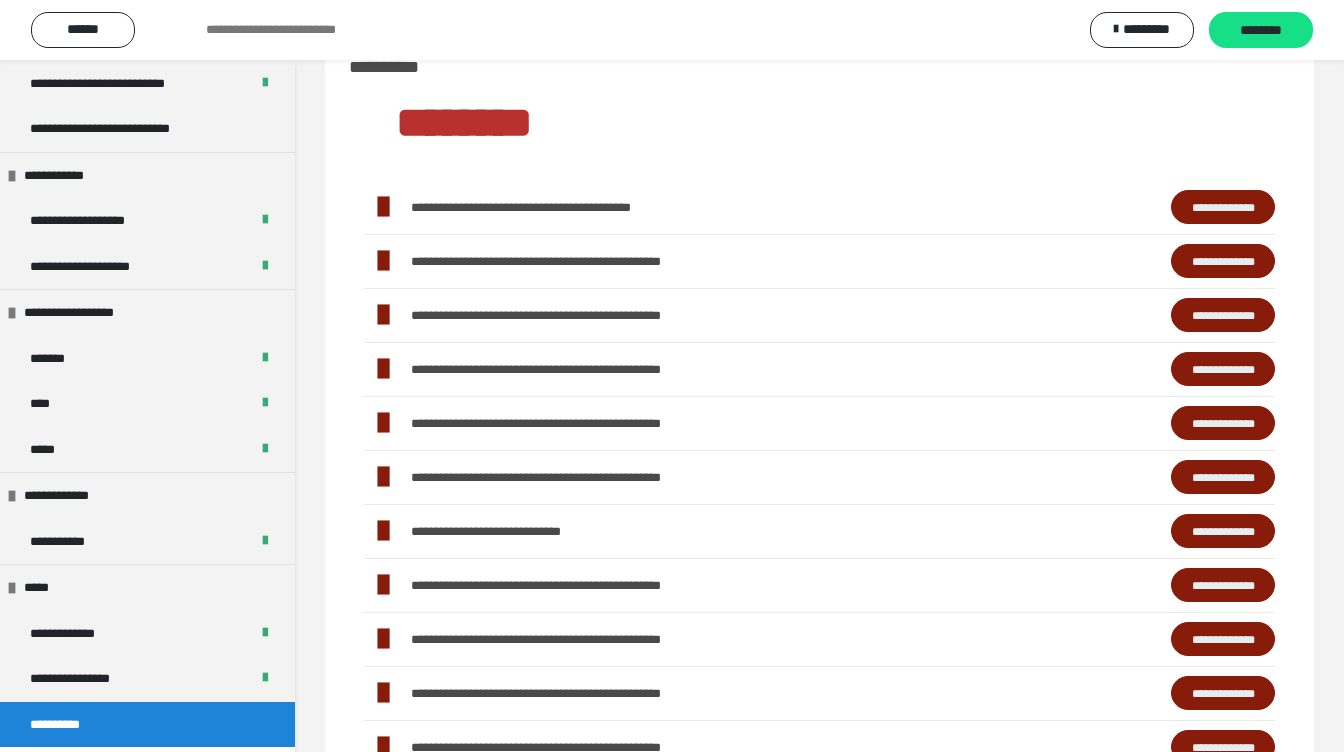 click on "**********" at bounding box center [1223, 261] 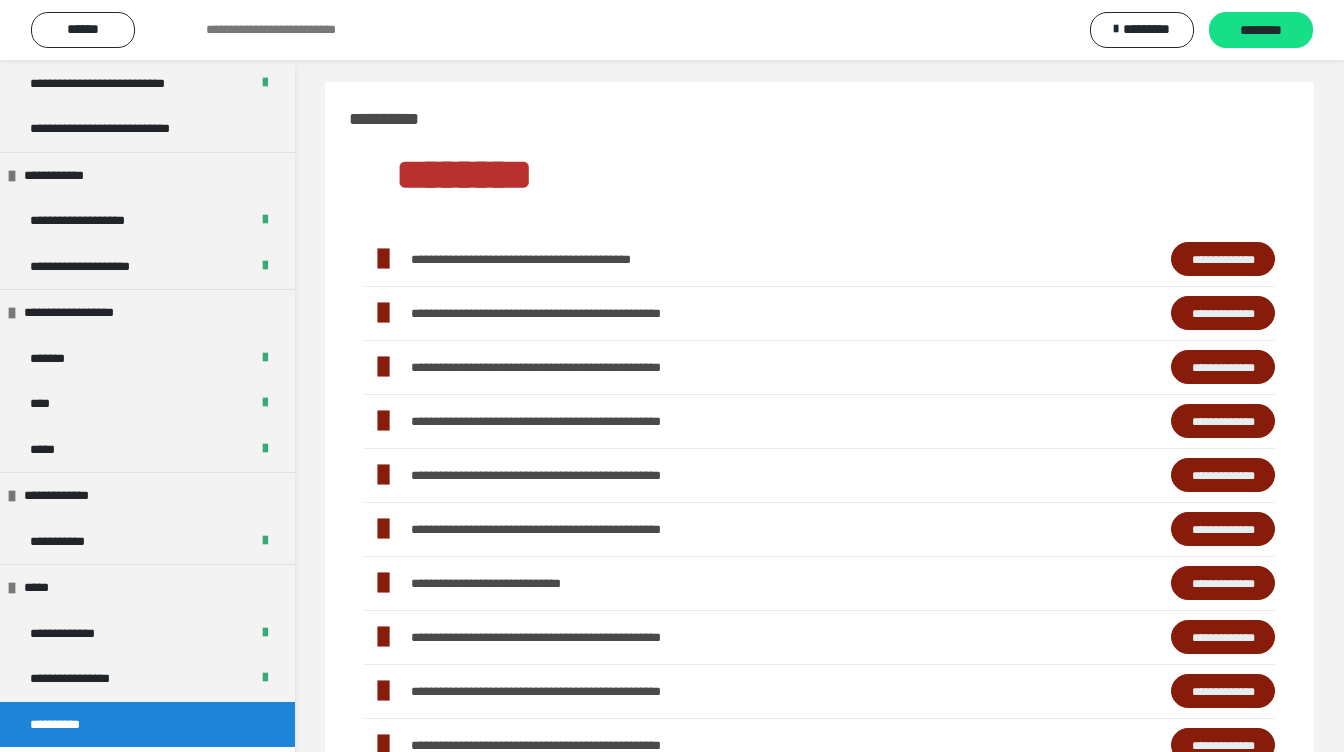 scroll, scrollTop: 0, scrollLeft: 0, axis: both 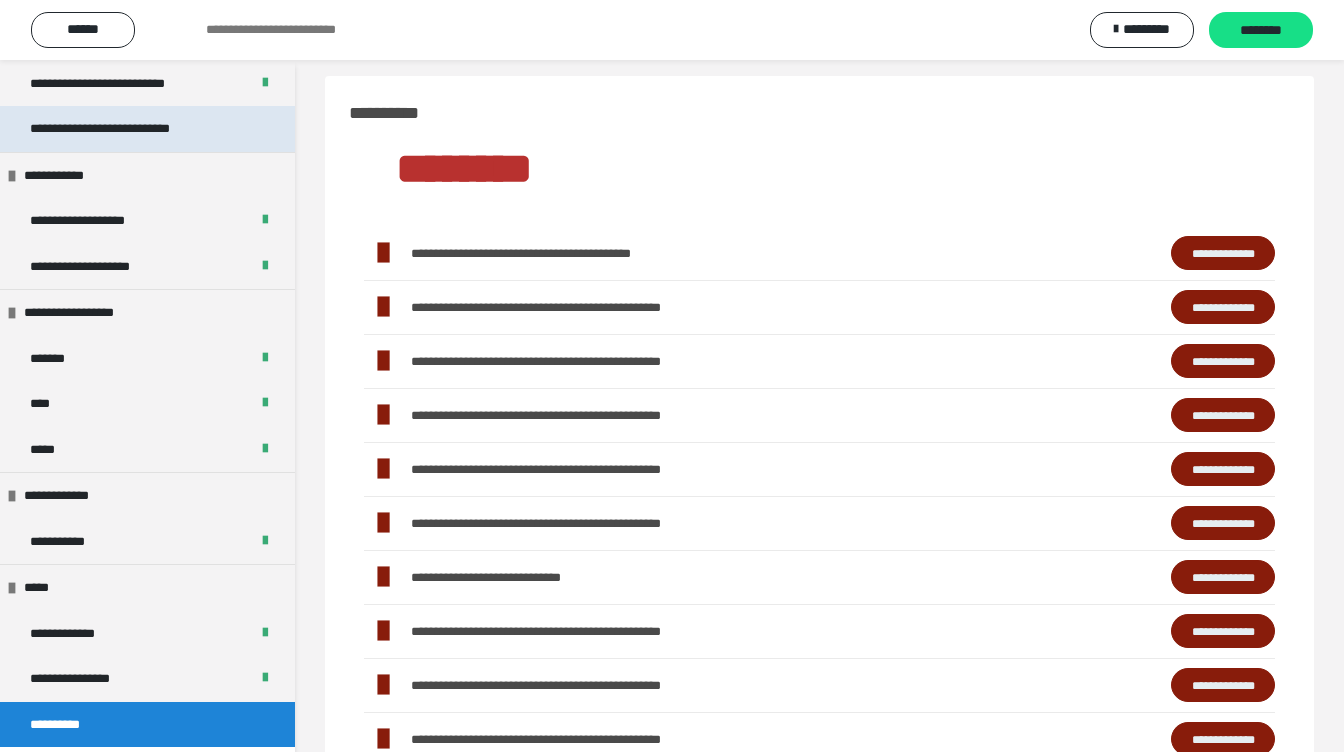 click on "**********" at bounding box center (130, 129) 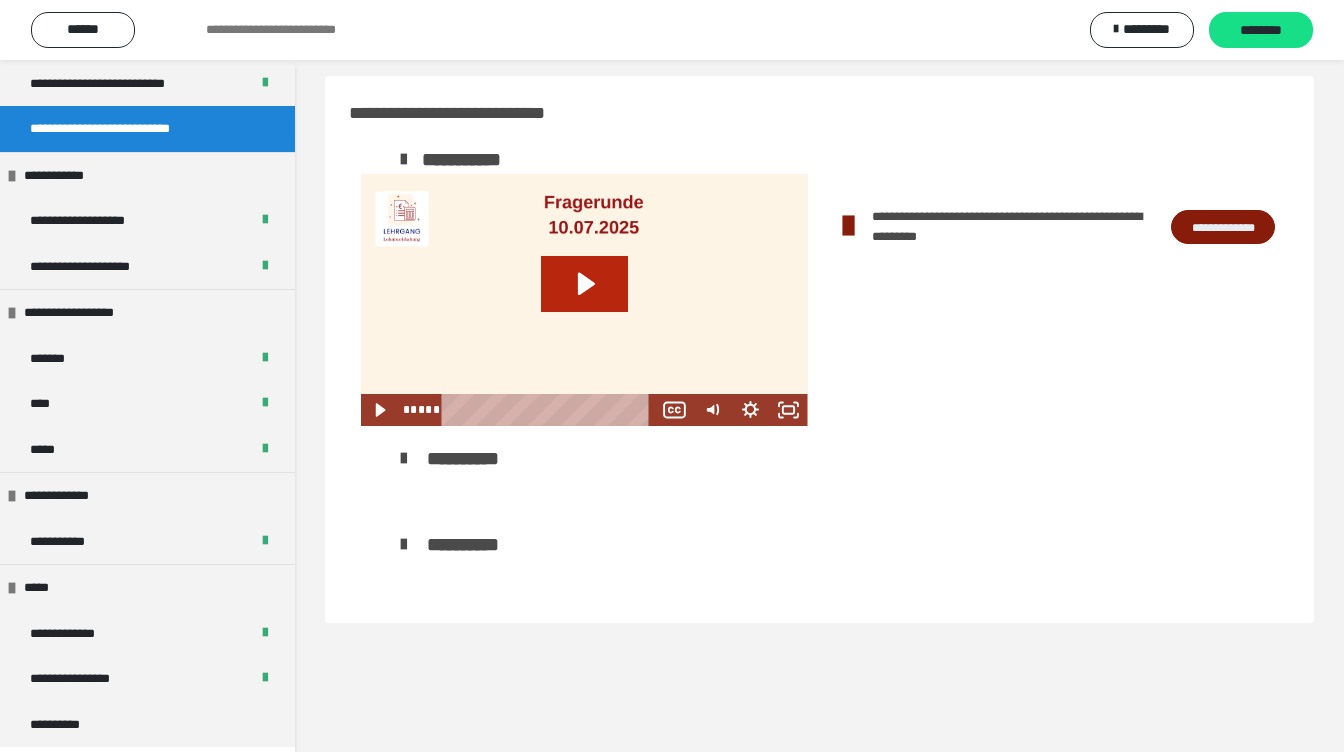 click 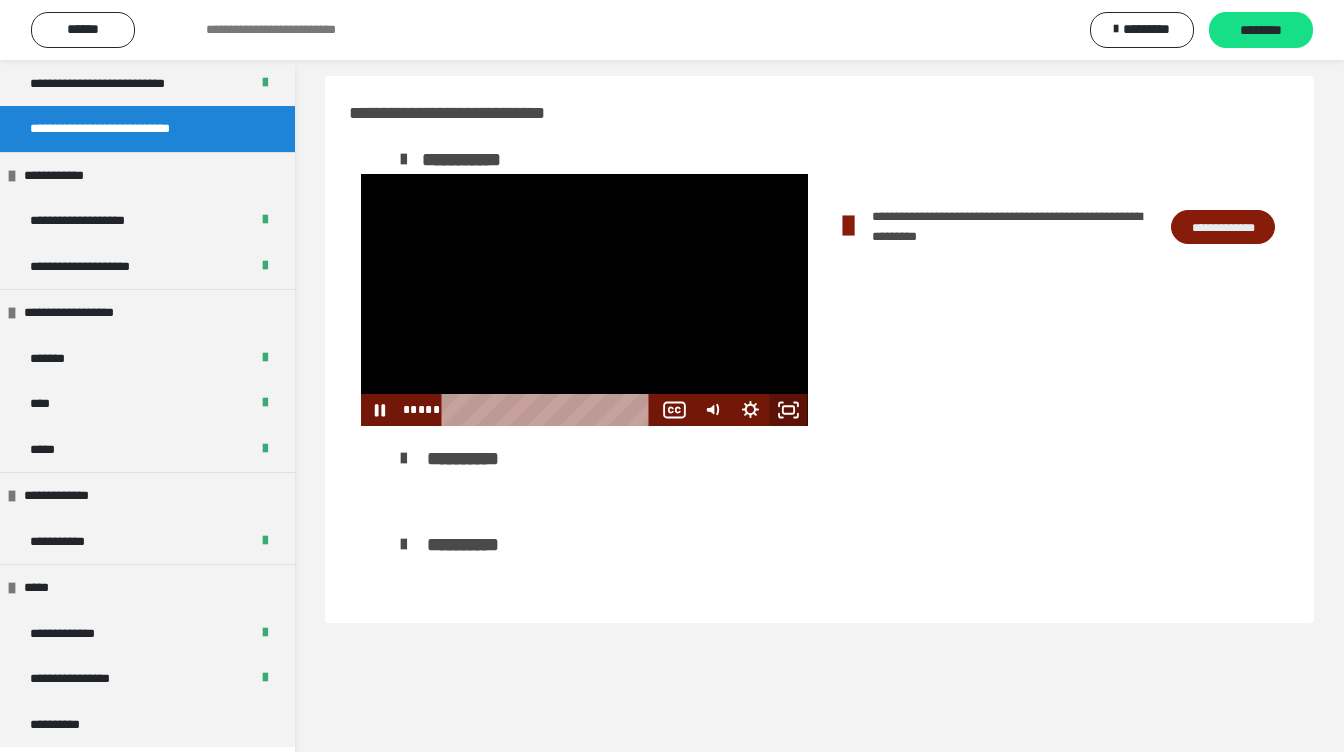 click 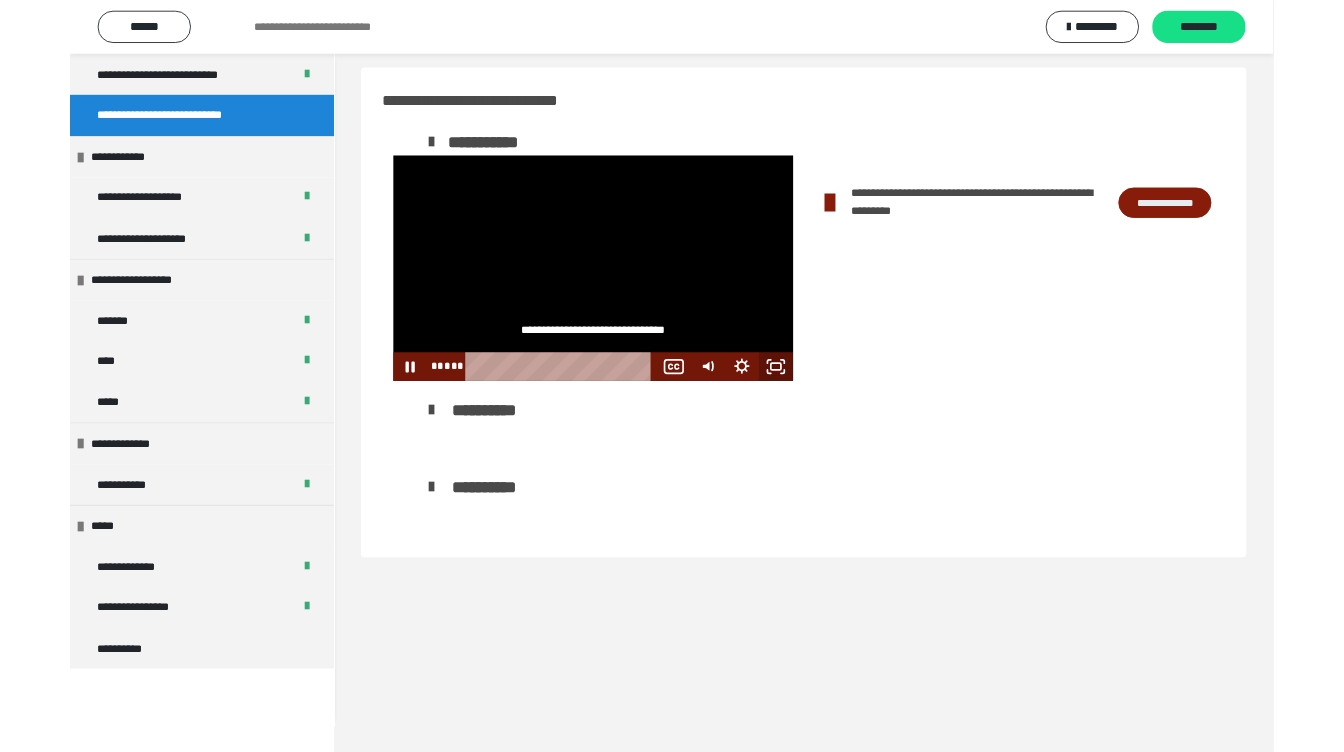 scroll, scrollTop: 1080, scrollLeft: 0, axis: vertical 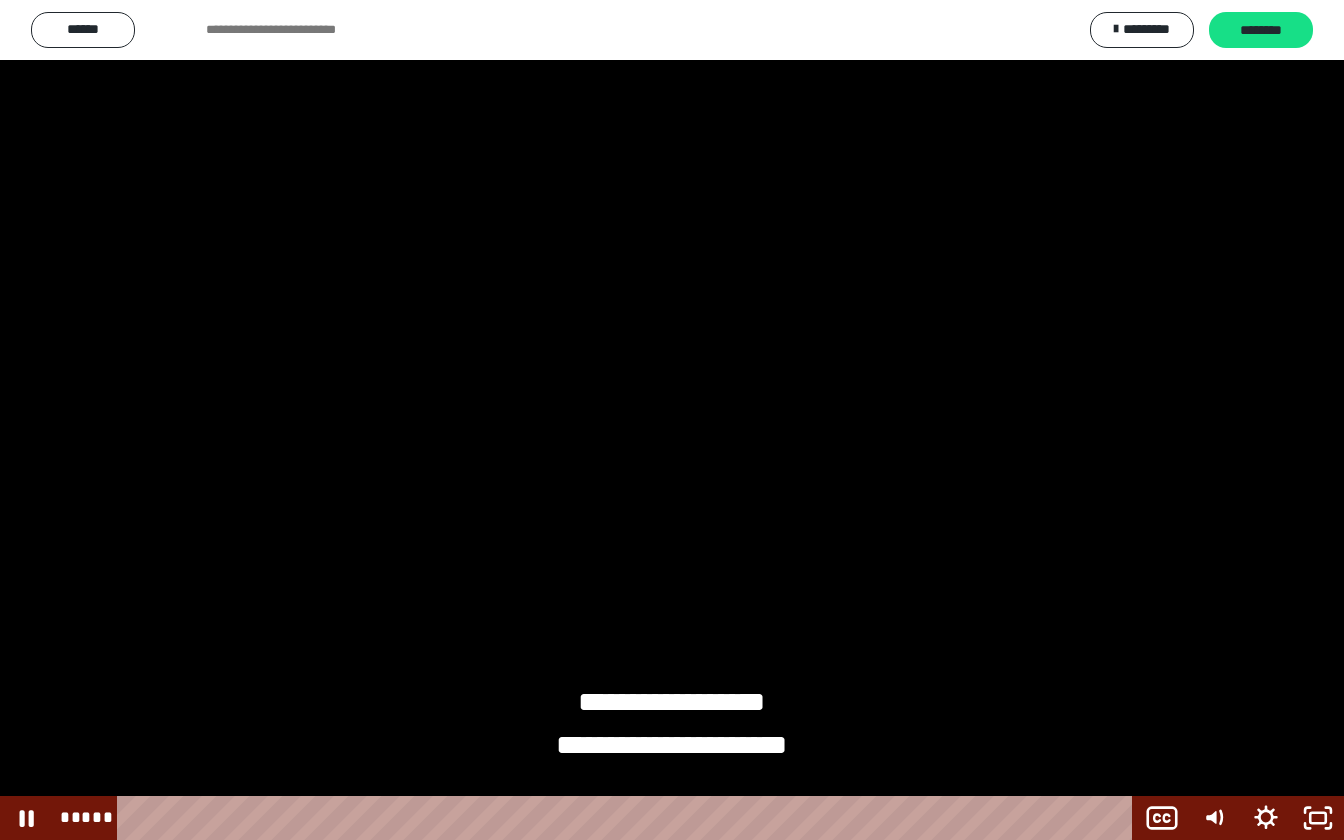 click at bounding box center (672, 420) 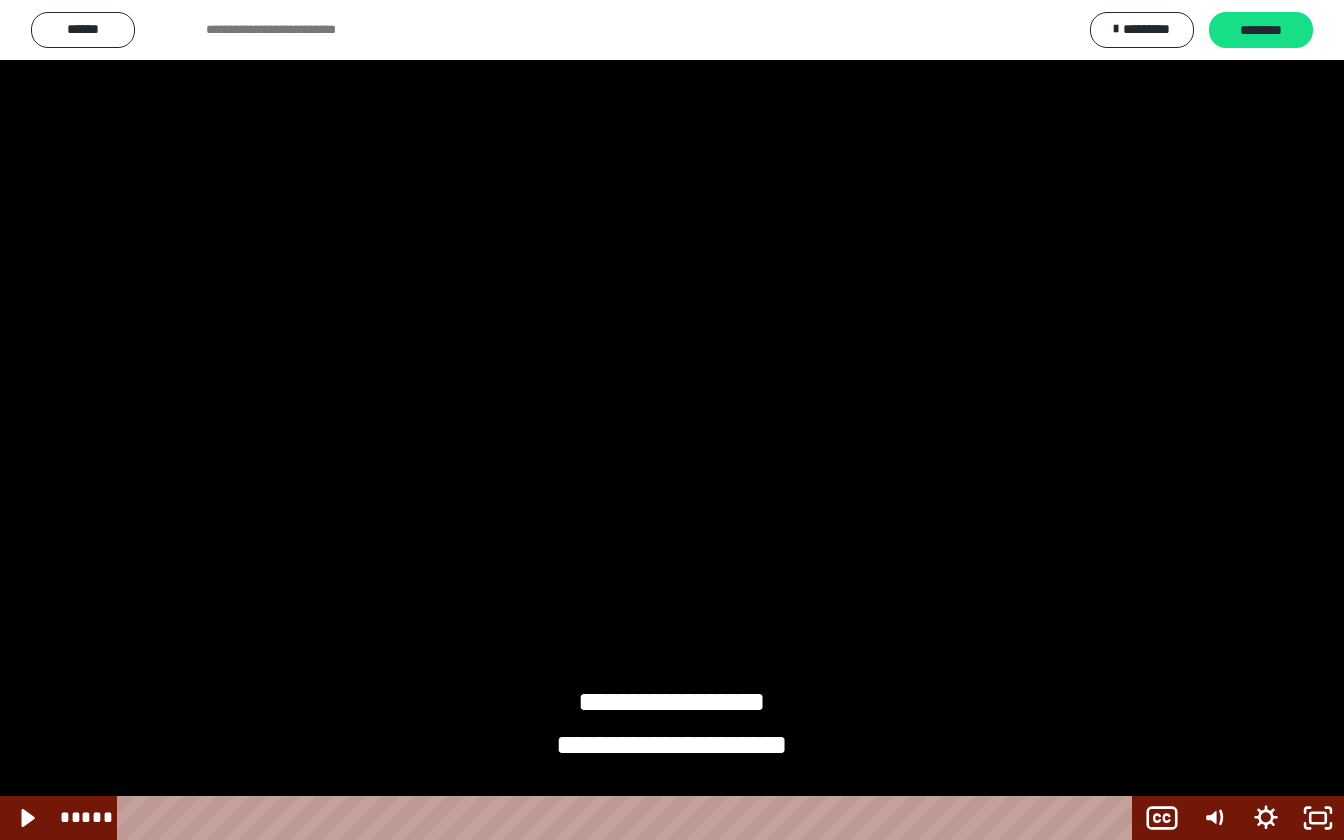 click at bounding box center (672, 420) 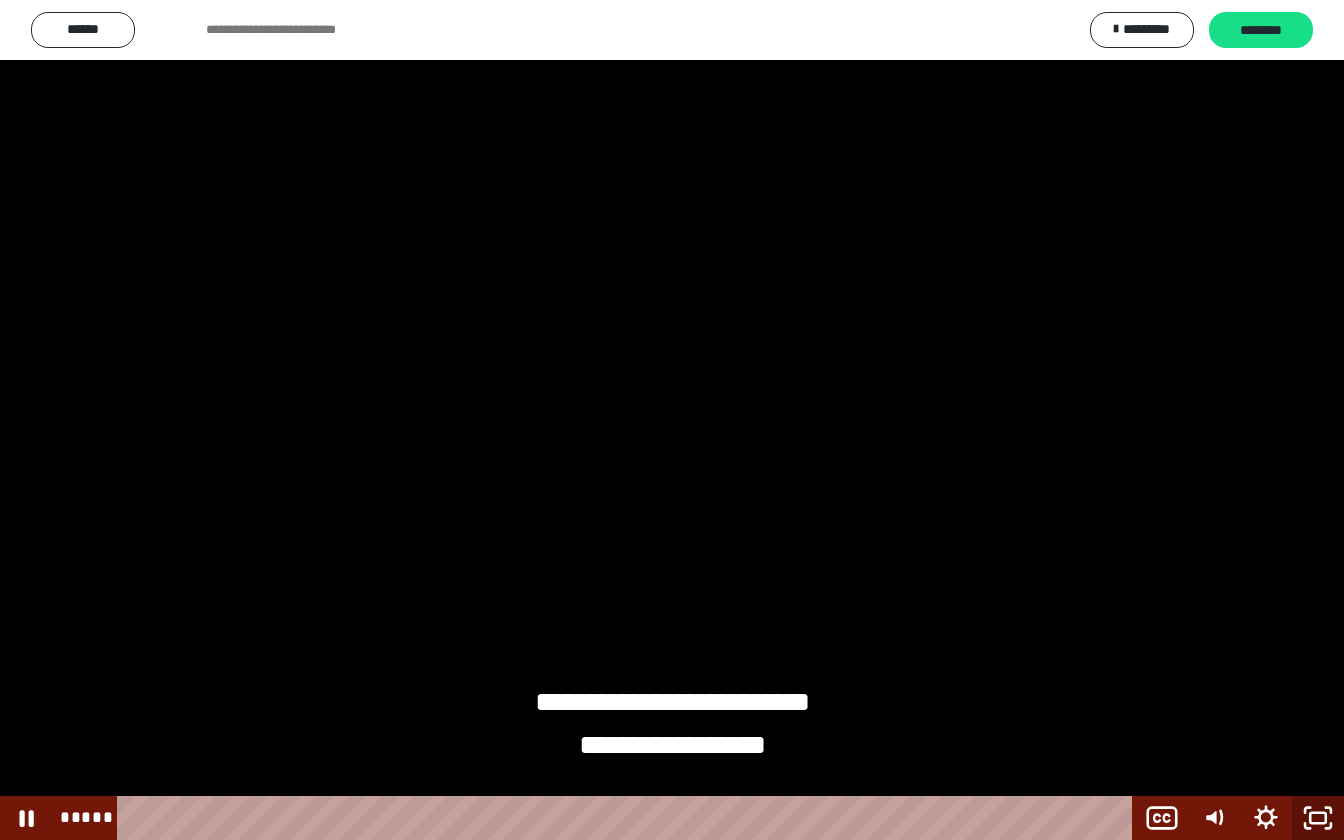 click 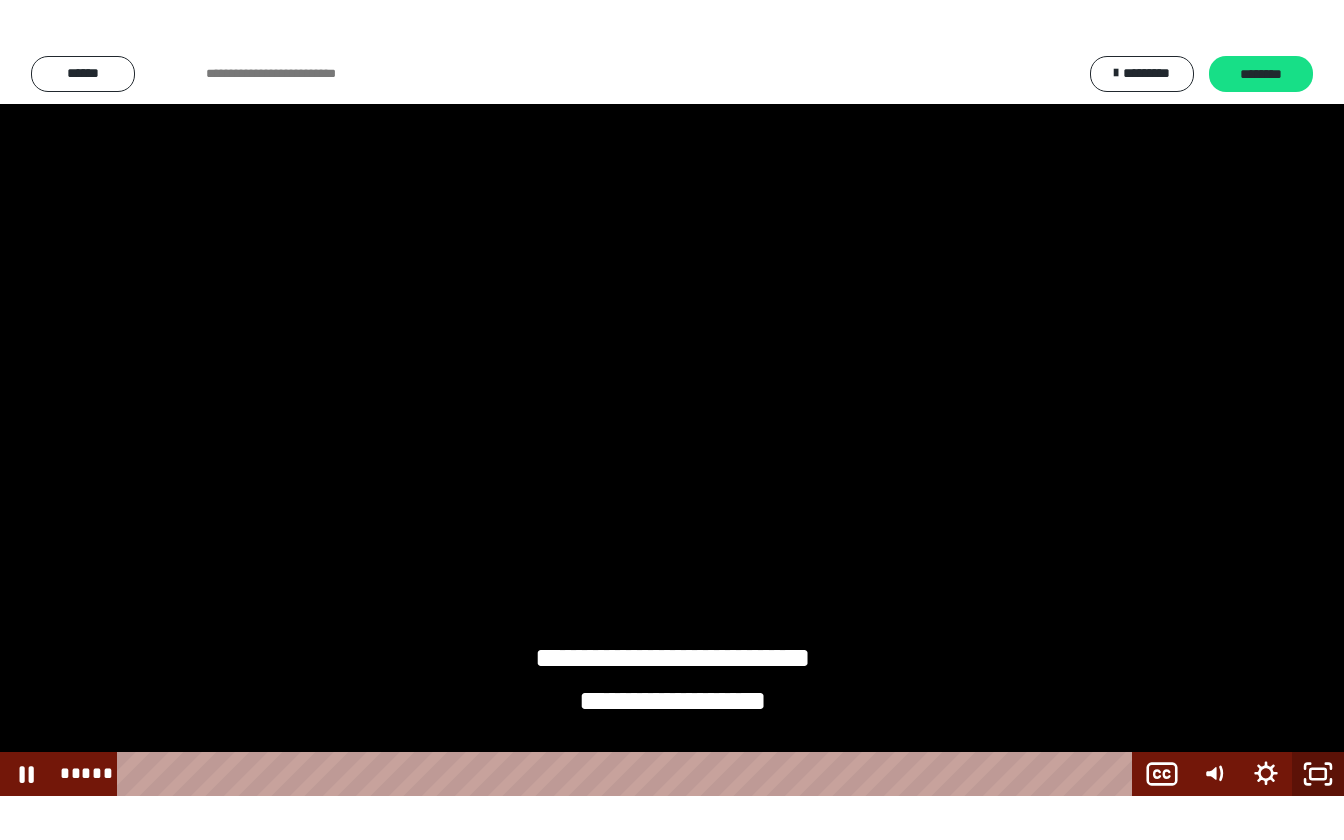 scroll, scrollTop: 1168, scrollLeft: 0, axis: vertical 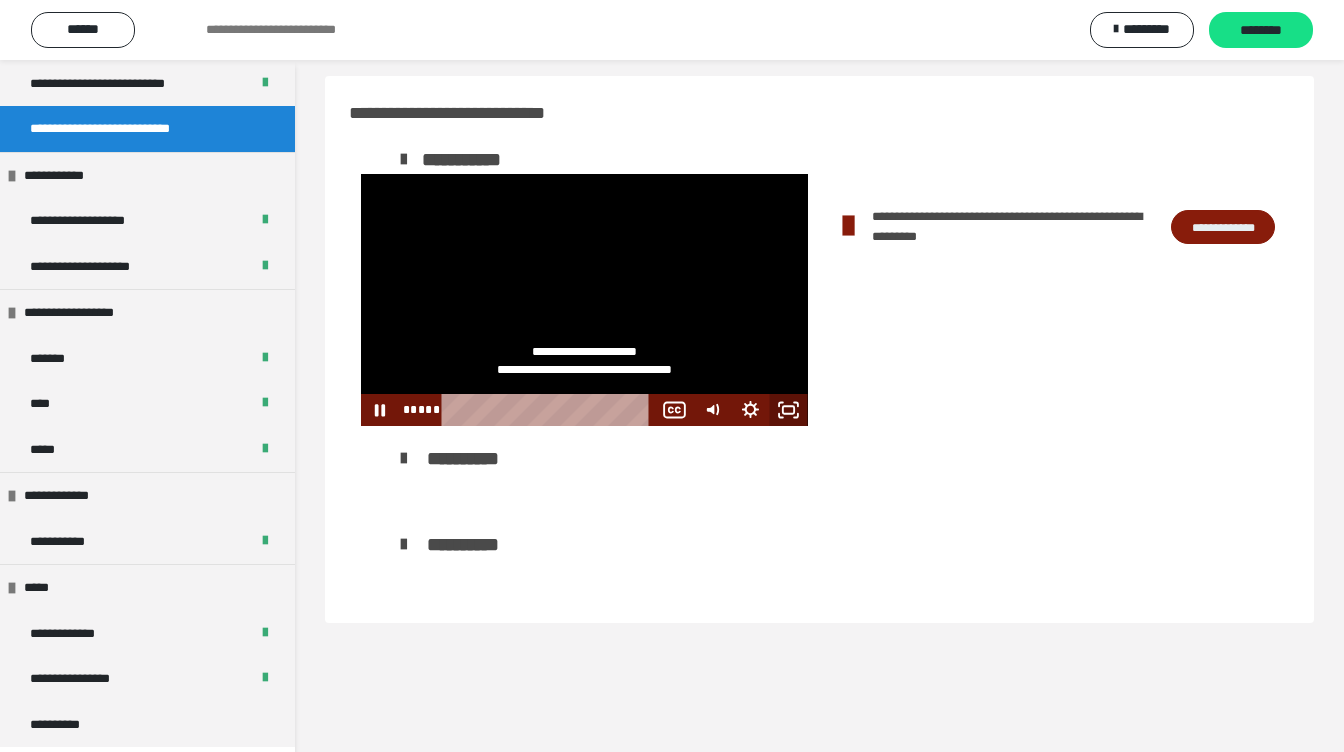 click 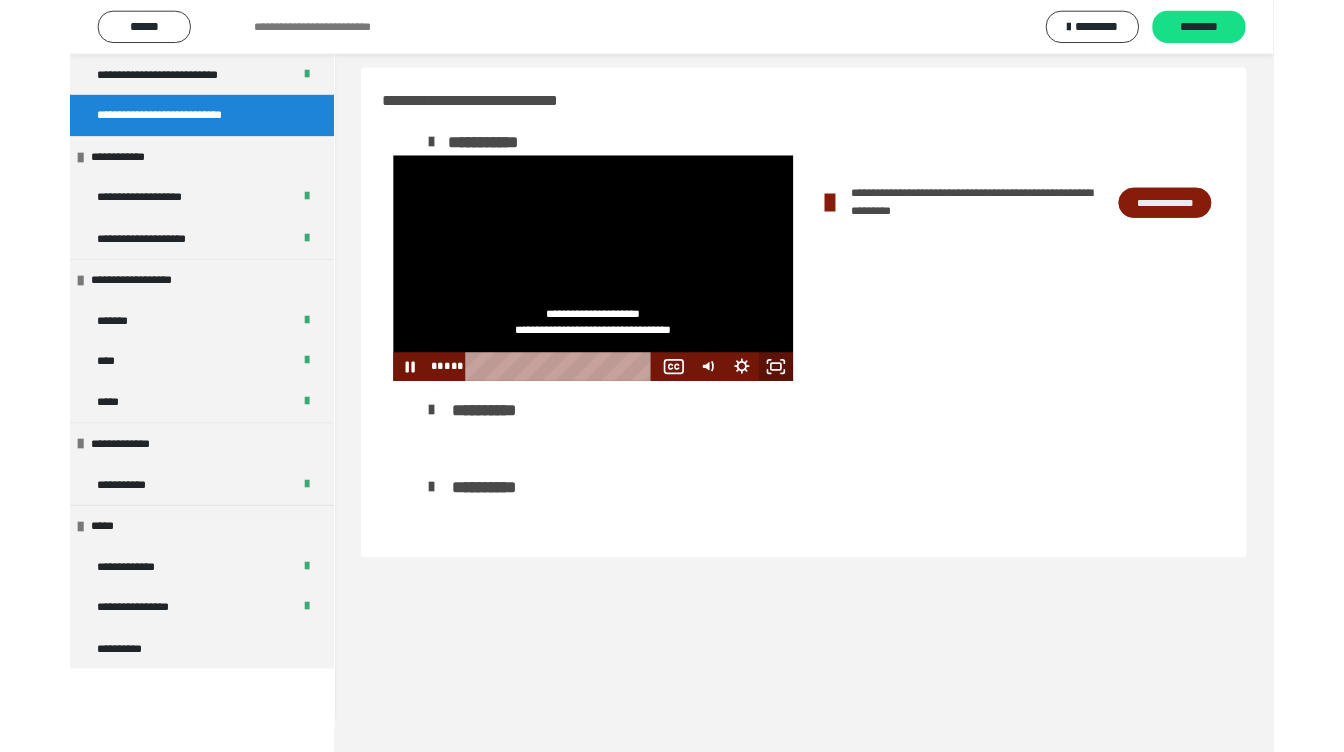 scroll, scrollTop: 1080, scrollLeft: 0, axis: vertical 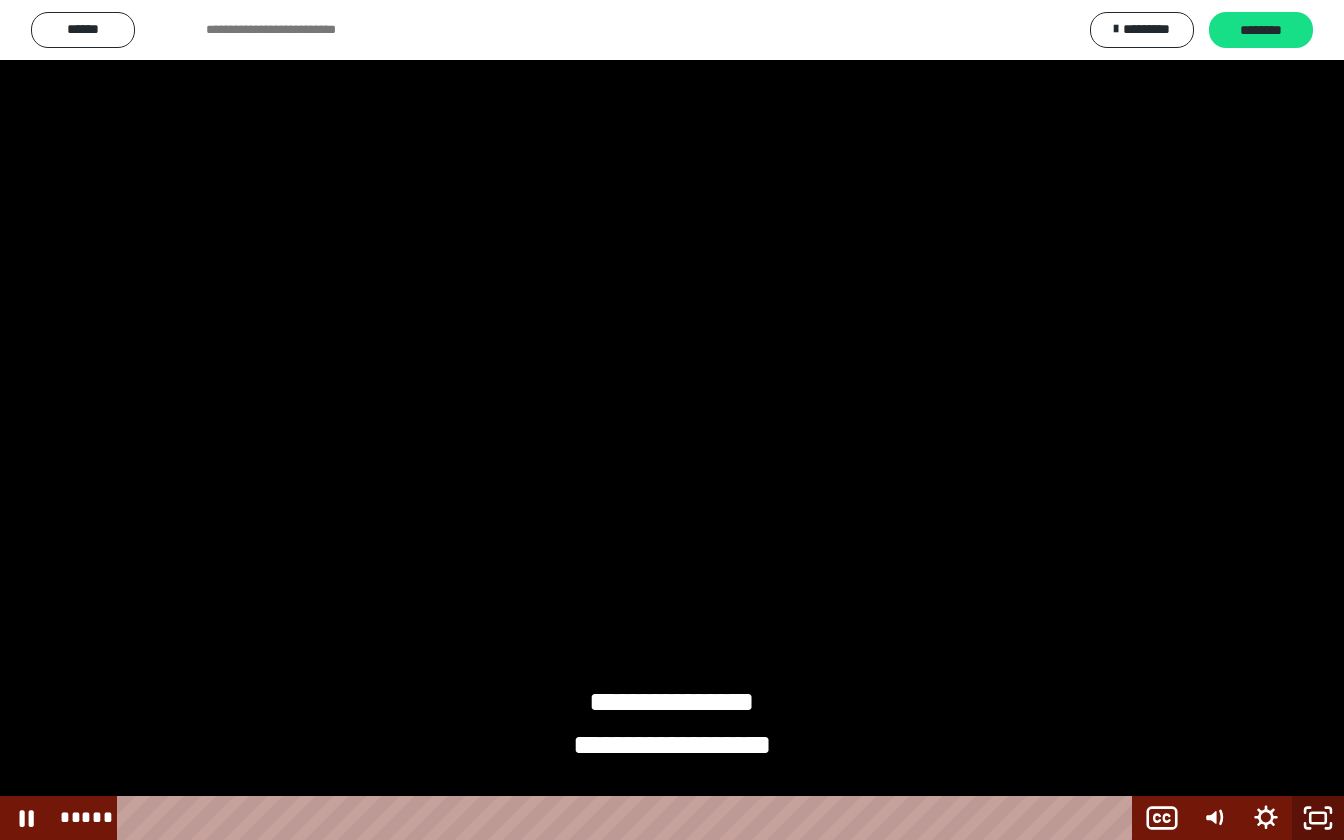 click 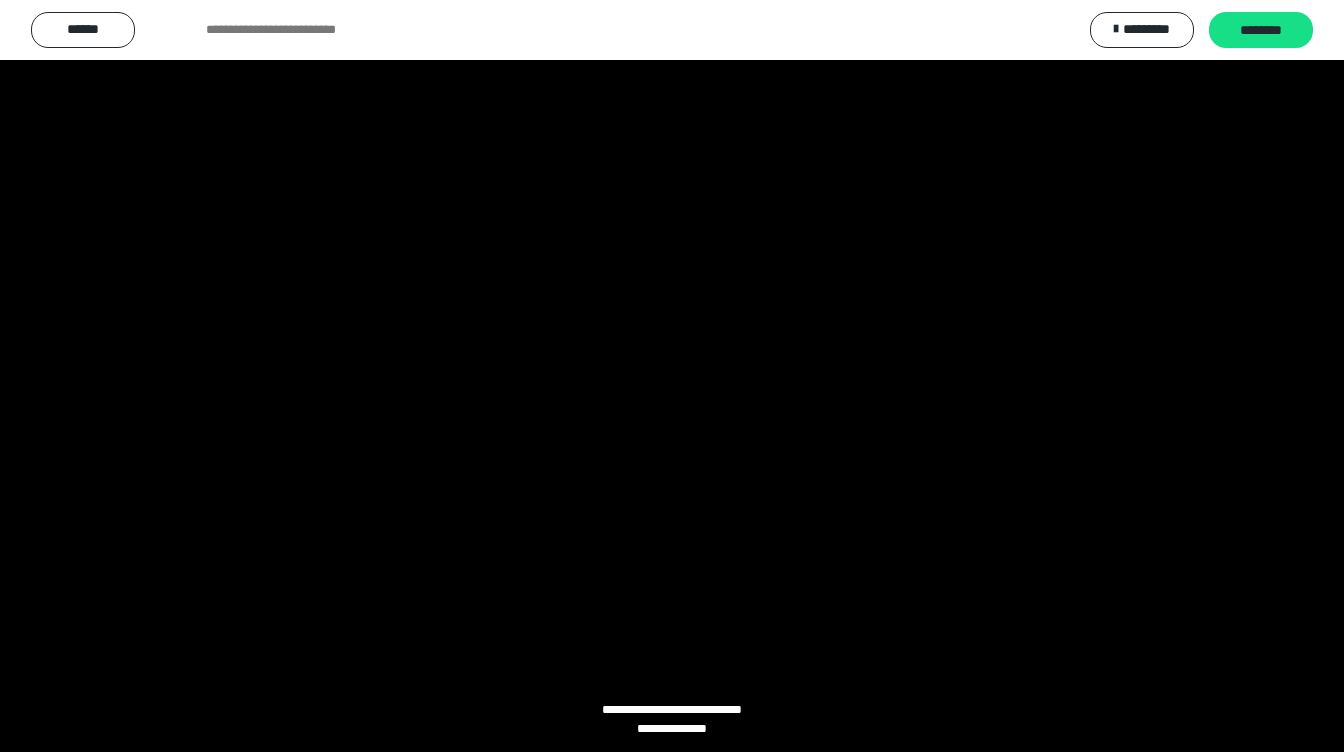 scroll, scrollTop: 0, scrollLeft: 0, axis: both 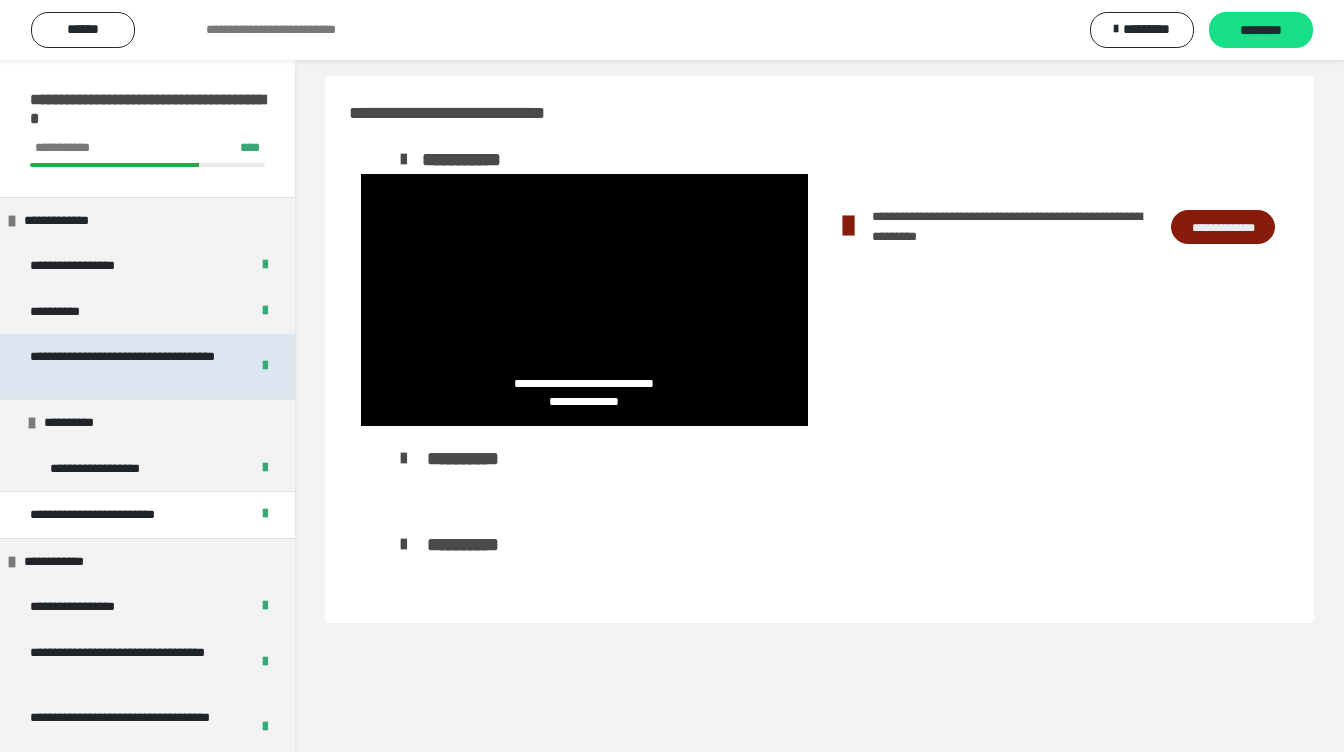 click on "**********" at bounding box center [131, 366] 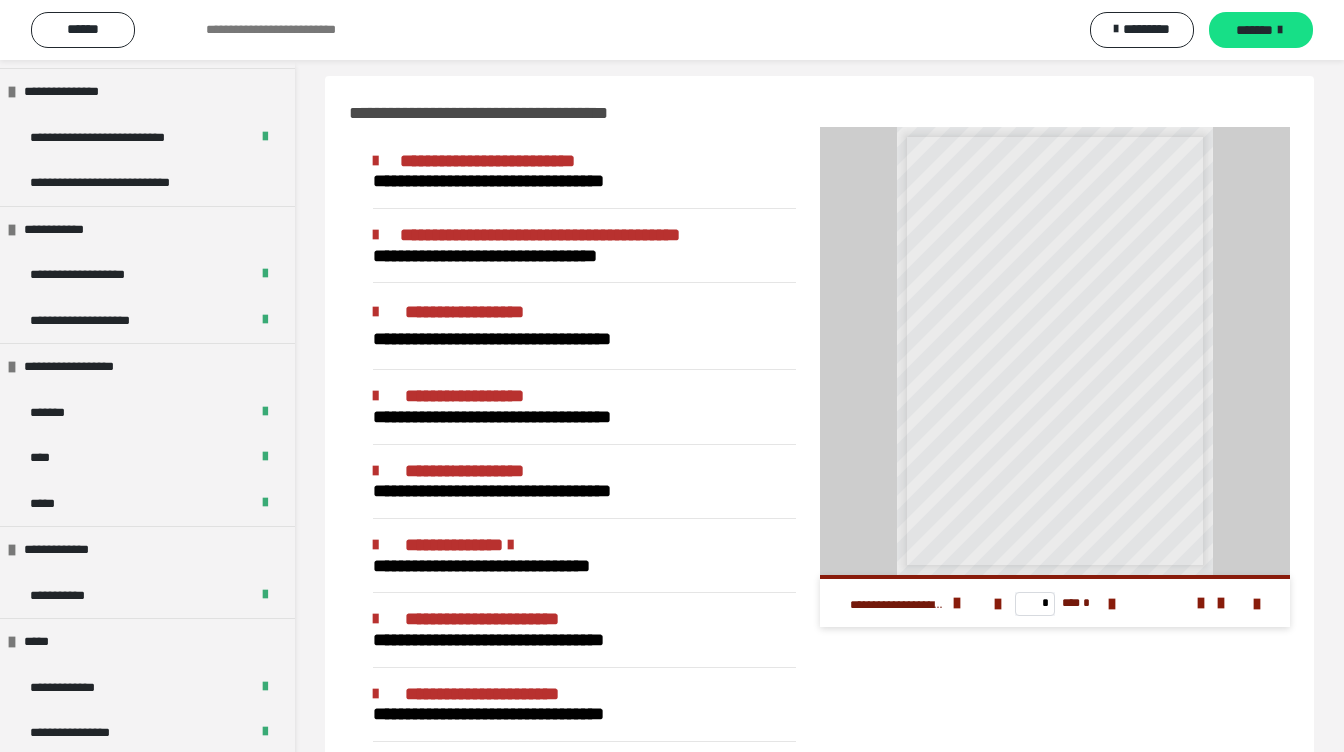 scroll, scrollTop: 1168, scrollLeft: 0, axis: vertical 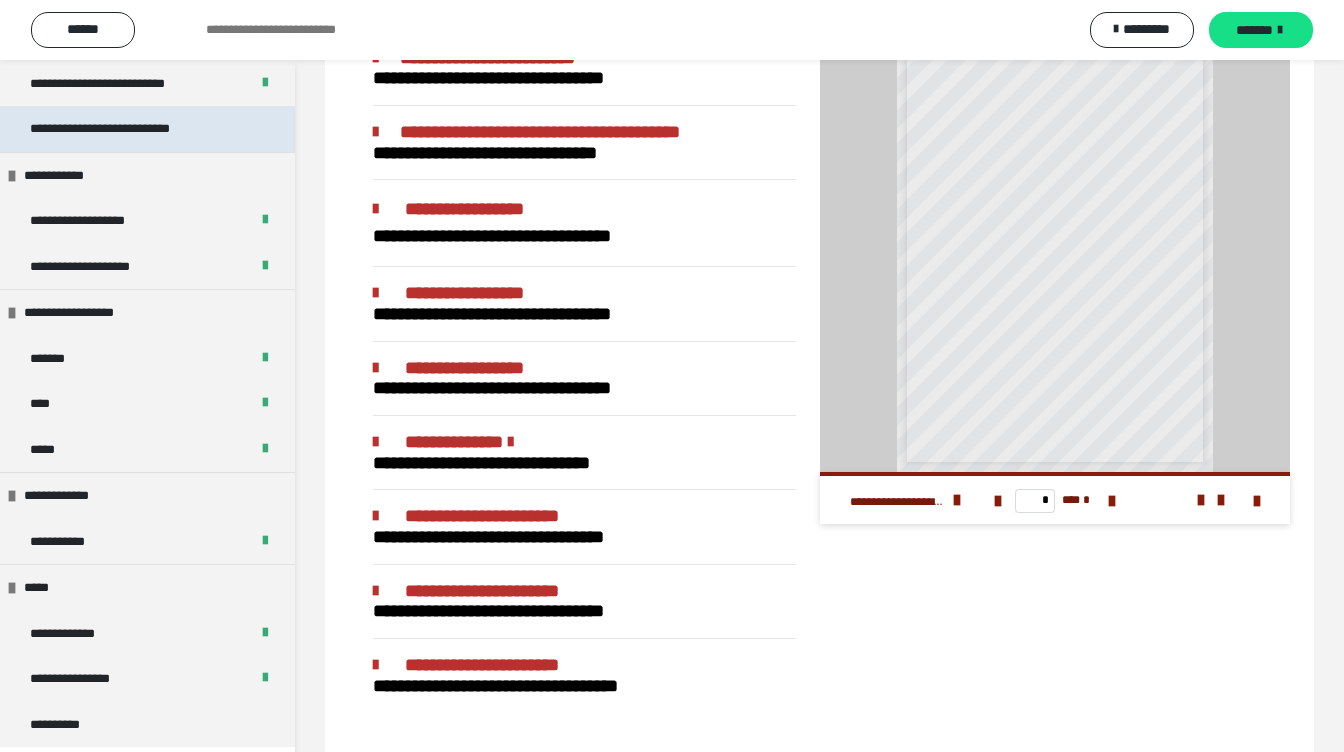 click on "**********" at bounding box center (130, 129) 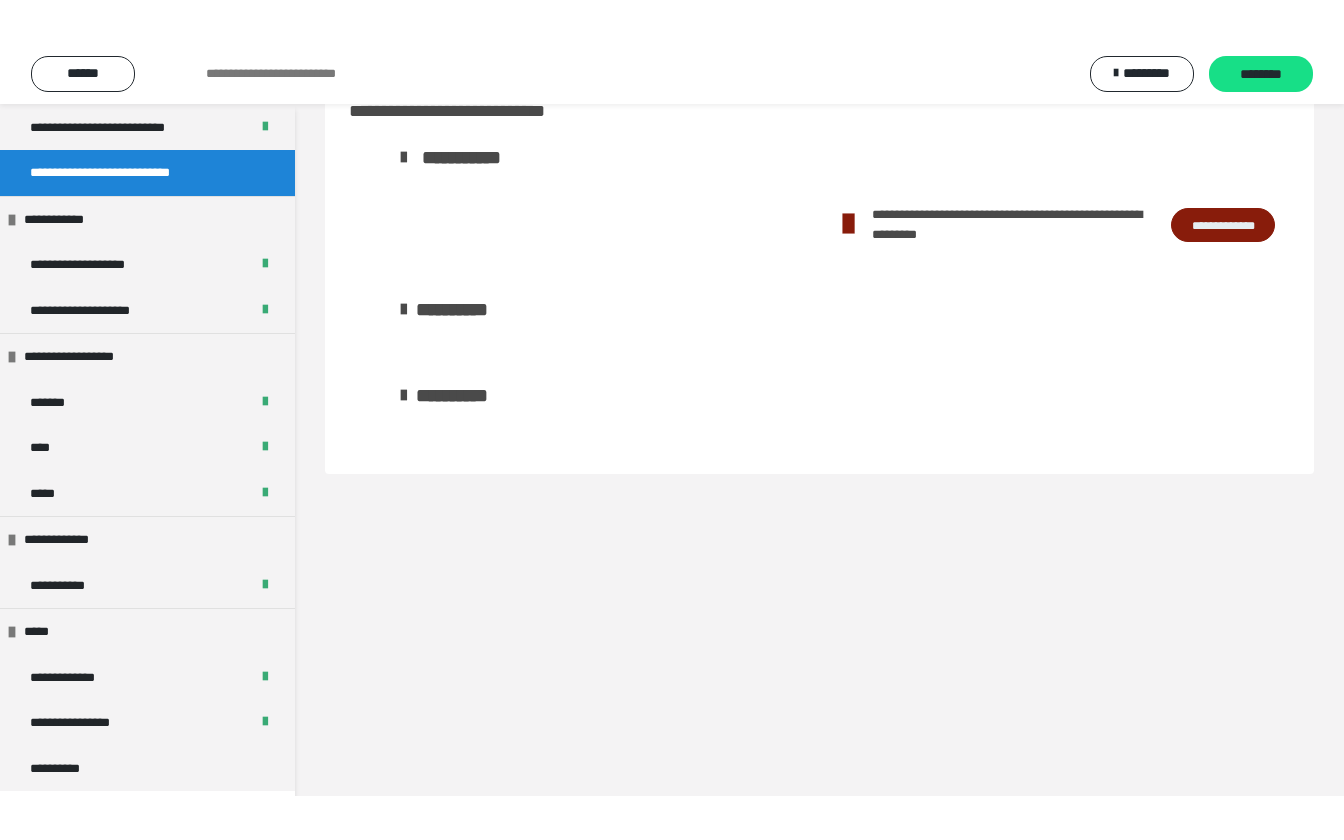scroll, scrollTop: 60, scrollLeft: 0, axis: vertical 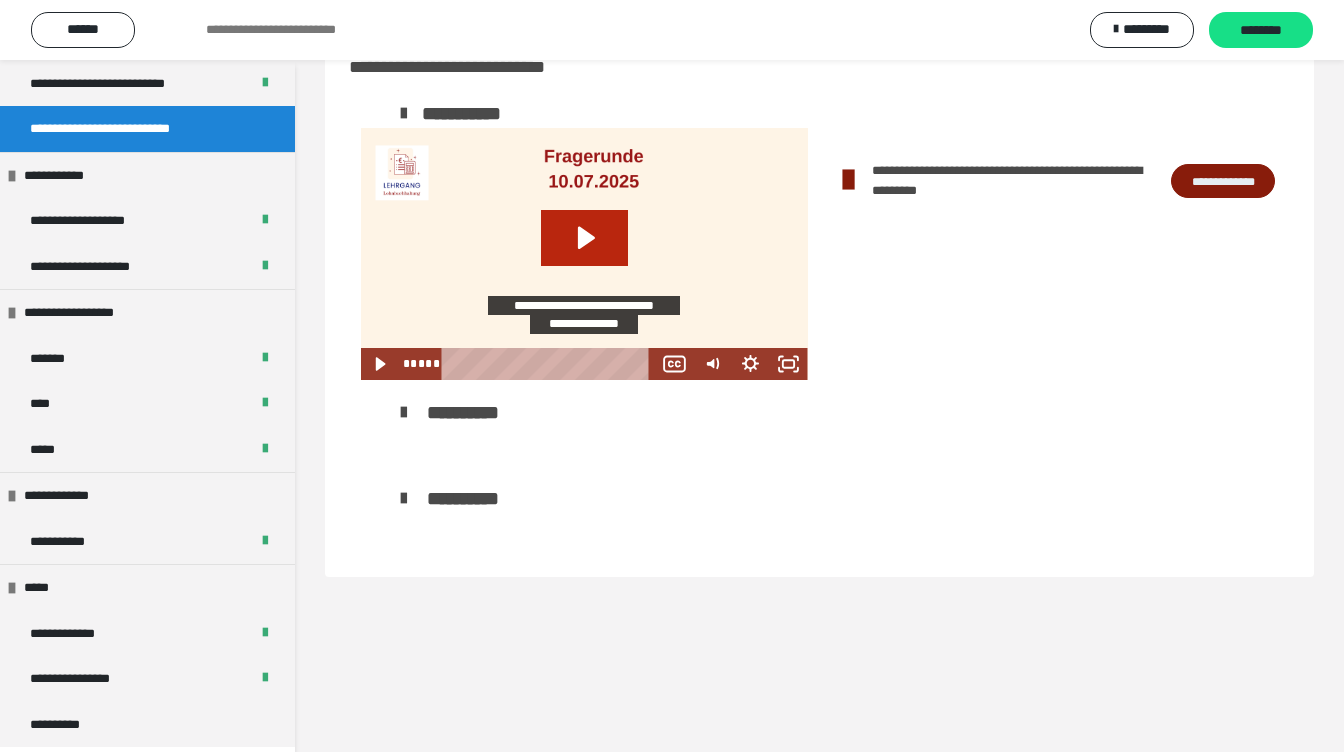 click 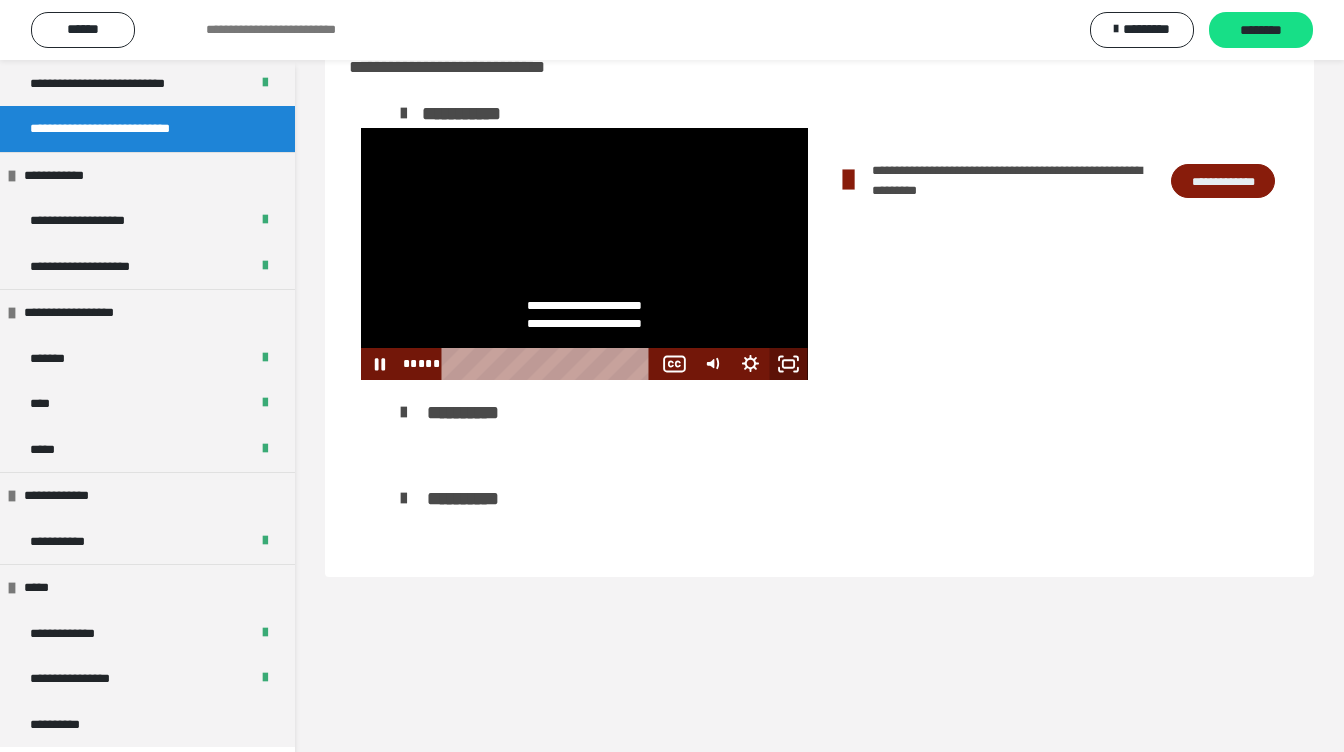 click 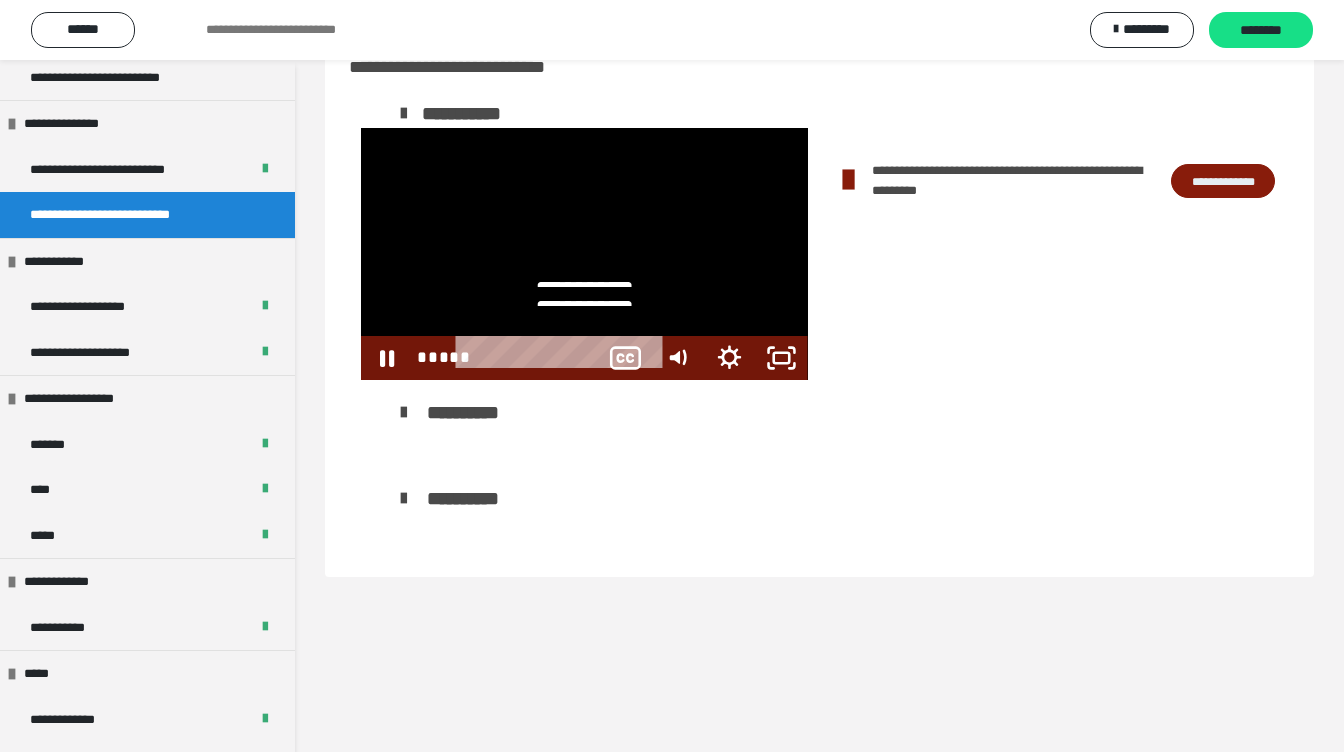 scroll, scrollTop: 1080, scrollLeft: 0, axis: vertical 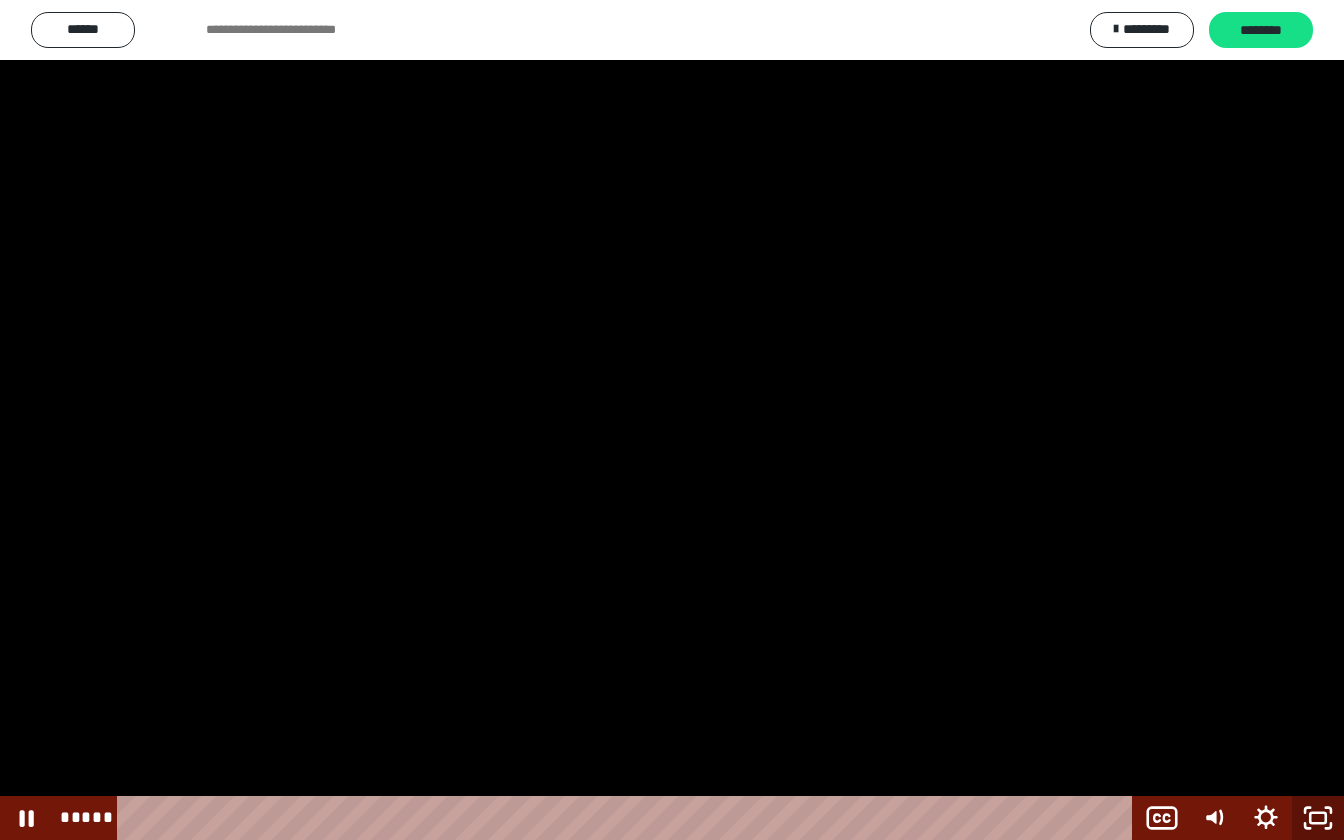 click 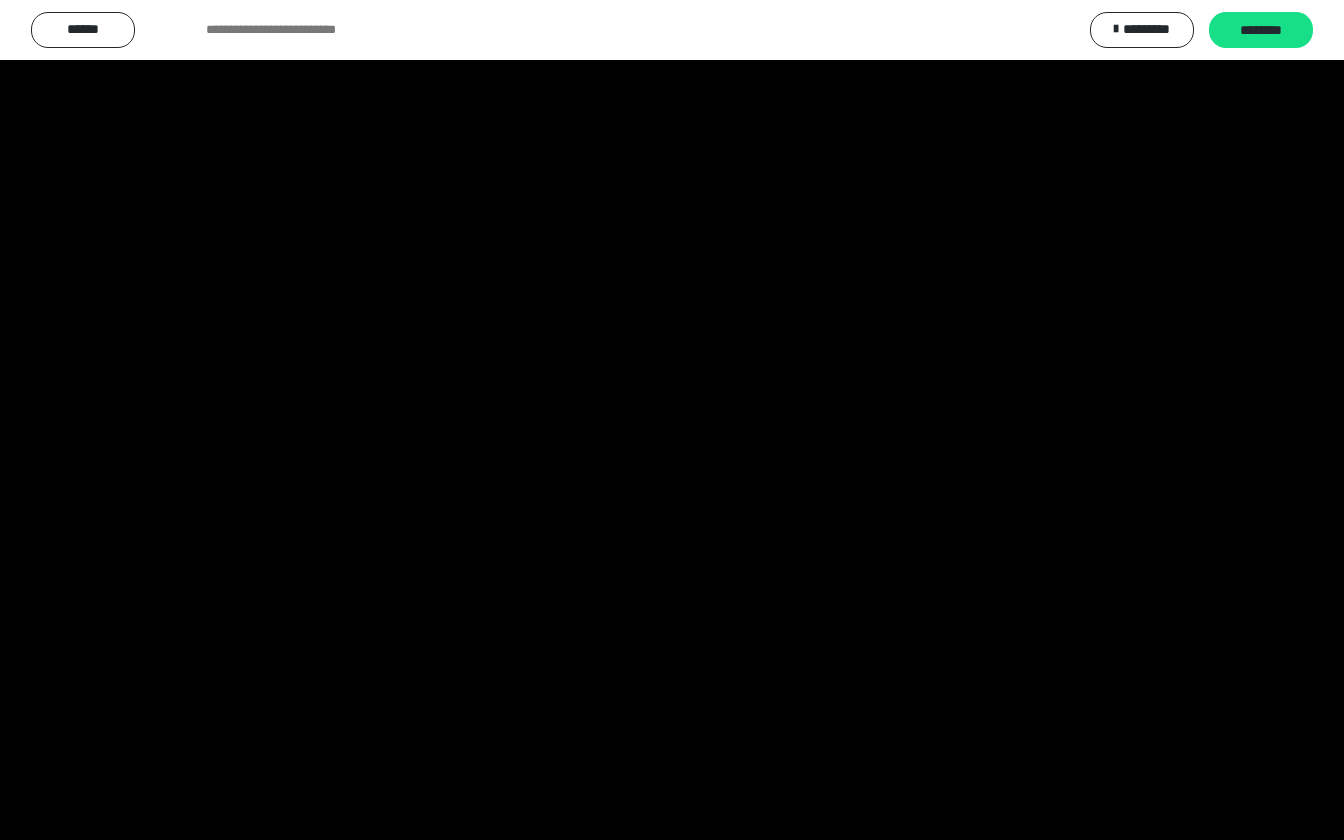 scroll, scrollTop: 1168, scrollLeft: 0, axis: vertical 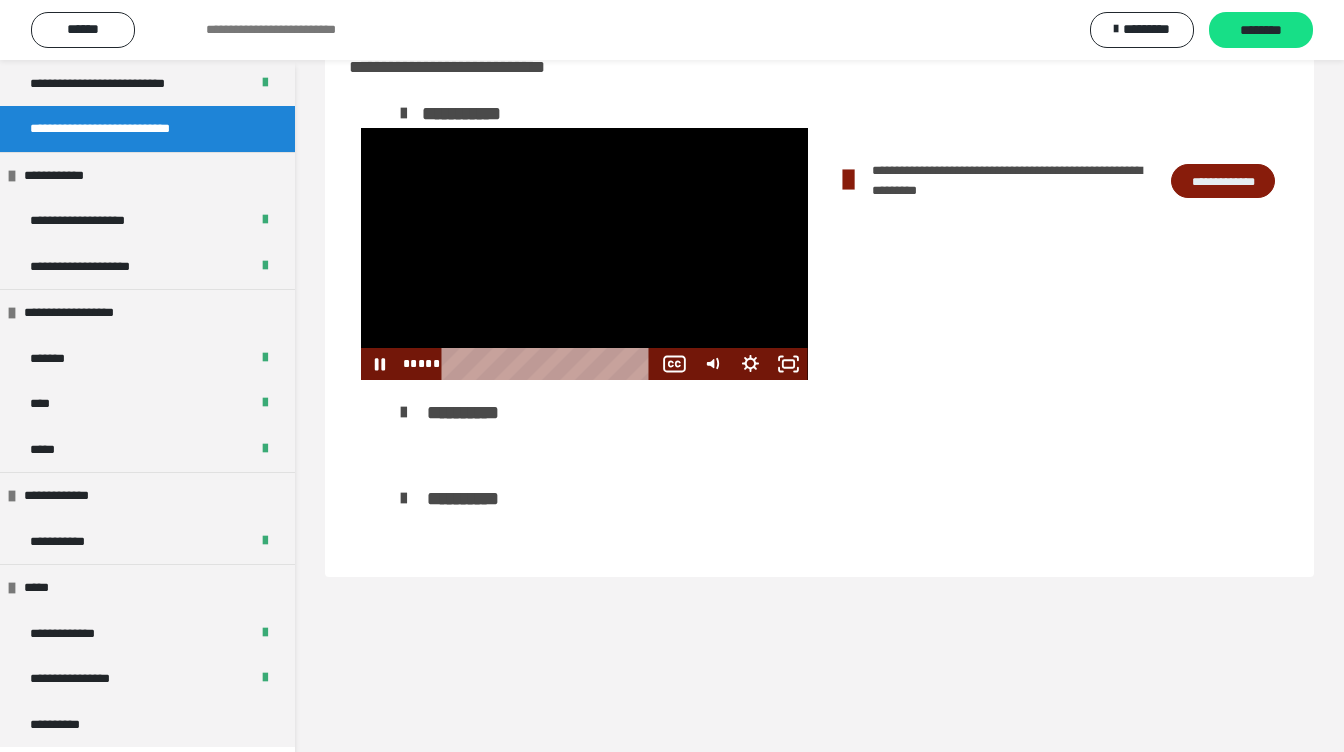 click at bounding box center (584, 253) 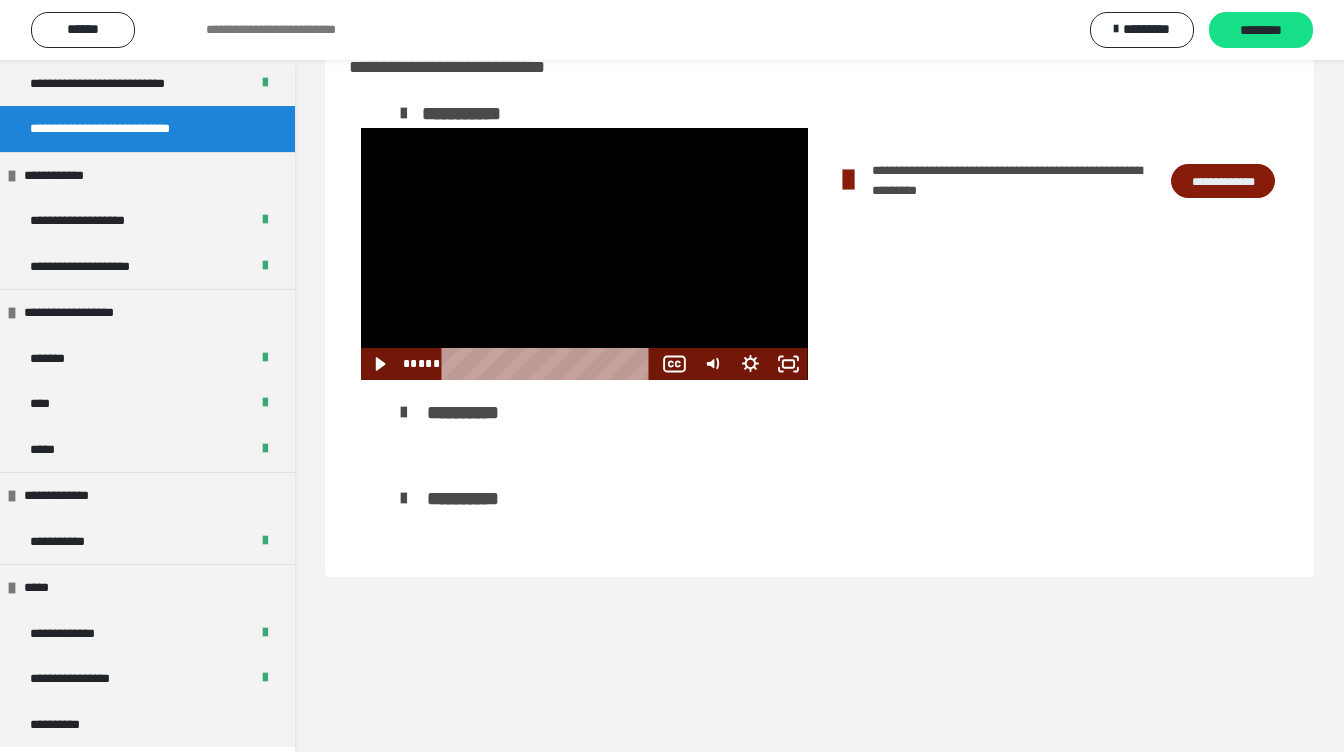 click at bounding box center (584, 253) 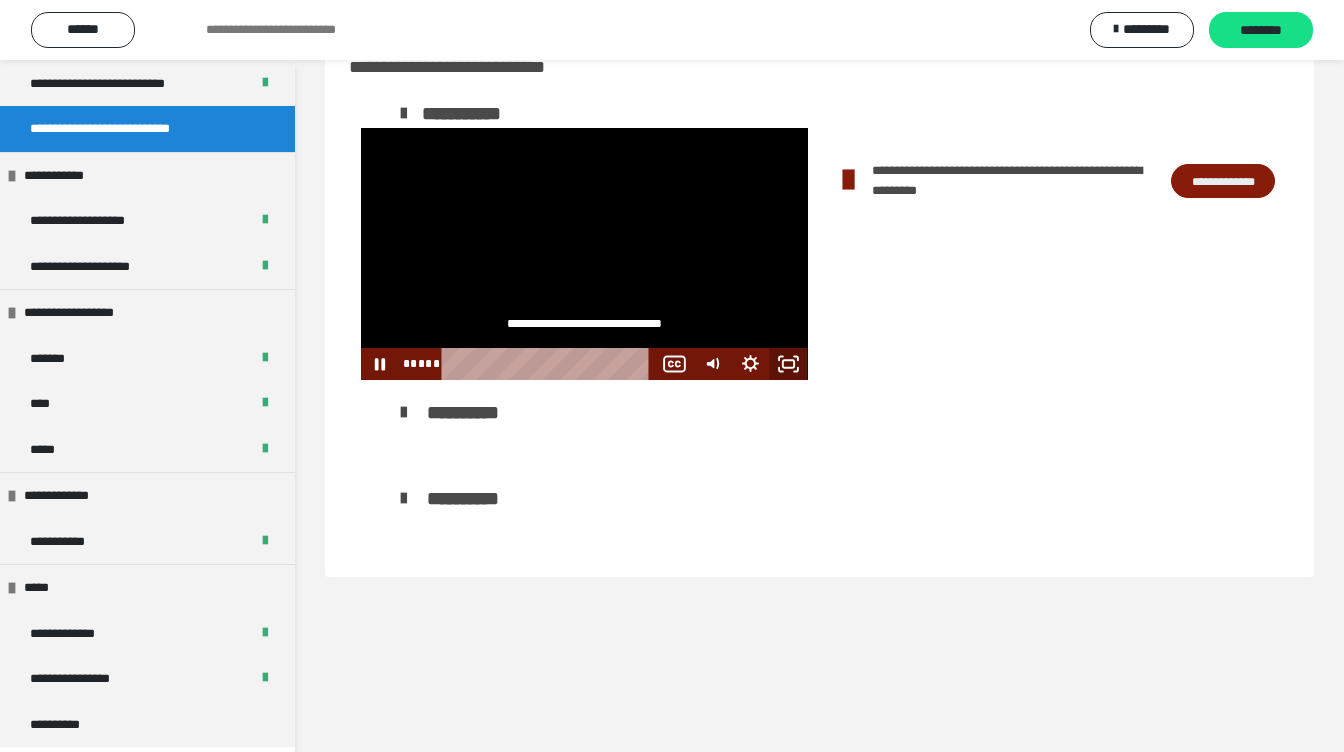click 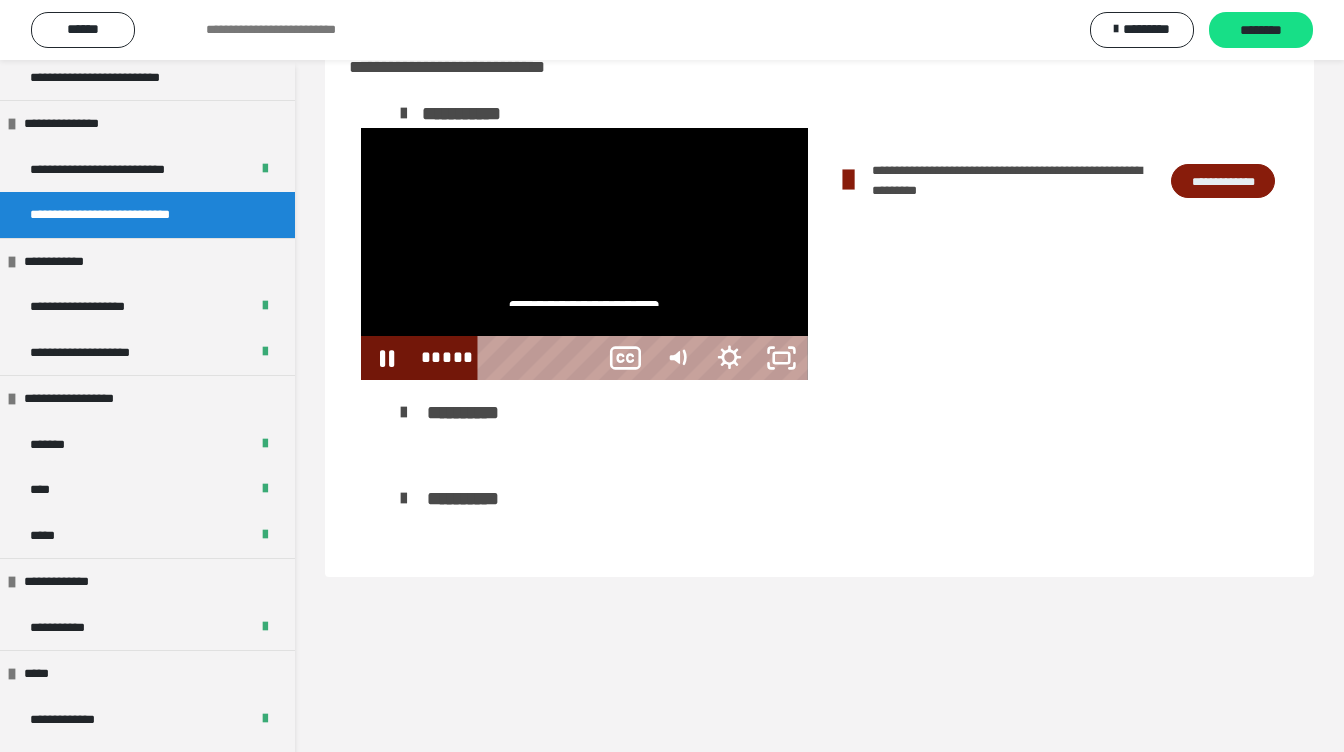 scroll, scrollTop: 1080, scrollLeft: 0, axis: vertical 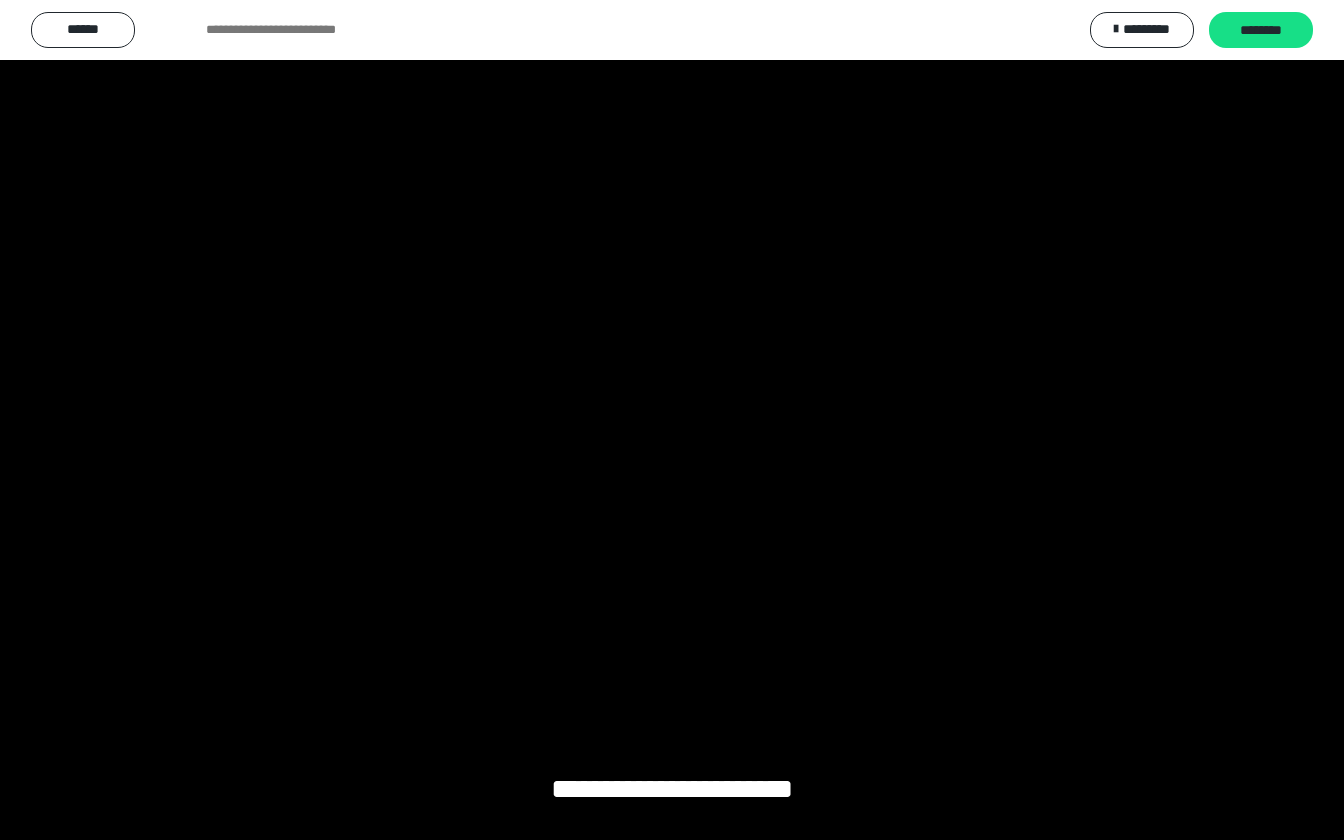 click at bounding box center [672, 420] 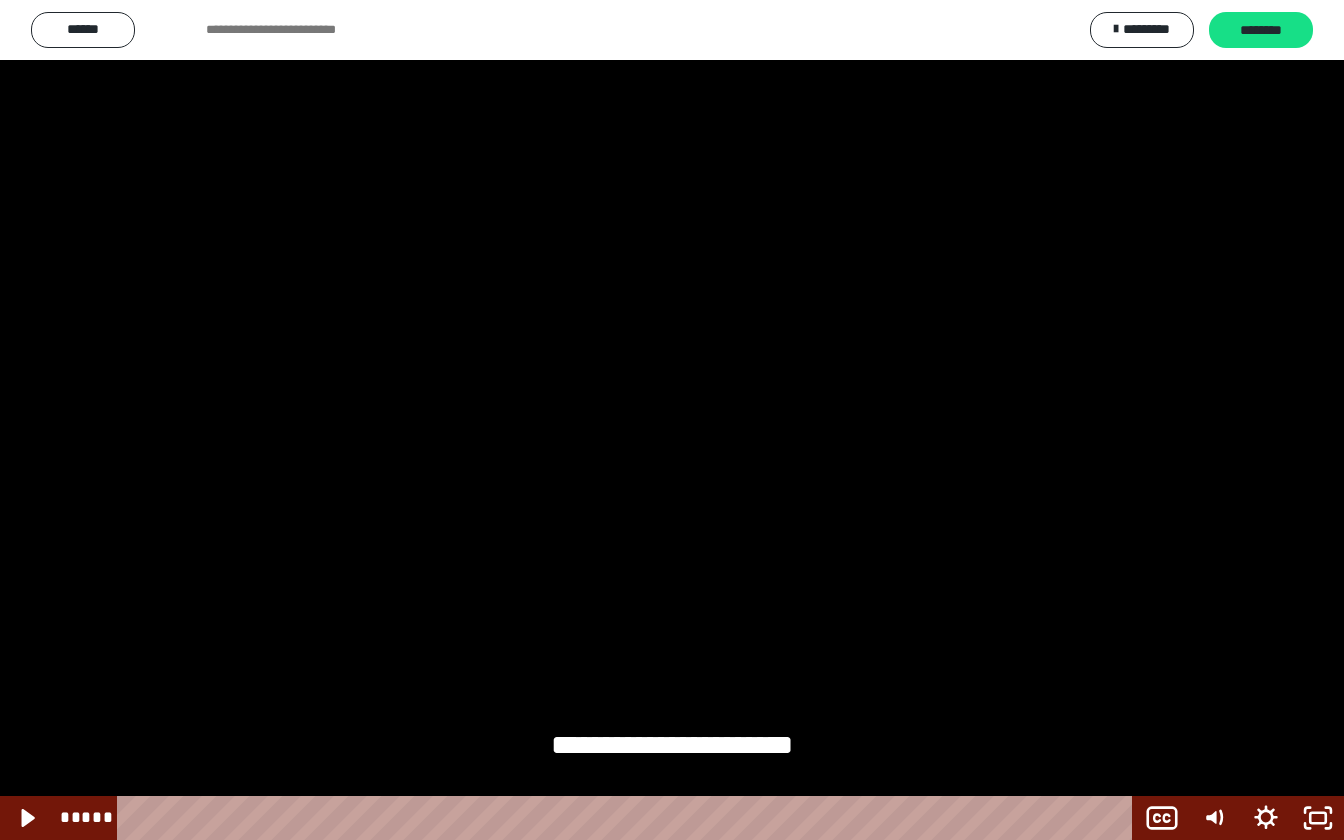 click at bounding box center (672, 420) 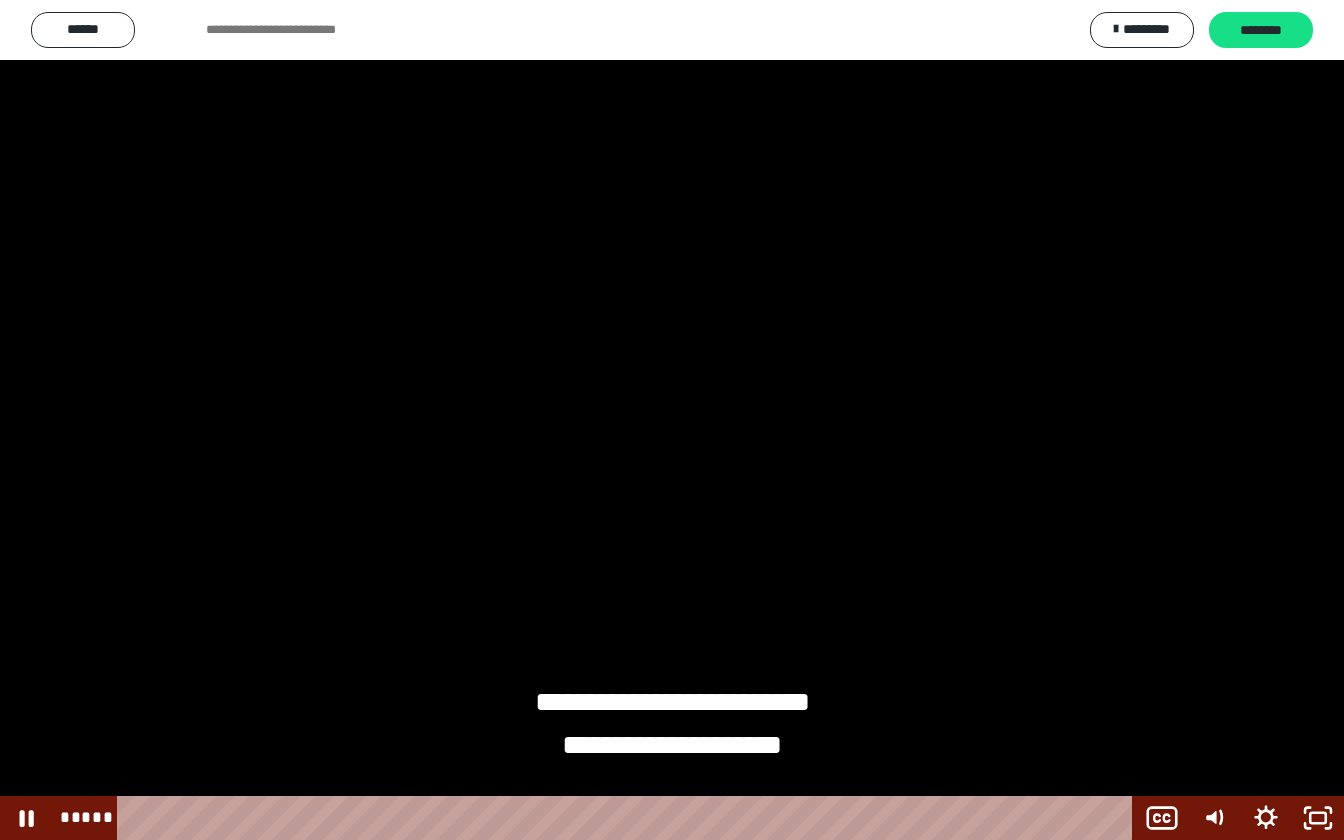 click at bounding box center (672, 420) 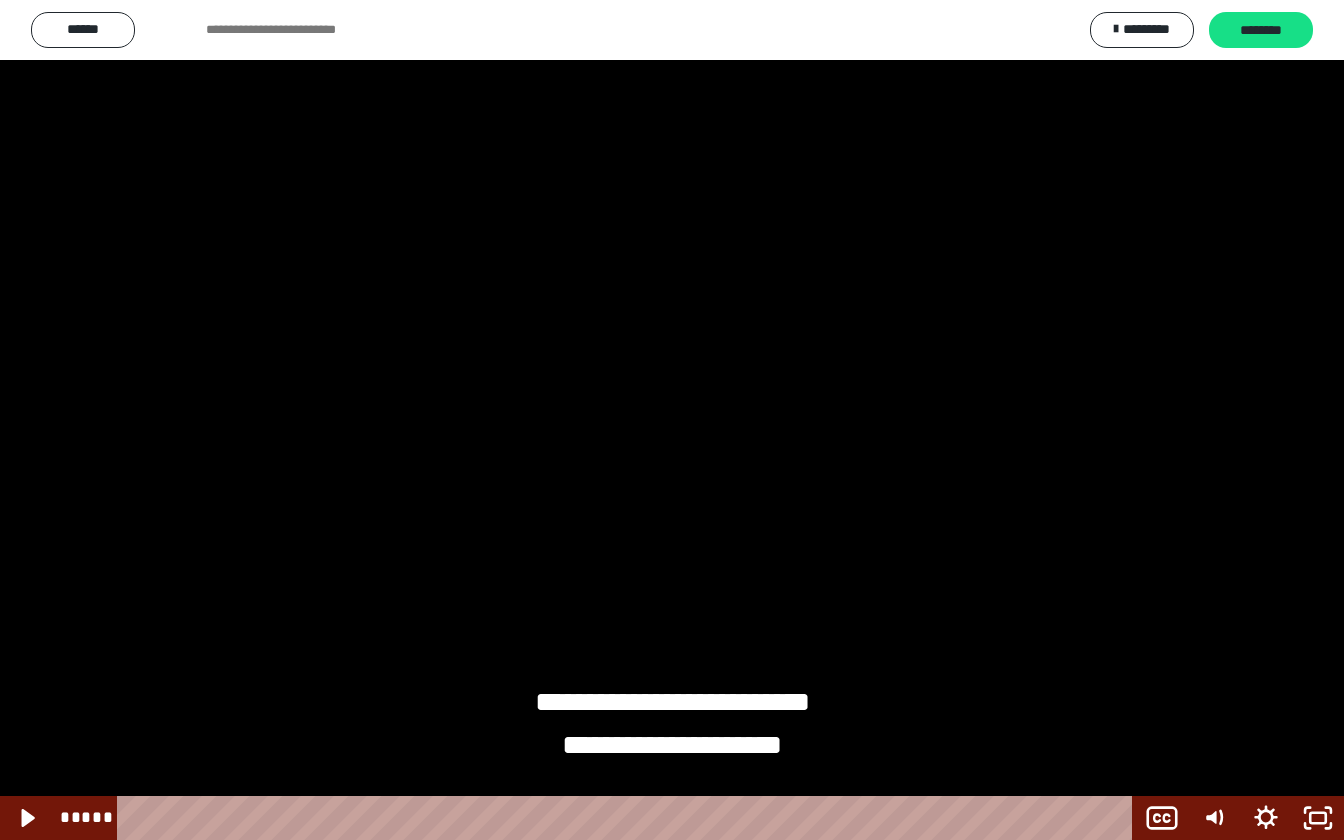 click at bounding box center (672, 420) 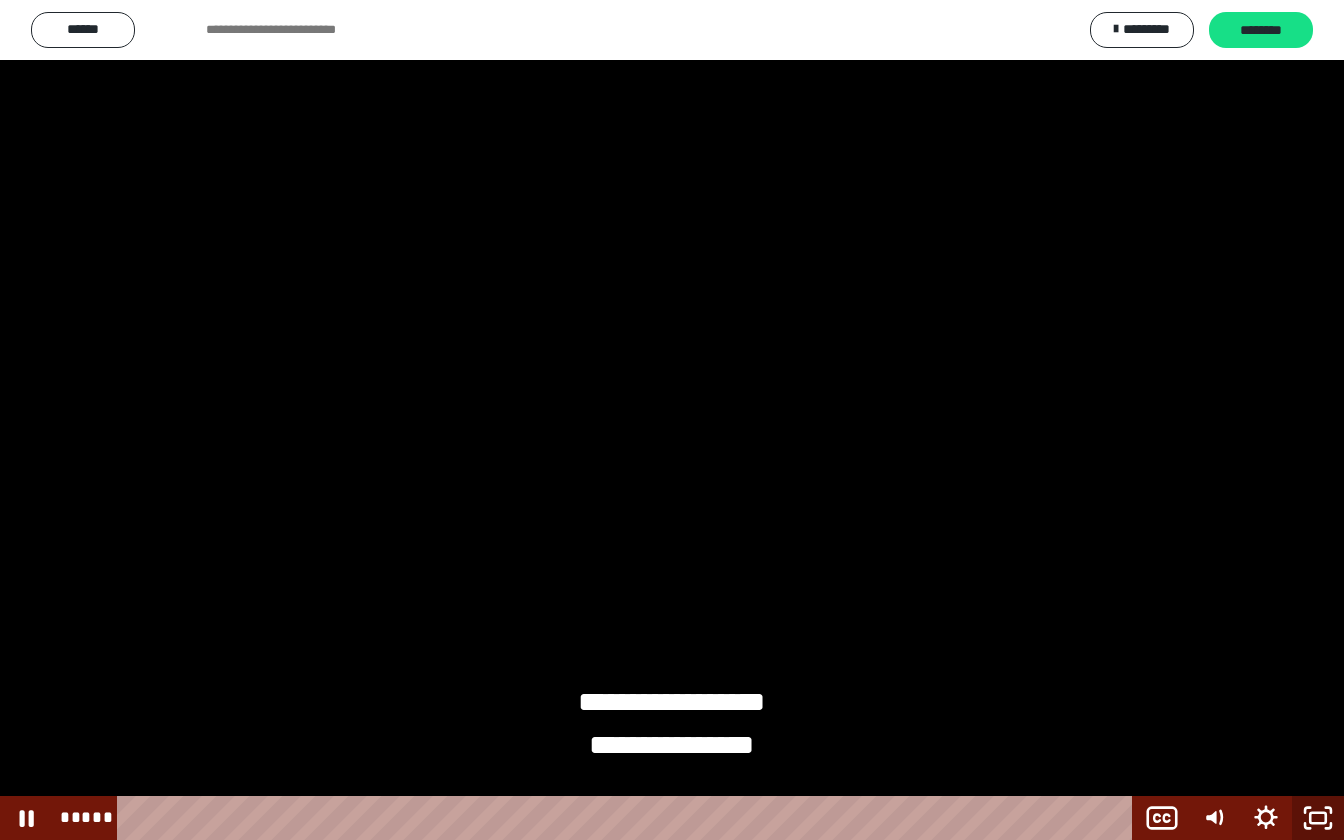 click 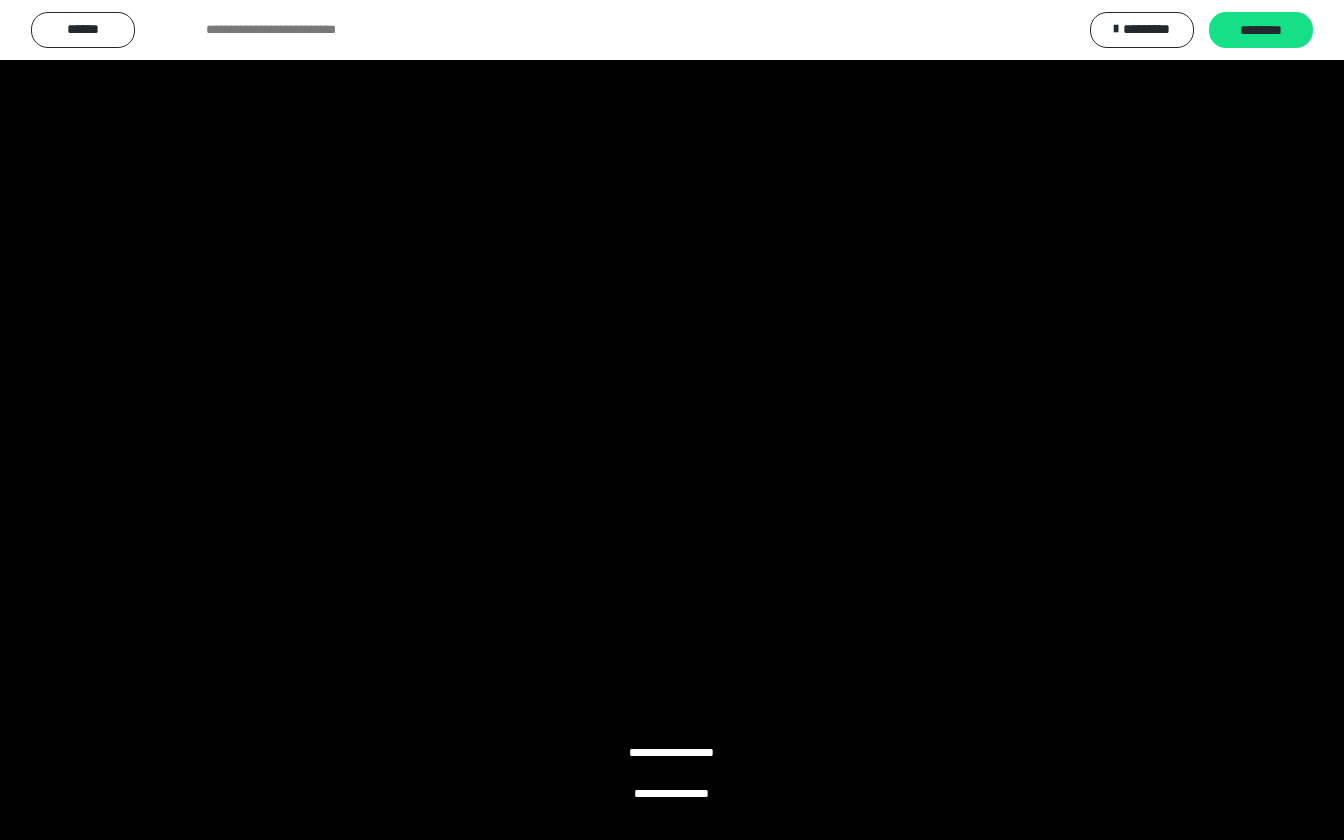 scroll, scrollTop: 1168, scrollLeft: 0, axis: vertical 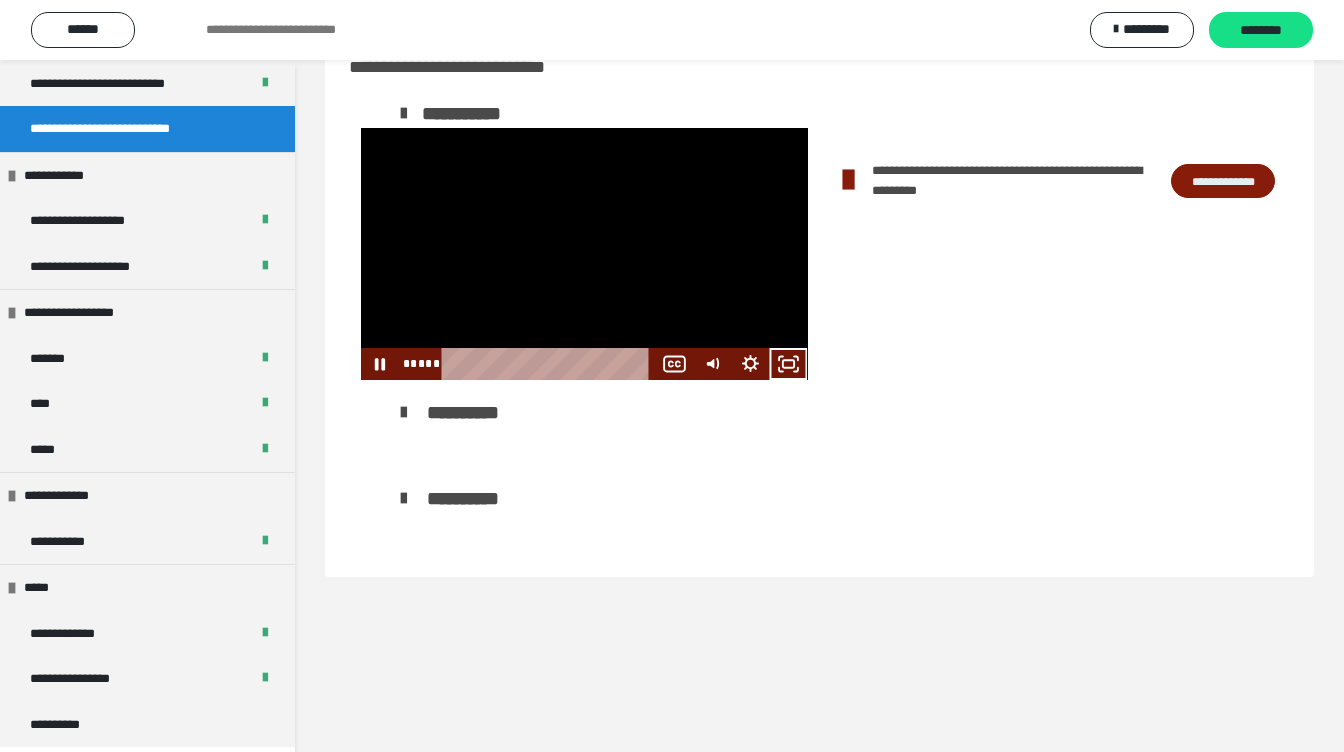 click at bounding box center (584, 253) 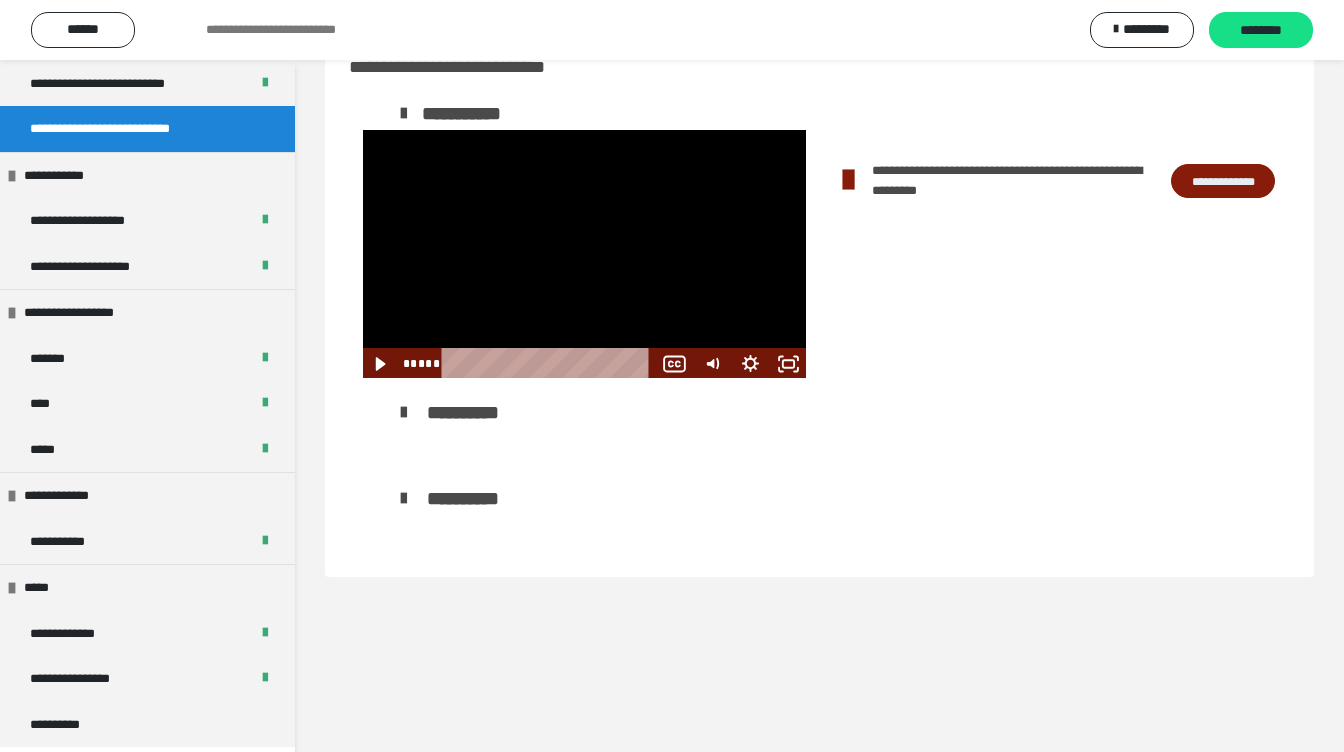 click at bounding box center [584, 253] 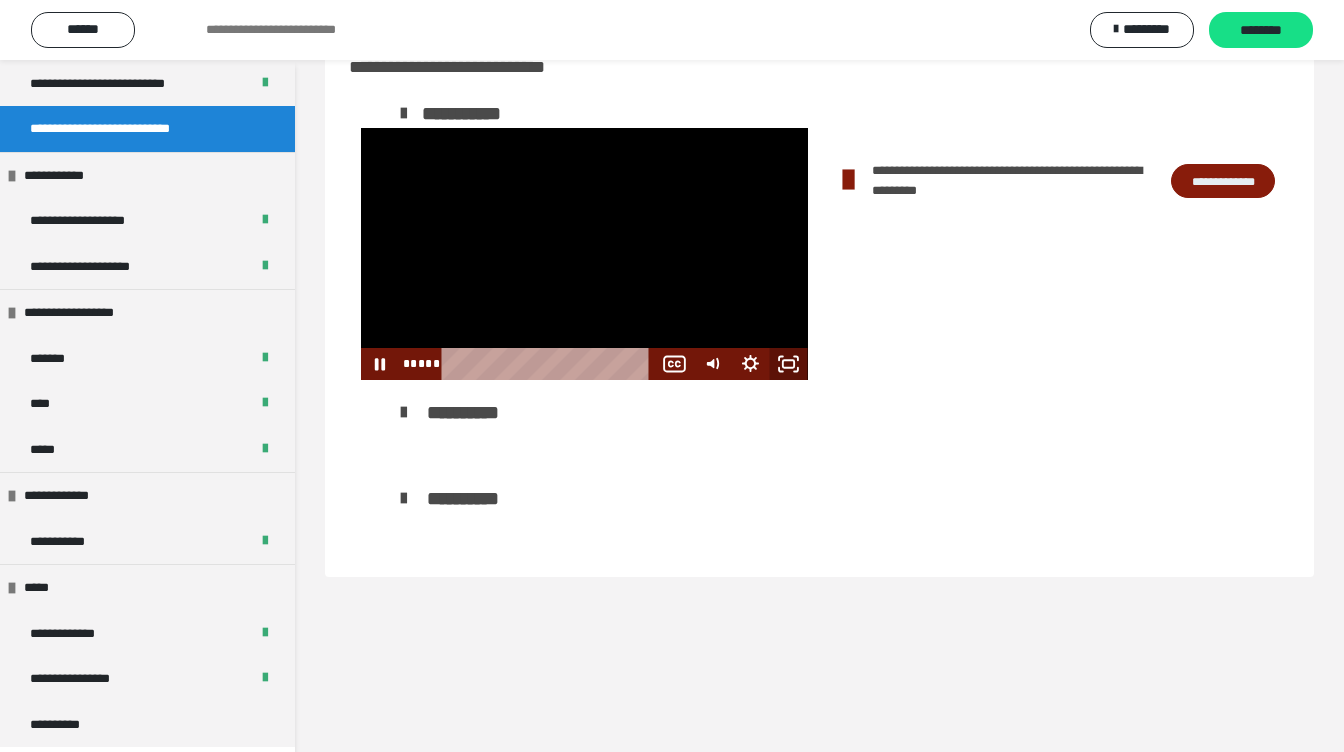 click 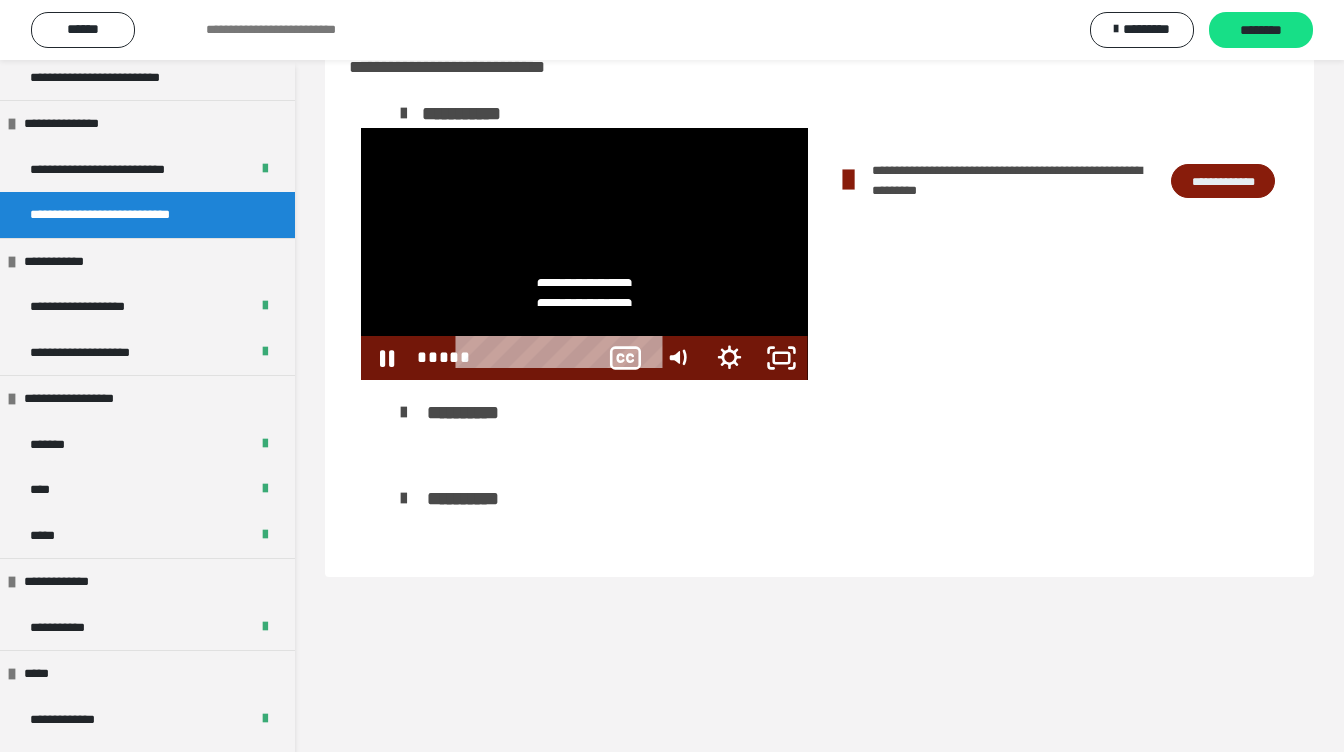 scroll, scrollTop: 1080, scrollLeft: 0, axis: vertical 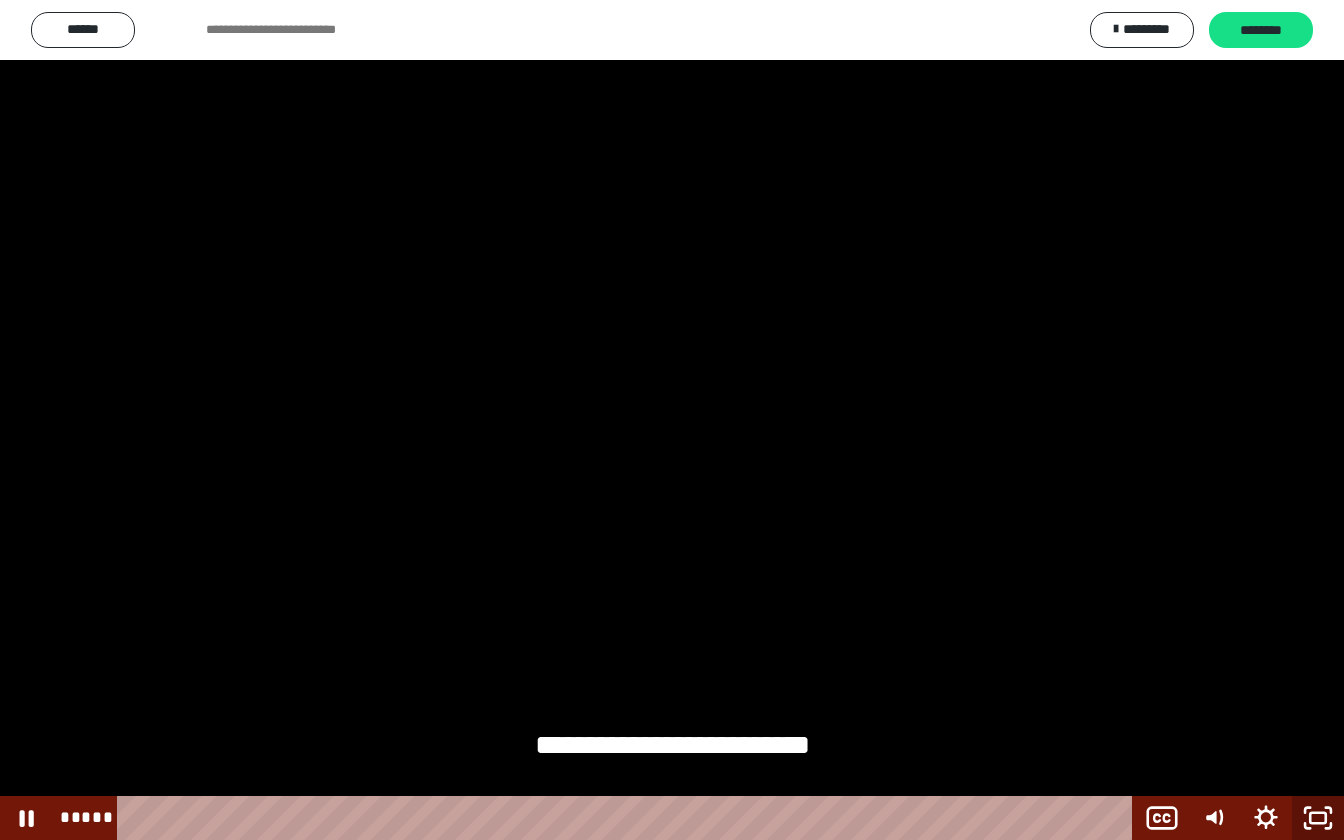 click 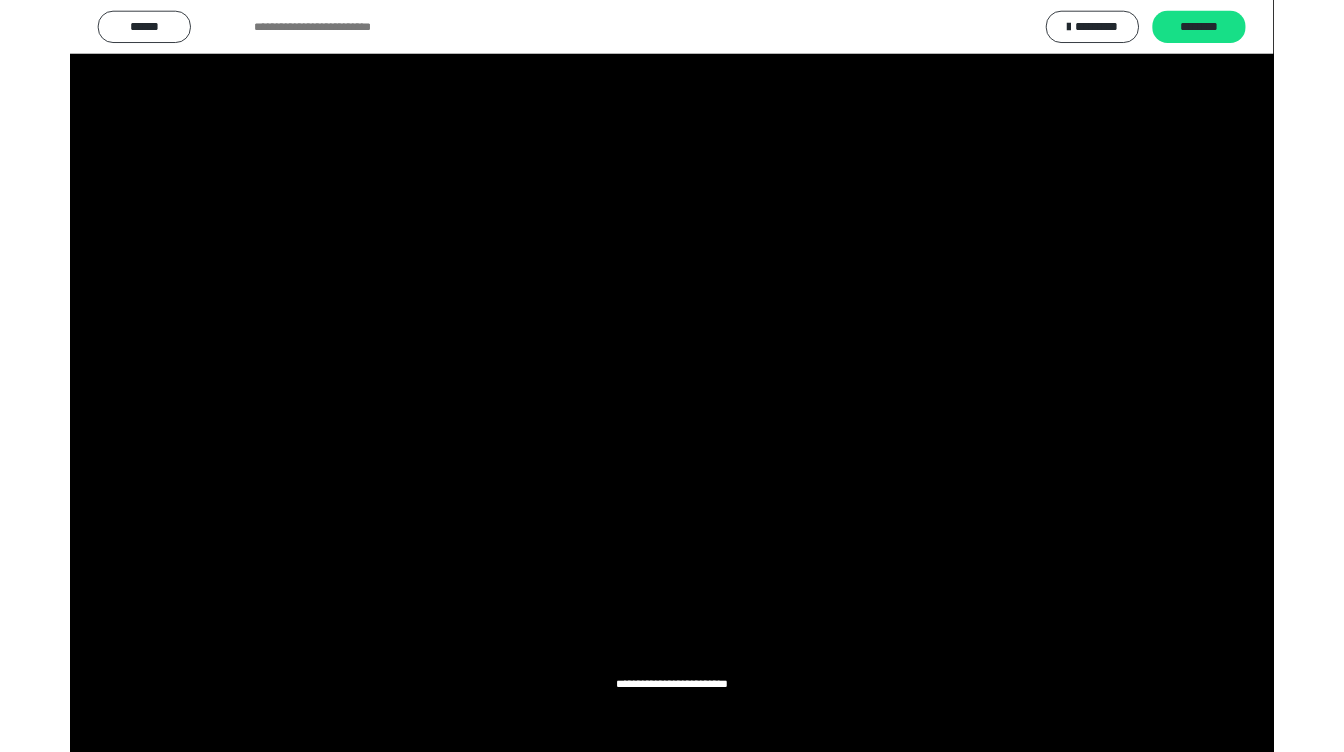 scroll, scrollTop: 1168, scrollLeft: 0, axis: vertical 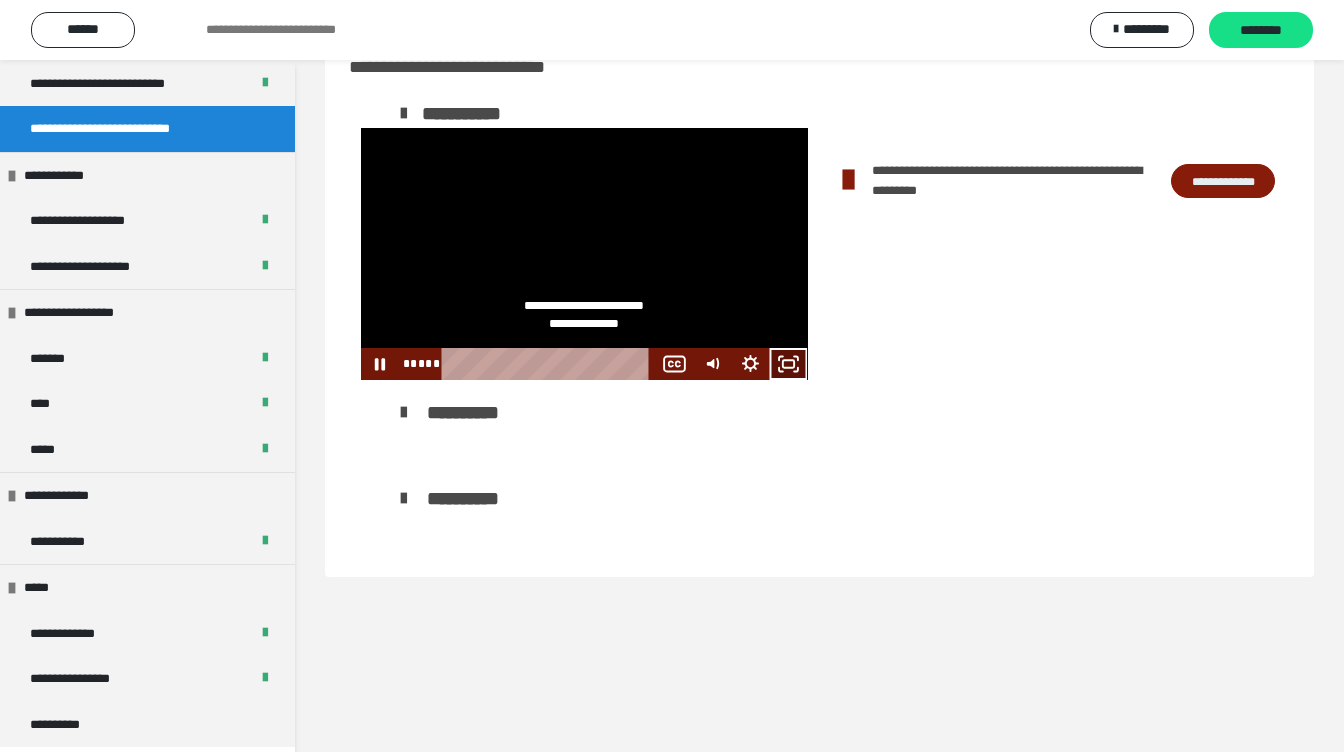 click 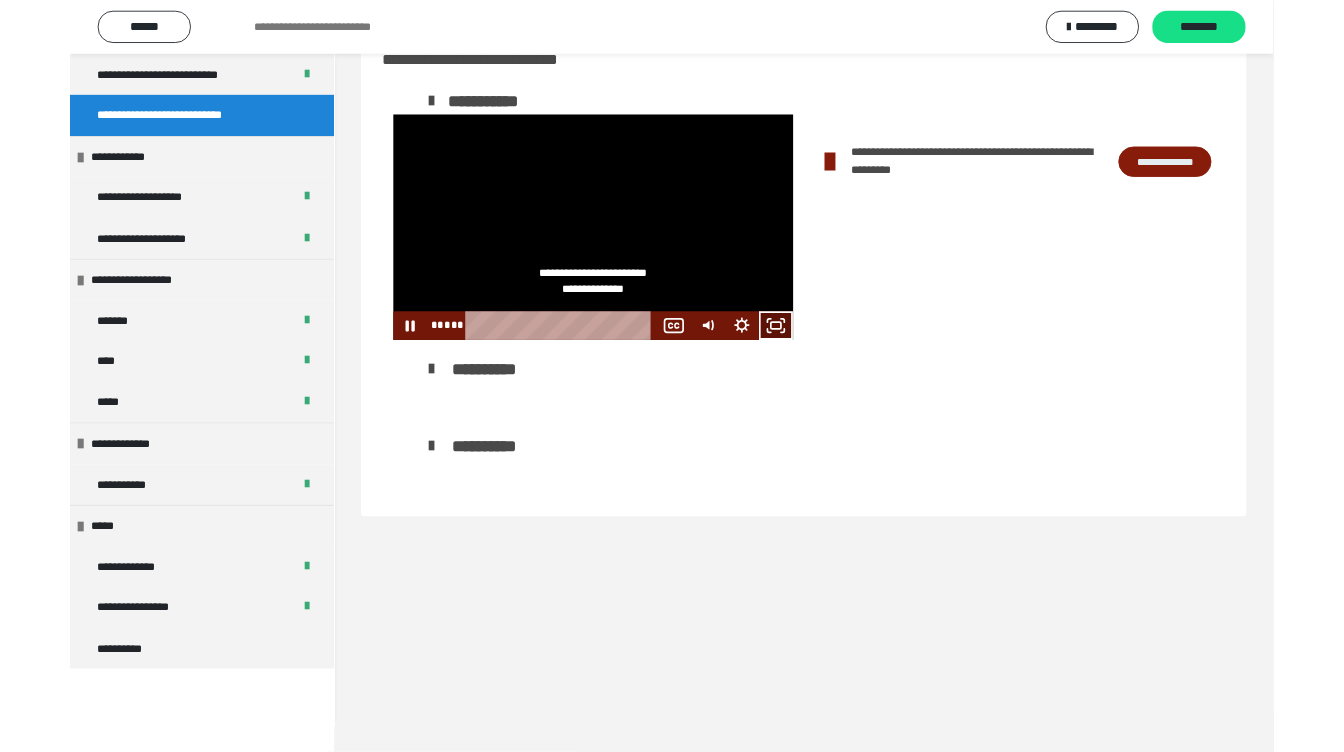 scroll, scrollTop: 1080, scrollLeft: 0, axis: vertical 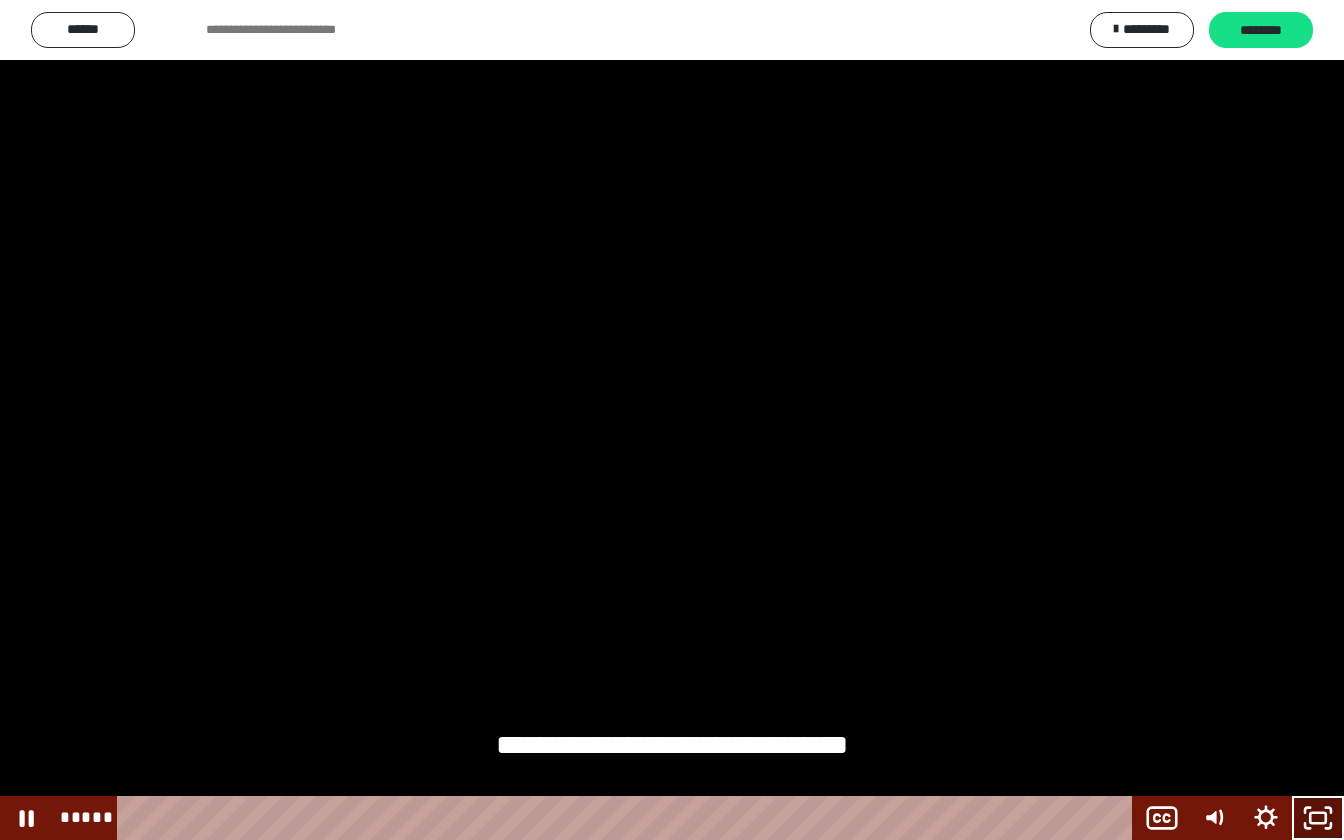 click 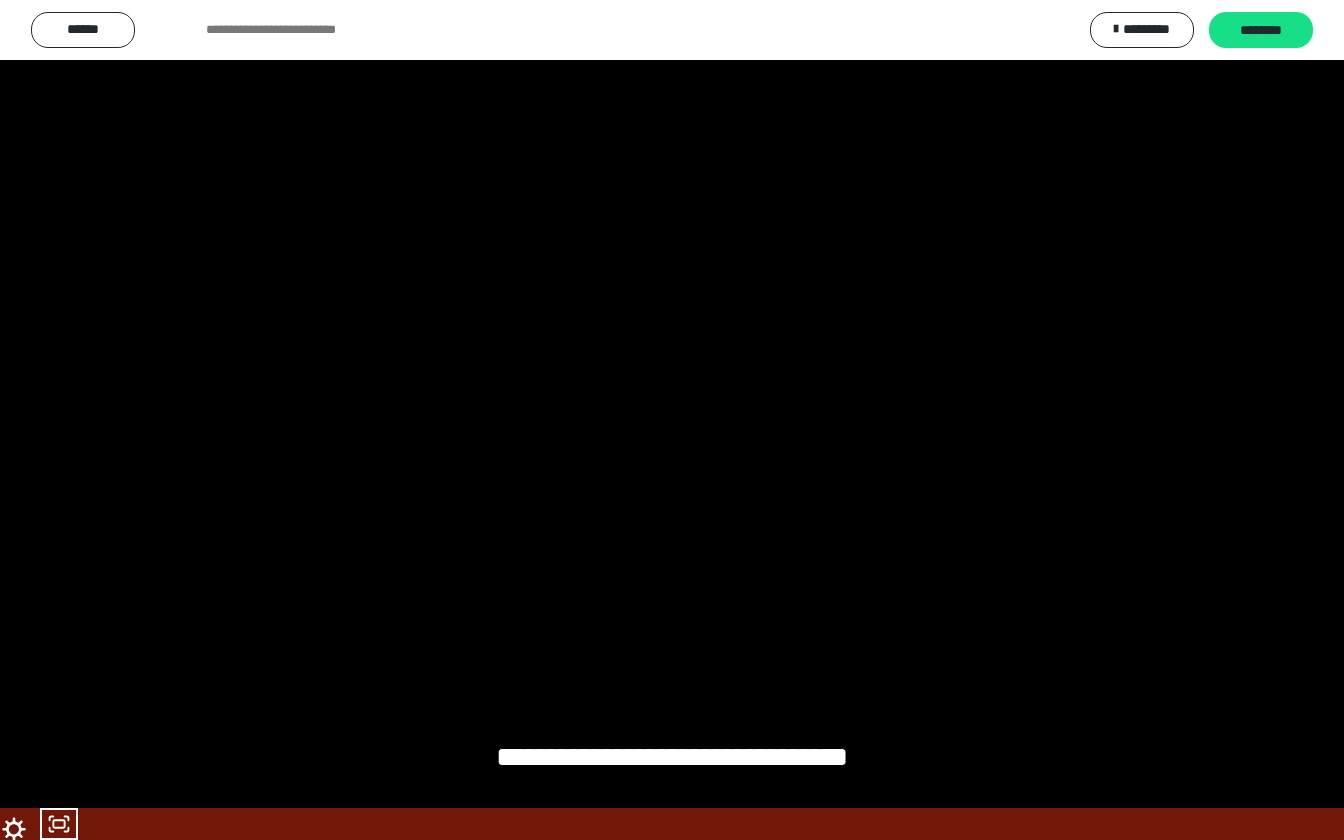scroll, scrollTop: 1168, scrollLeft: 0, axis: vertical 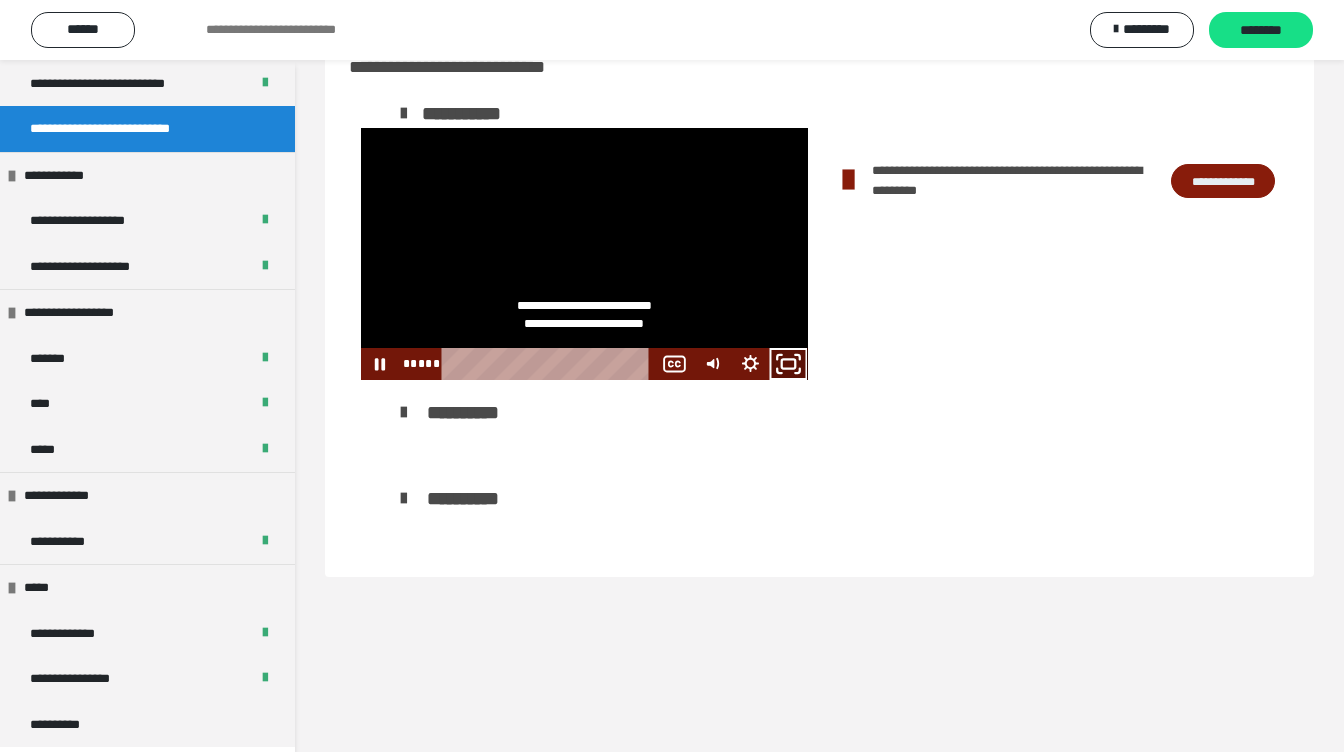 click 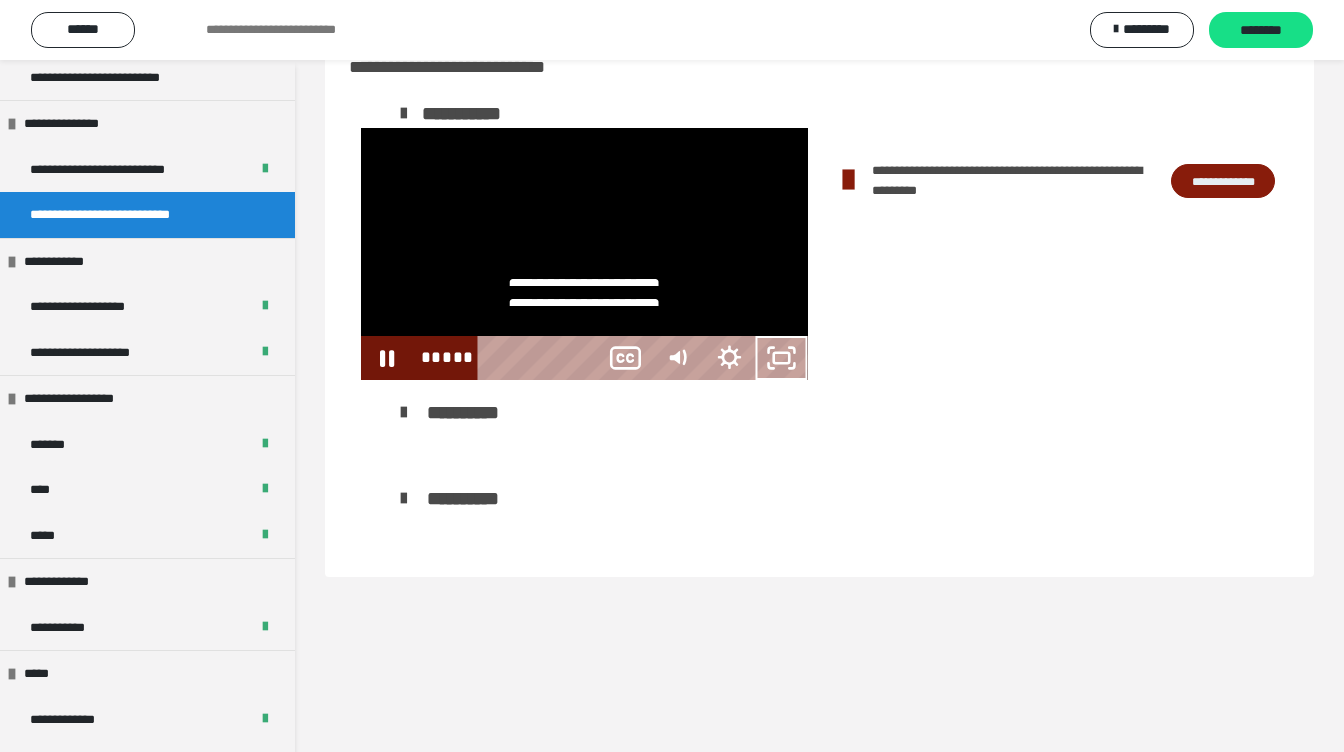 scroll, scrollTop: 1080, scrollLeft: 0, axis: vertical 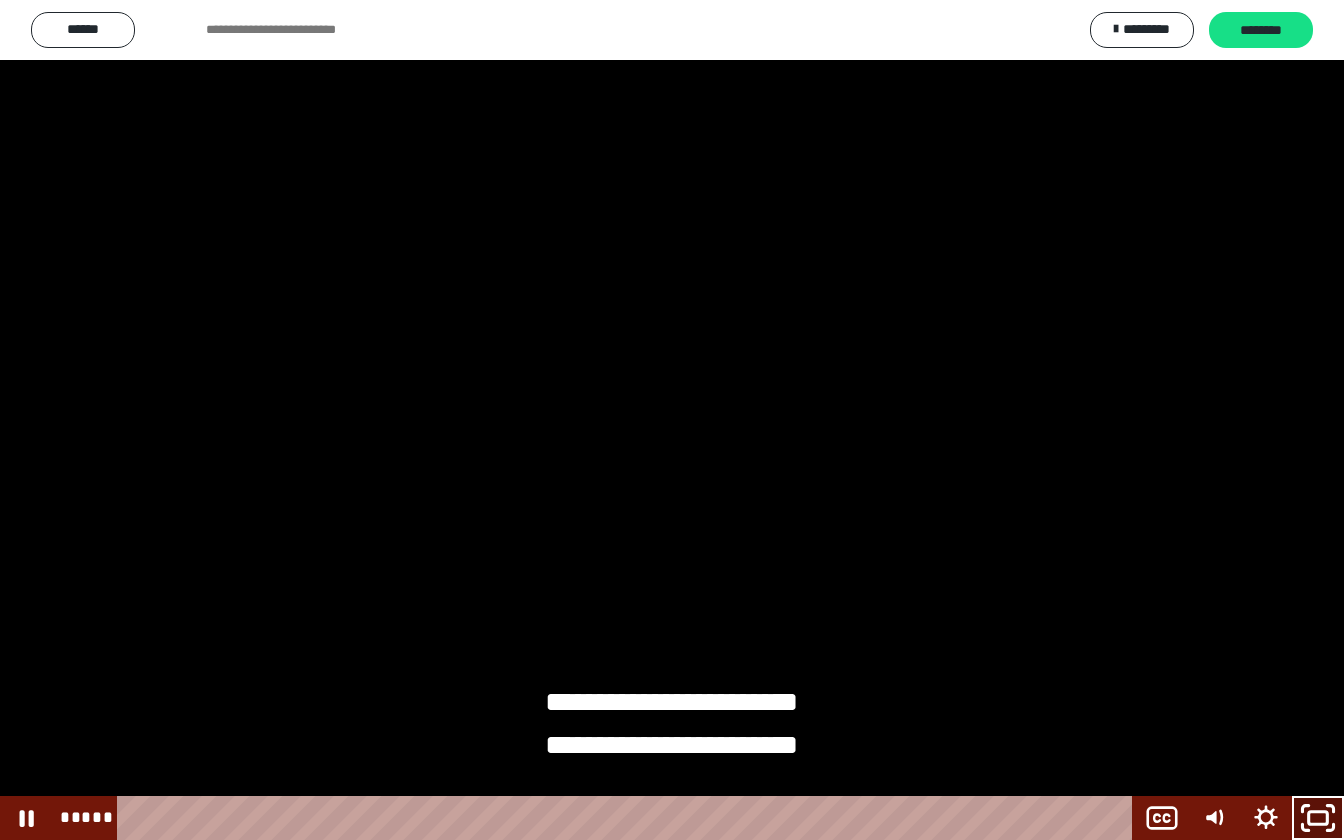 click 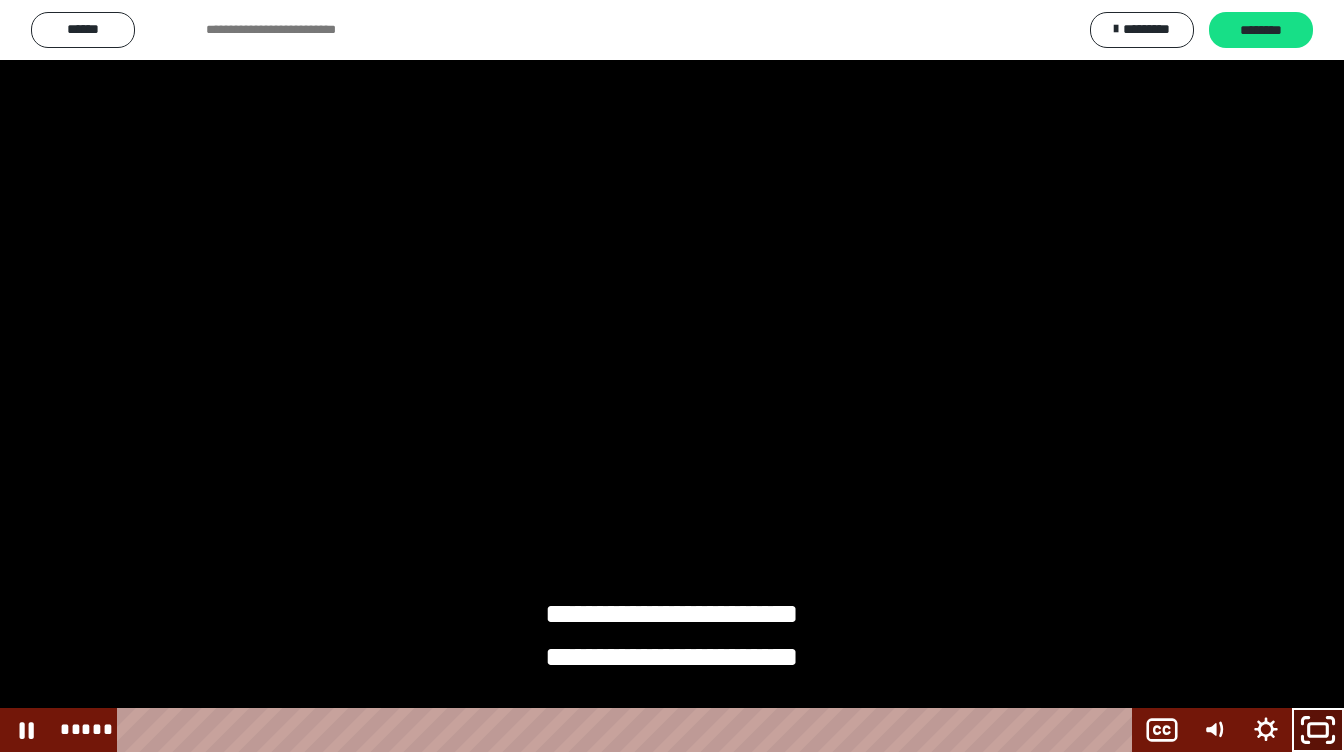 scroll, scrollTop: 1168, scrollLeft: 0, axis: vertical 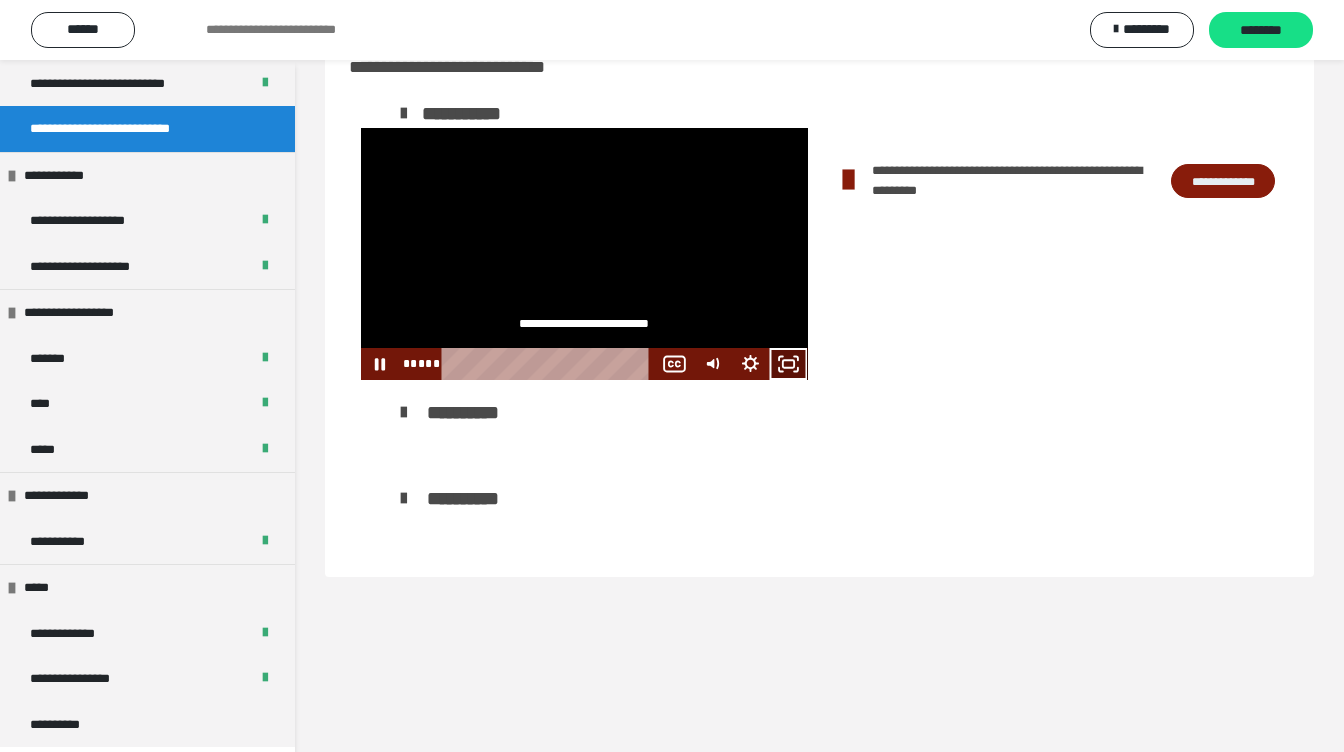 click 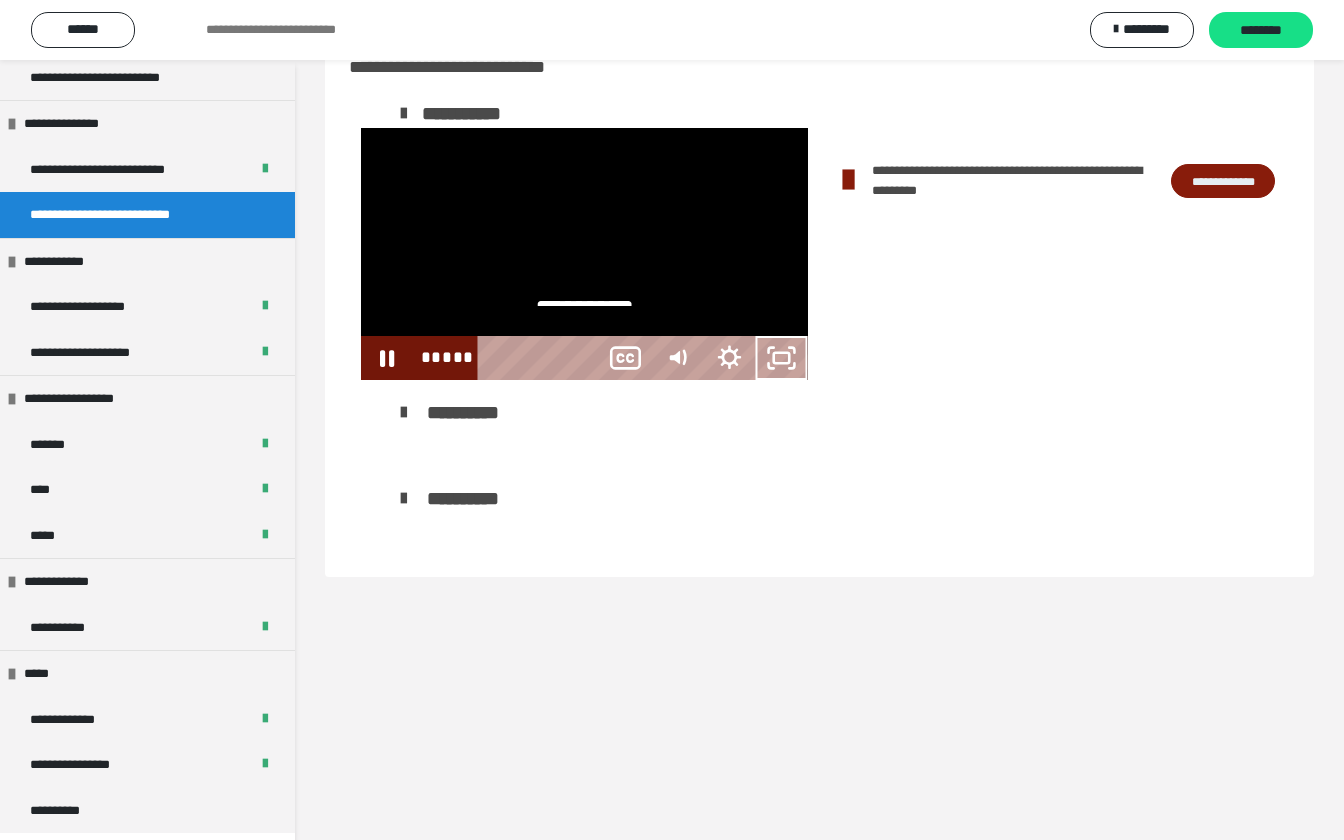scroll, scrollTop: 1080, scrollLeft: 0, axis: vertical 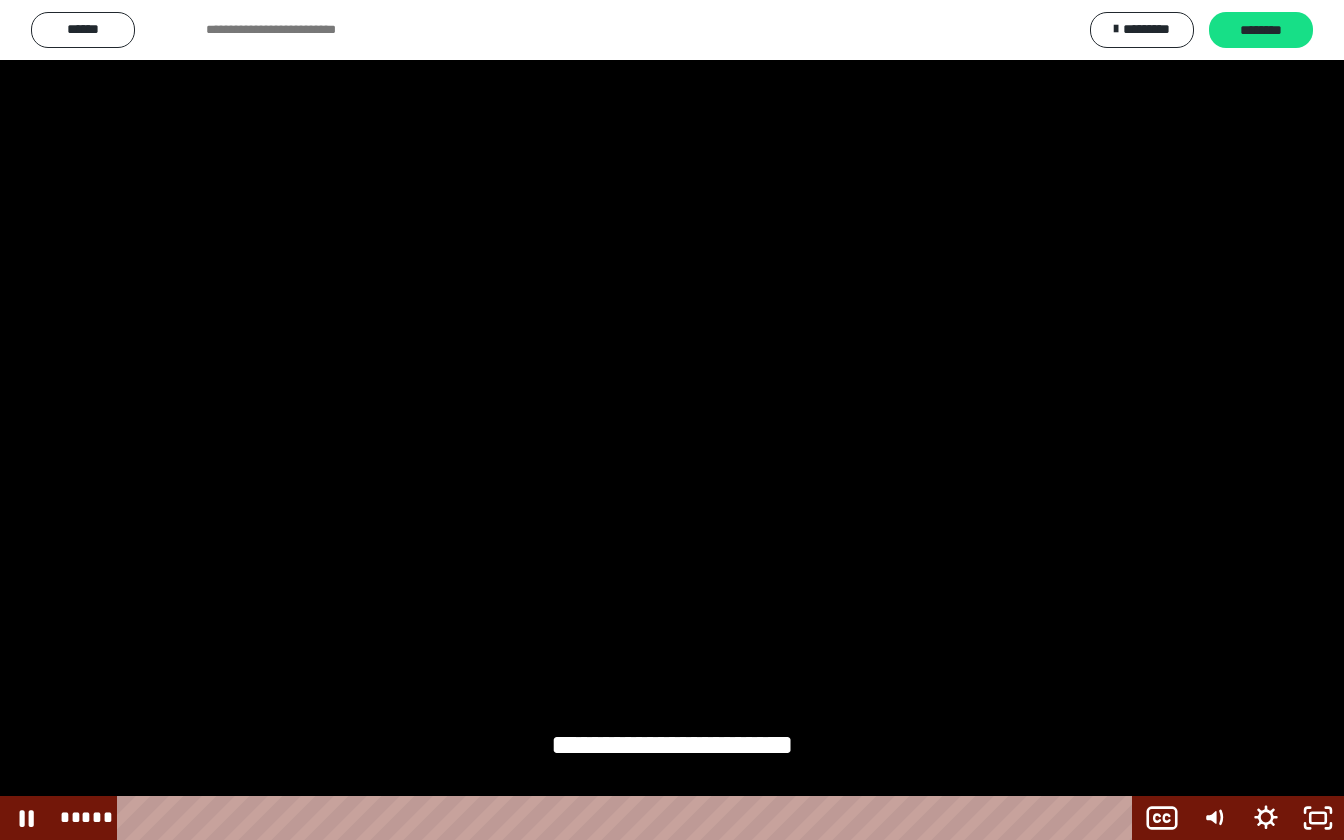 click at bounding box center (672, 420) 